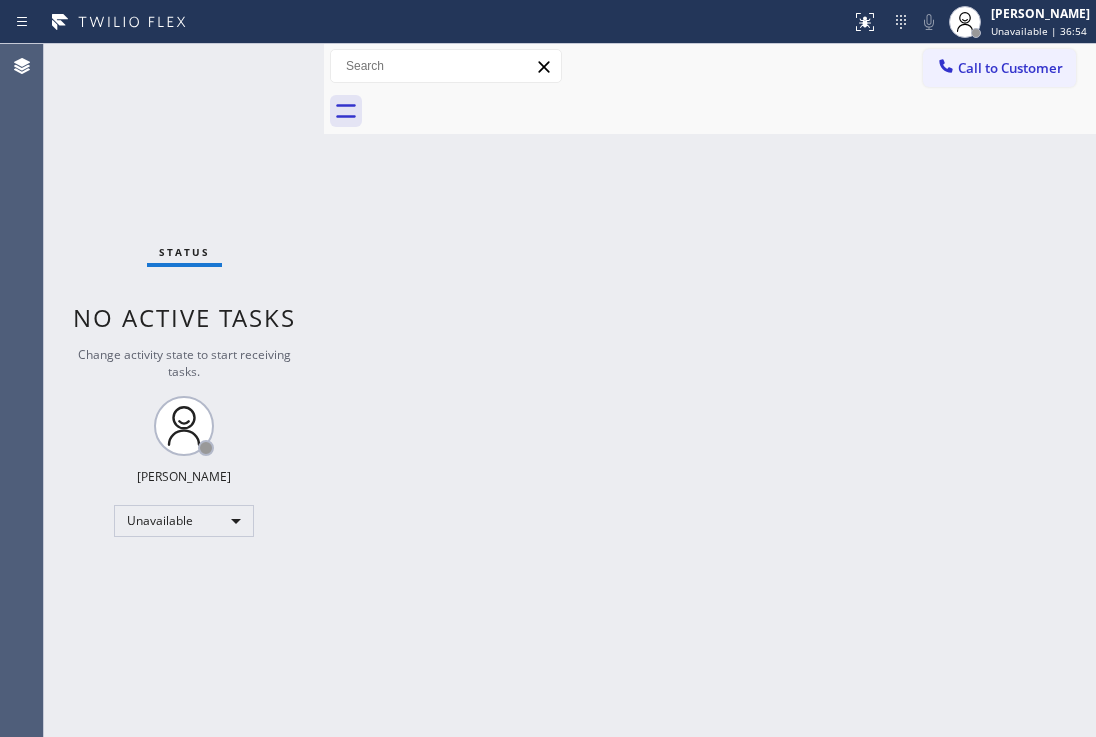 scroll, scrollTop: 0, scrollLeft: 0, axis: both 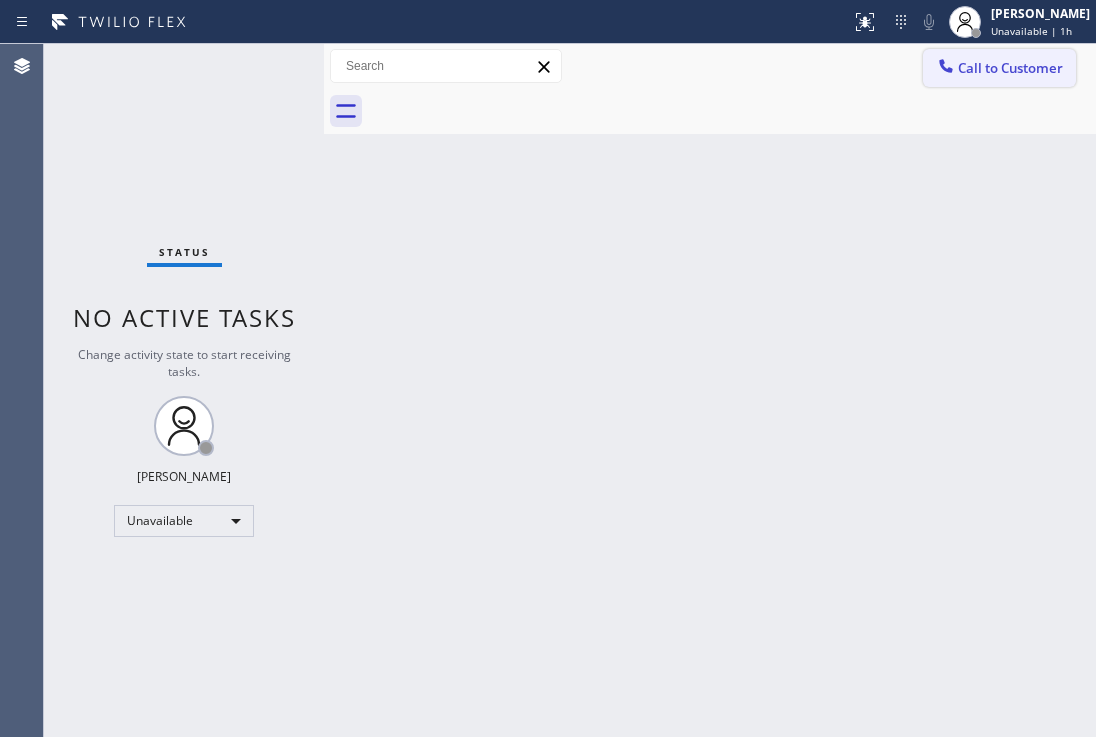 click on "Call to Customer" at bounding box center (1010, 68) 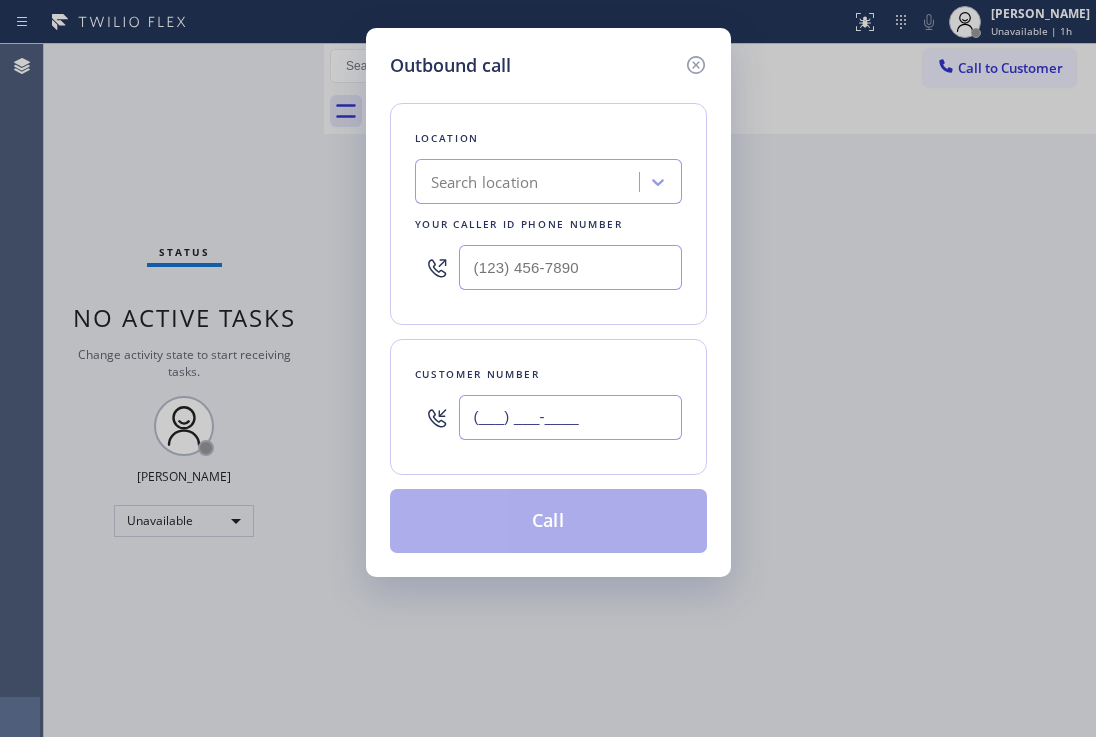 click on "(___) ___-____" at bounding box center (570, 417) 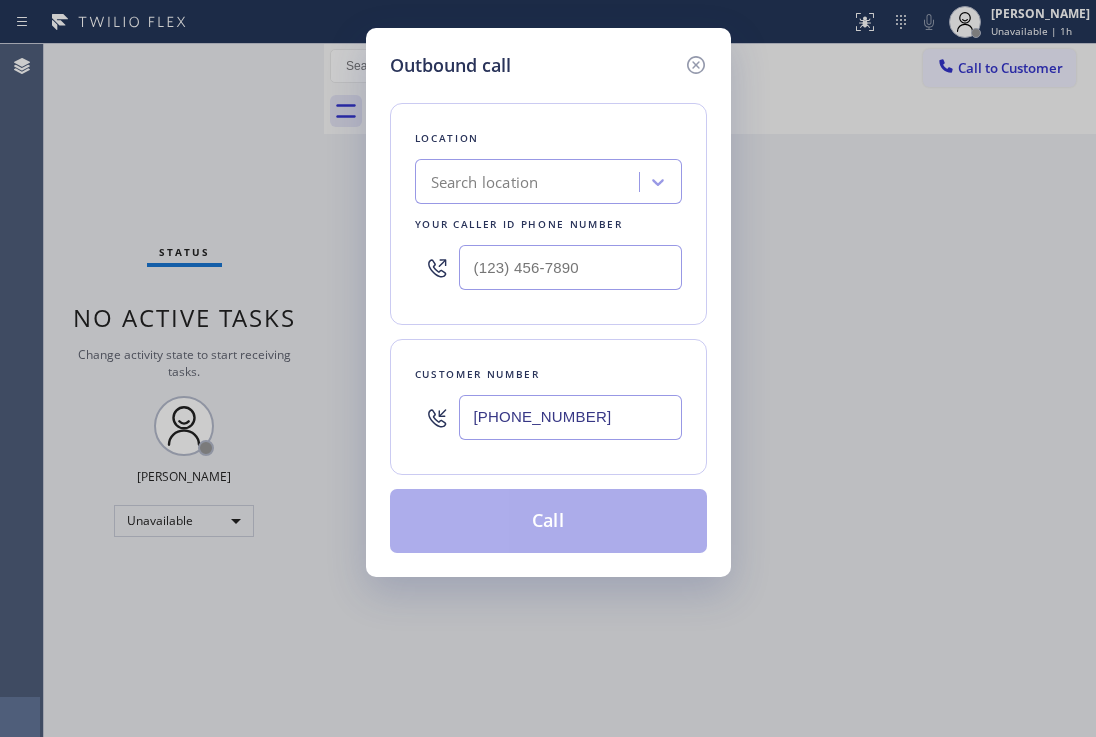 type on "[PHONE_NUMBER]" 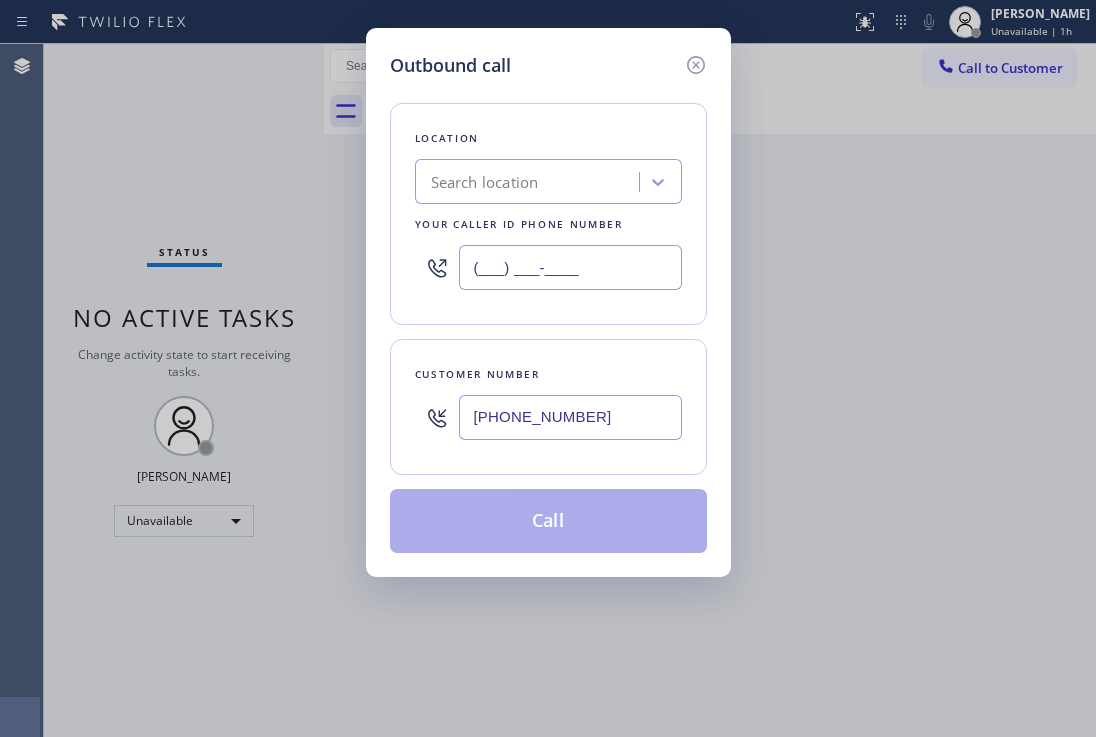 drag, startPoint x: 598, startPoint y: 262, endPoint x: 418, endPoint y: 192, distance: 193.13208 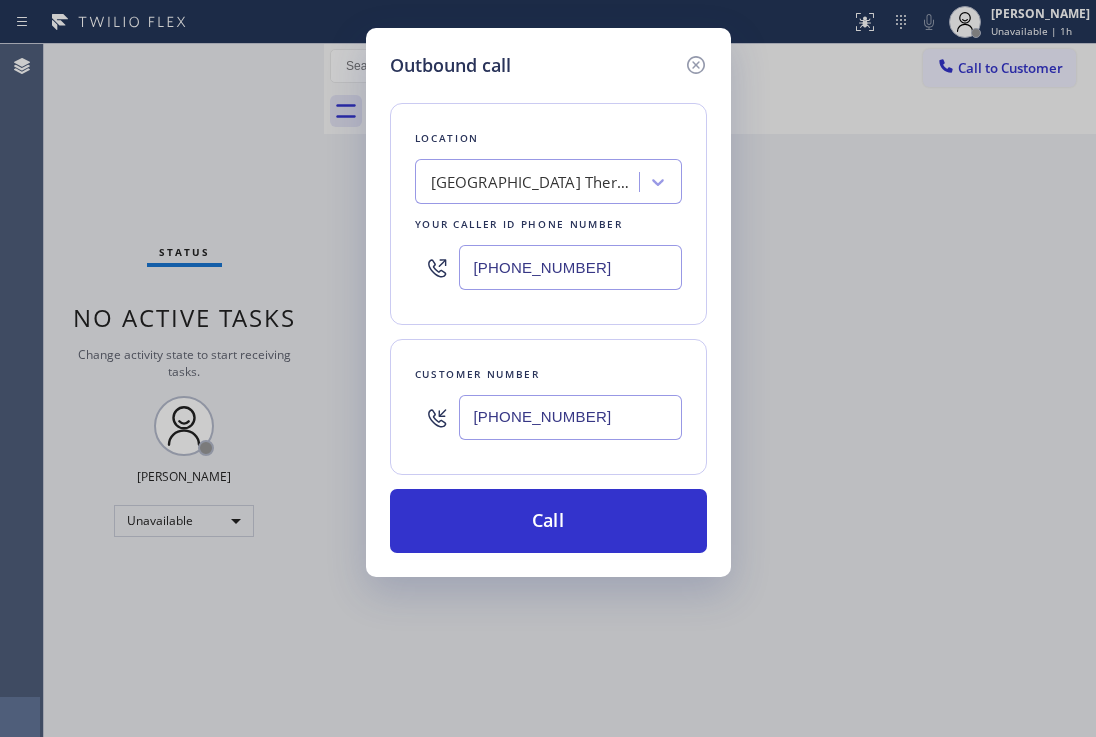 type on "[PHONE_NUMBER]" 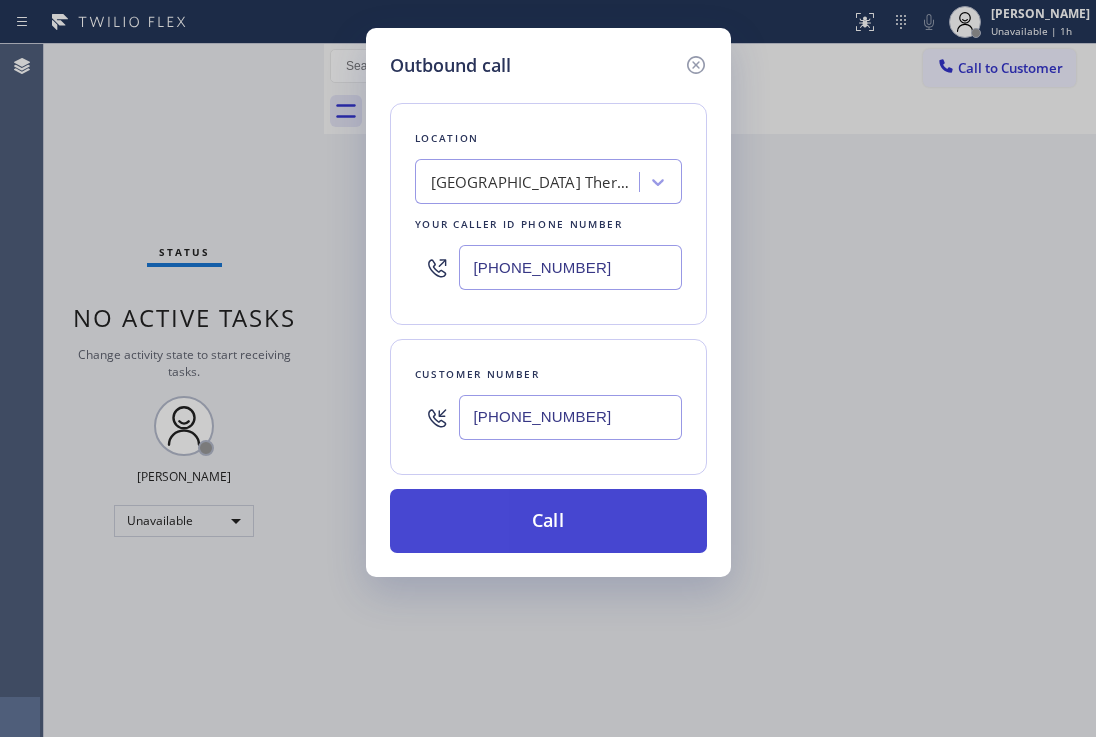 click on "Call" at bounding box center [548, 521] 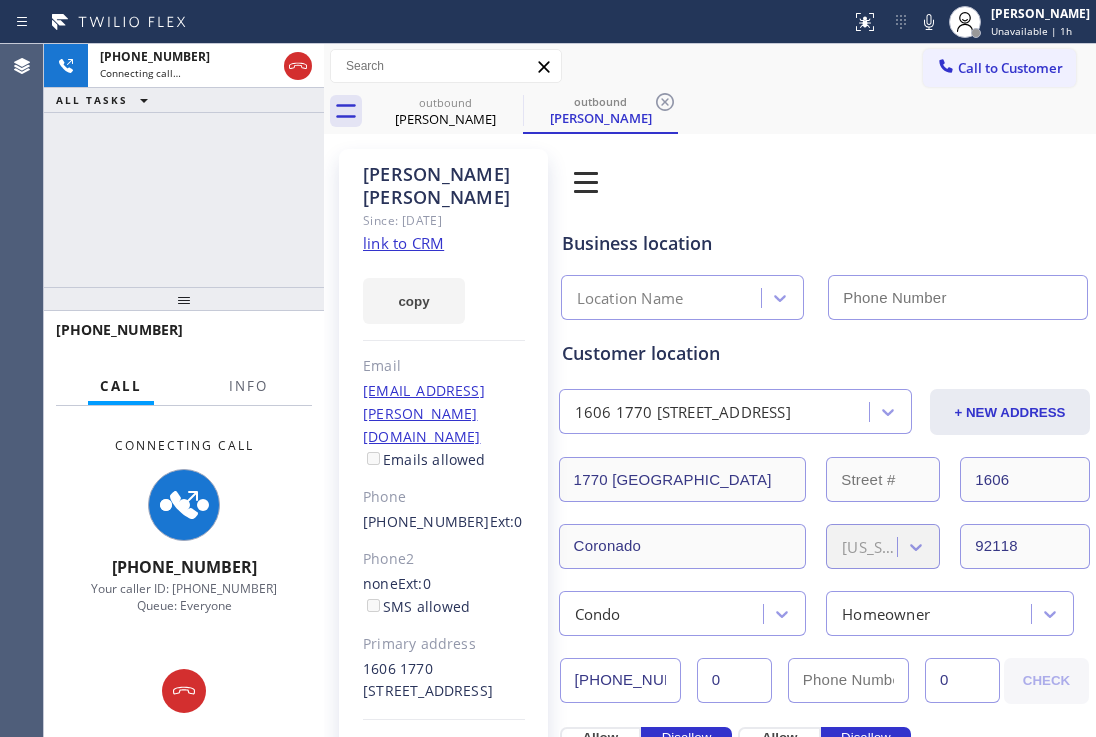 type on "[PHONE_NUMBER]" 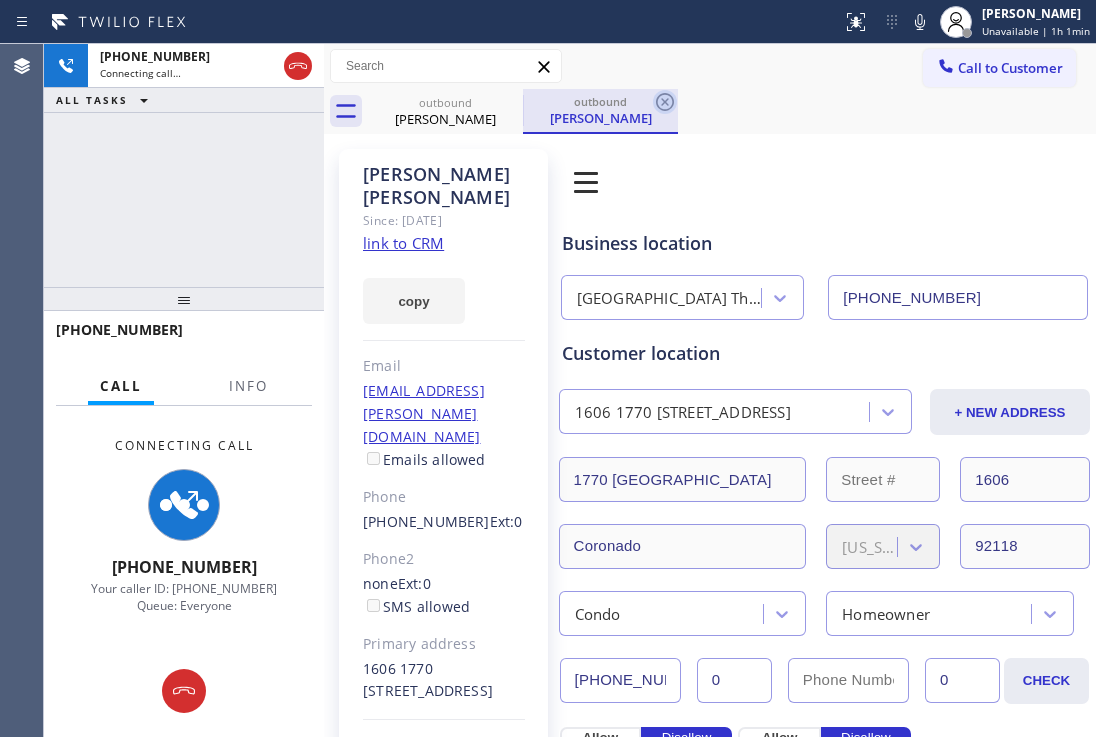 click 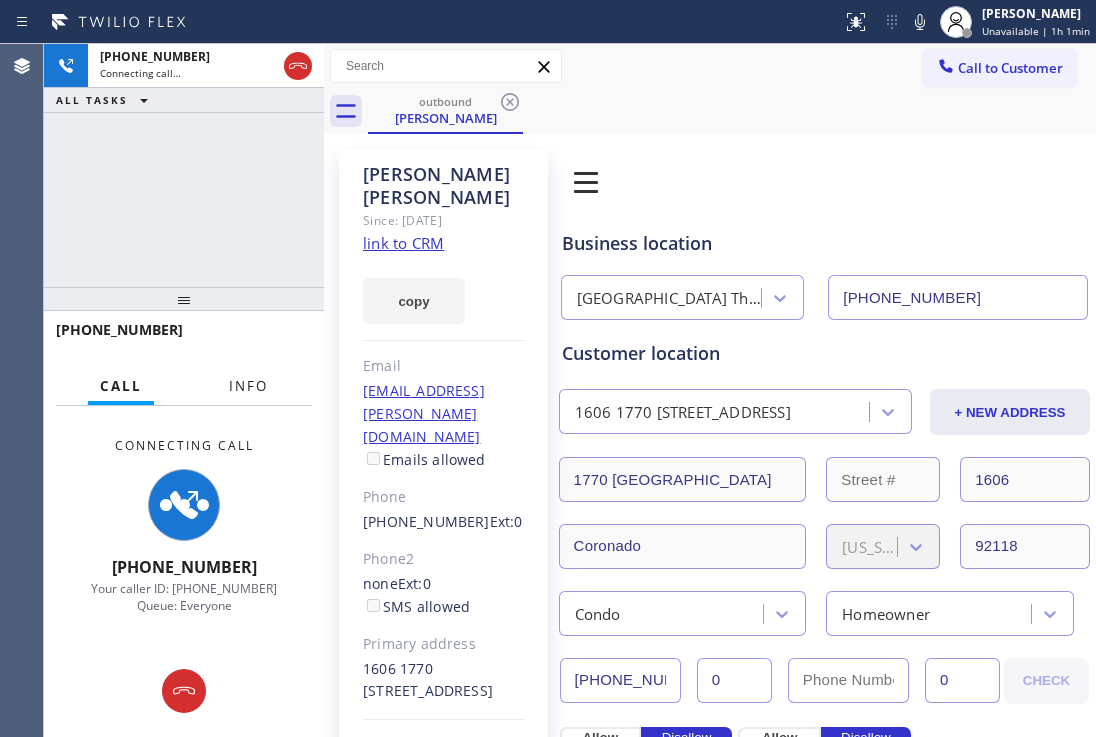 click on "Info" at bounding box center (248, 386) 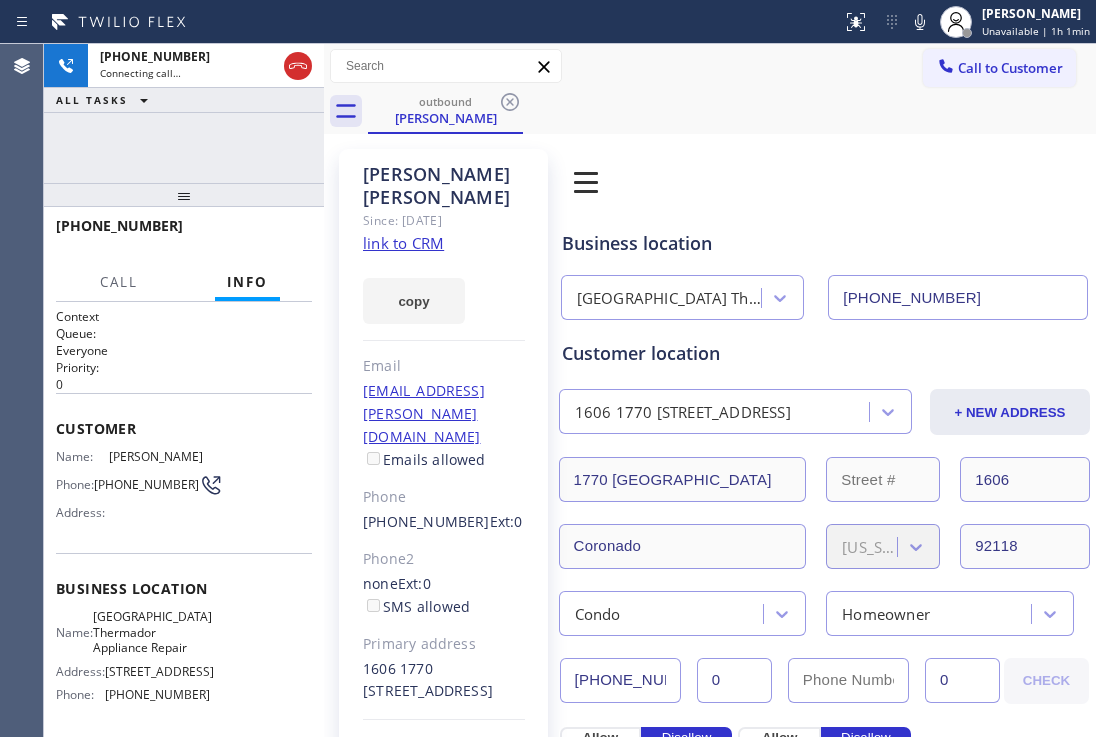 drag, startPoint x: 195, startPoint y: 306, endPoint x: 243, endPoint y: 141, distance: 171.84004 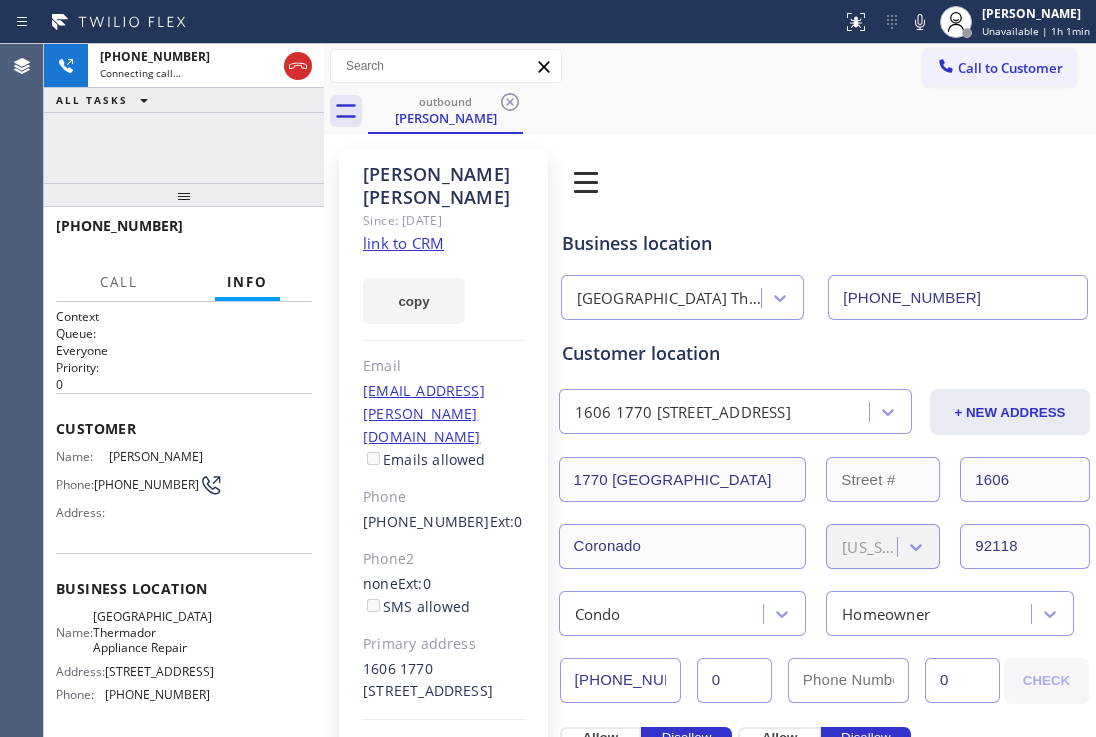 click on "[PHONE_NUMBER] Connecting call… ALL TASKS ALL TASKS ACTIVE TASKS TASKS IN WRAP UP [PHONE_NUMBER] Call Info Connecting Call [PHONE_NUMBER] Your caller ID: [PHONE_NUMBER] Queue: Everyone Context Queue: Everyone Priority: 0 Customer Name: [PERSON_NAME] Phone: [PHONE_NUMBER] Address: Business location Name: [GEOGRAPHIC_DATA] Thermador Appliance Repair Address: [STREET_ADDRESS]  Phone: [PHONE_NUMBER] Call From City: State: Zipcode: Outbound call Location [GEOGRAPHIC_DATA] Thermador Appliance Repair Your caller id phone number [PHONE_NUMBER] Customer number [PHONE_NUMBER] Call" at bounding box center (184, 390) 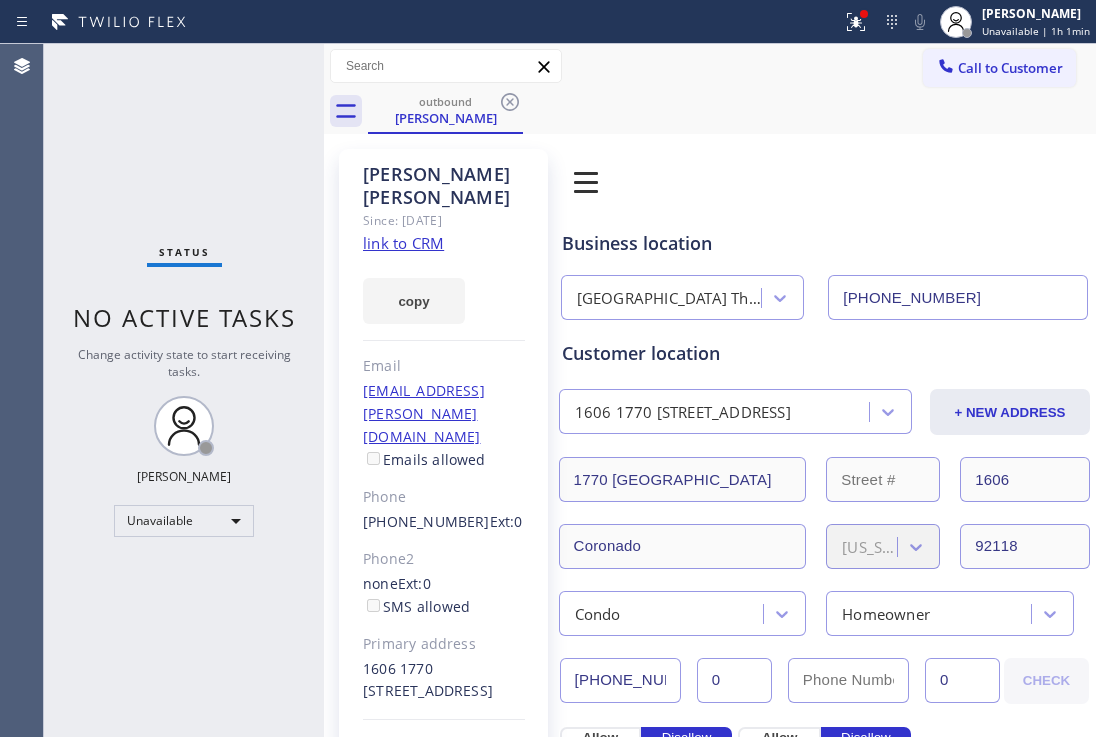 drag, startPoint x: 509, startPoint y: 106, endPoint x: 532, endPoint y: 84, distance: 31.827662 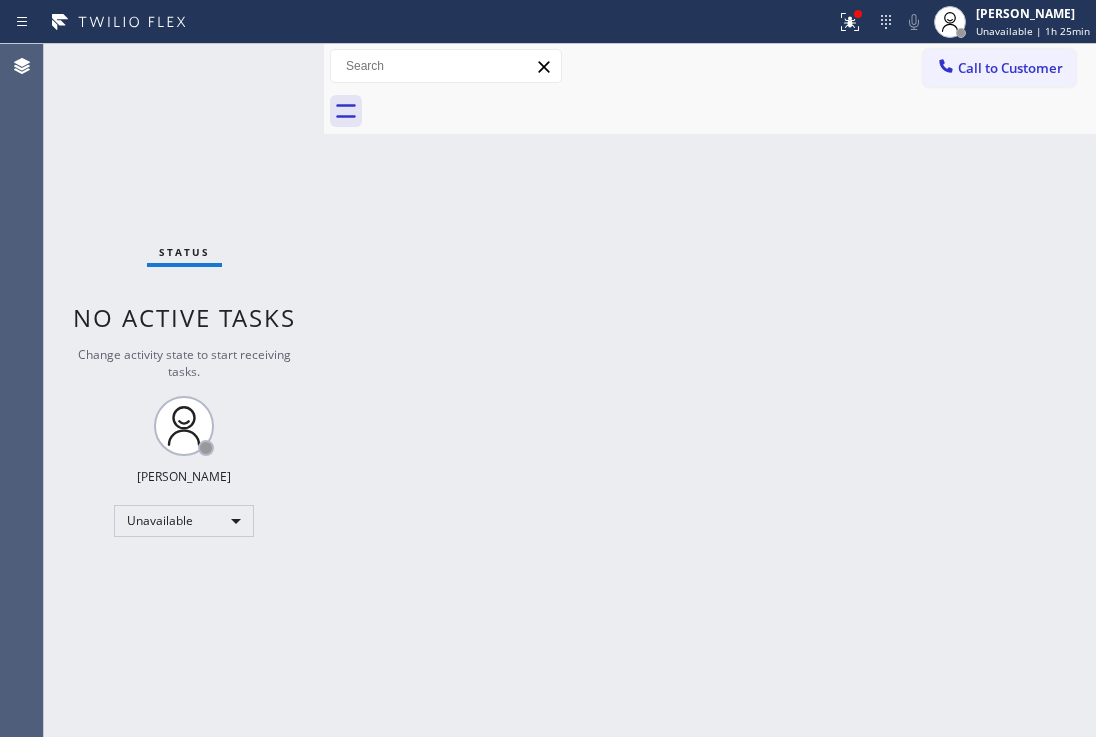 drag, startPoint x: 691, startPoint y: 502, endPoint x: 319, endPoint y: 84, distance: 559.56055 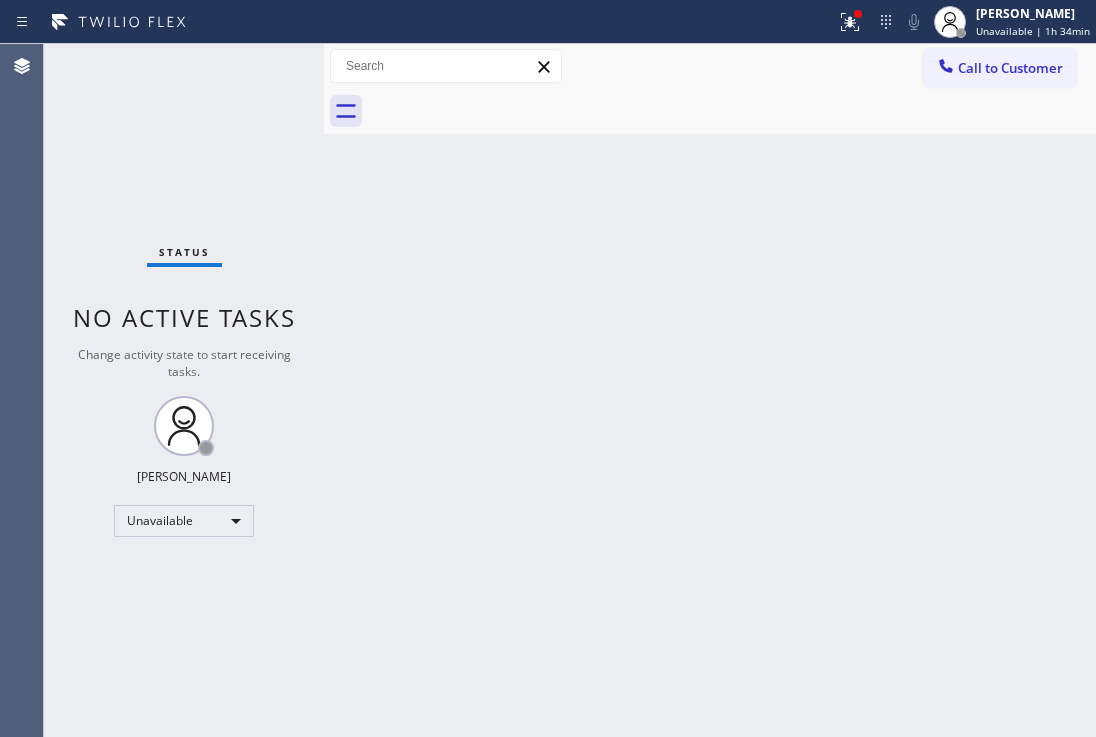 click on "Back to Dashboard Change Sender ID Customers Technicians Select a contact Outbound call Location Search location Your caller id phone number Customer number Call Customer info Name   Phone none Address none Change Sender ID HVAC [PHONE_NUMBER] 5 Star Appliance [PHONE_NUMBER] Appliance Repair [PHONE_NUMBER] Plumbing [PHONE_NUMBER] Air Duct Cleaning [PHONE_NUMBER]  Electricians [PHONE_NUMBER] Cancel Change Check personal SMS Reset Change No tabs Call to Customer Outbound call Location [GEOGRAPHIC_DATA] Thermador Appliance Repair Your caller id phone number [PHONE_NUMBER] Customer number Call Outbound call Technician Search Technician Your caller id phone number Your caller id phone number Call" at bounding box center (710, 390) 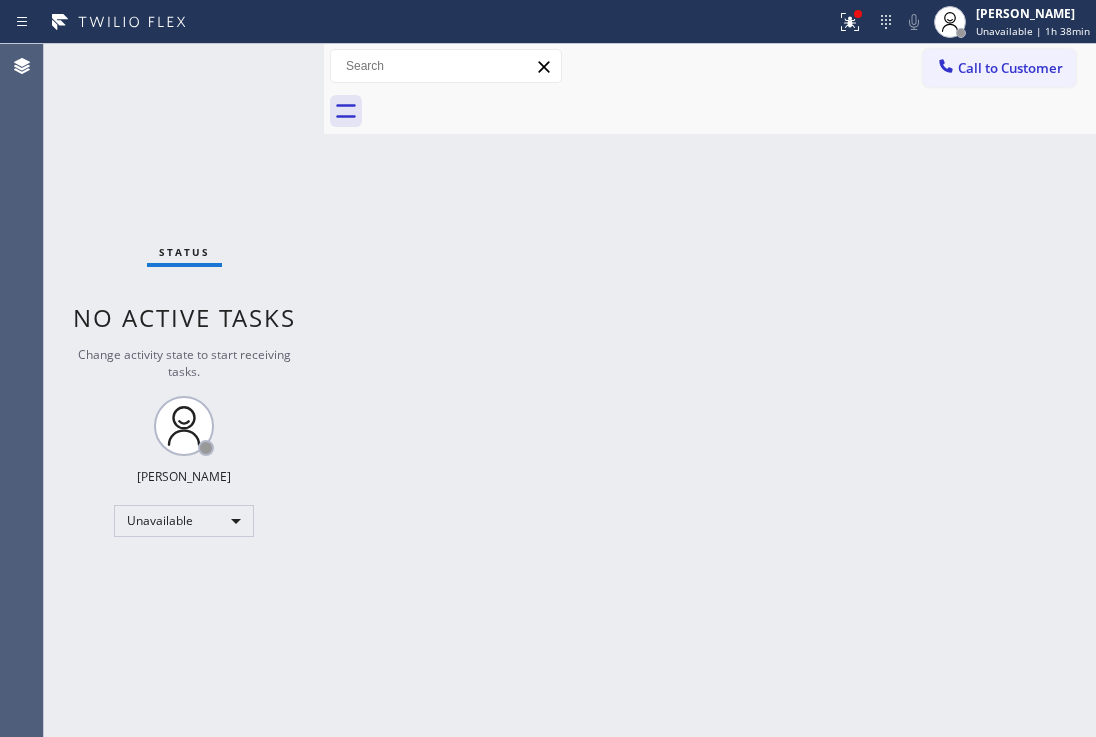 click on "Back to Dashboard Change Sender ID Customers Technicians Select a contact Outbound call Location Search location Your caller id phone number Customer number Call Customer info Name   Phone none Address none Change Sender ID HVAC [PHONE_NUMBER] 5 Star Appliance [PHONE_NUMBER] Appliance Repair [PHONE_NUMBER] Plumbing [PHONE_NUMBER] Air Duct Cleaning [PHONE_NUMBER]  Electricians [PHONE_NUMBER] Cancel Change Check personal SMS Reset Change No tabs Call to Customer Outbound call Location [GEOGRAPHIC_DATA] Thermador Appliance Repair Your caller id phone number [PHONE_NUMBER] Customer number Call Outbound call Technician Search Technician Your caller id phone number Your caller id phone number Call" at bounding box center (710, 390) 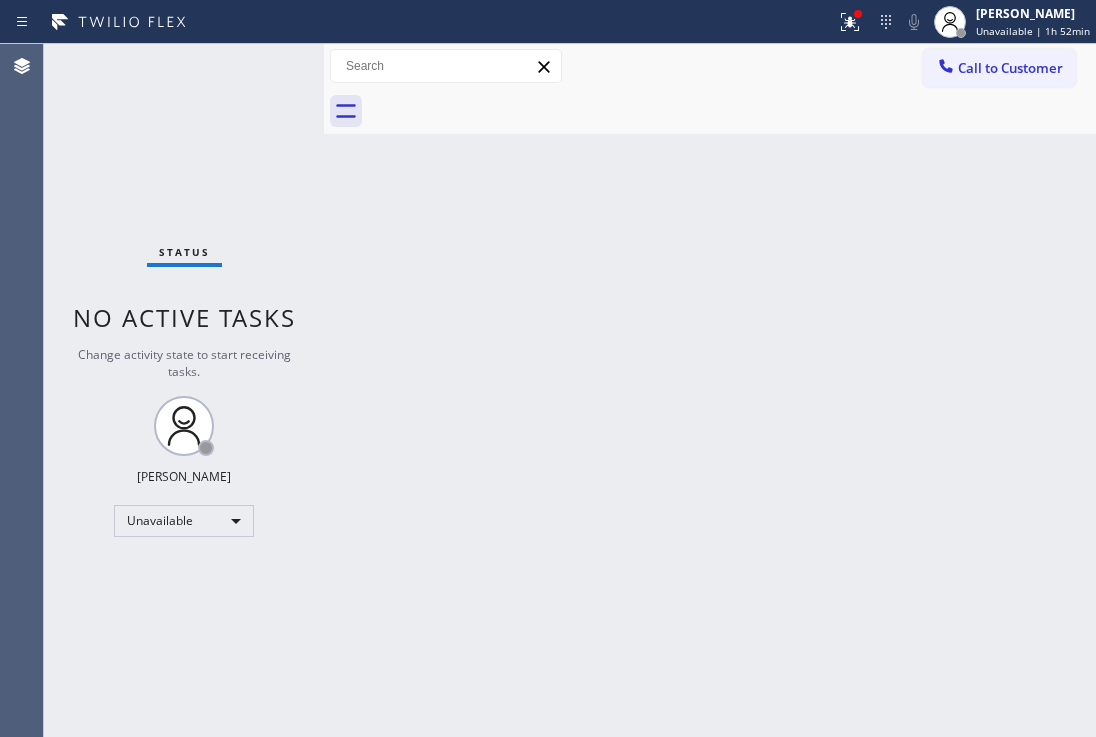 drag, startPoint x: 983, startPoint y: 77, endPoint x: 896, endPoint y: 103, distance: 90.80198 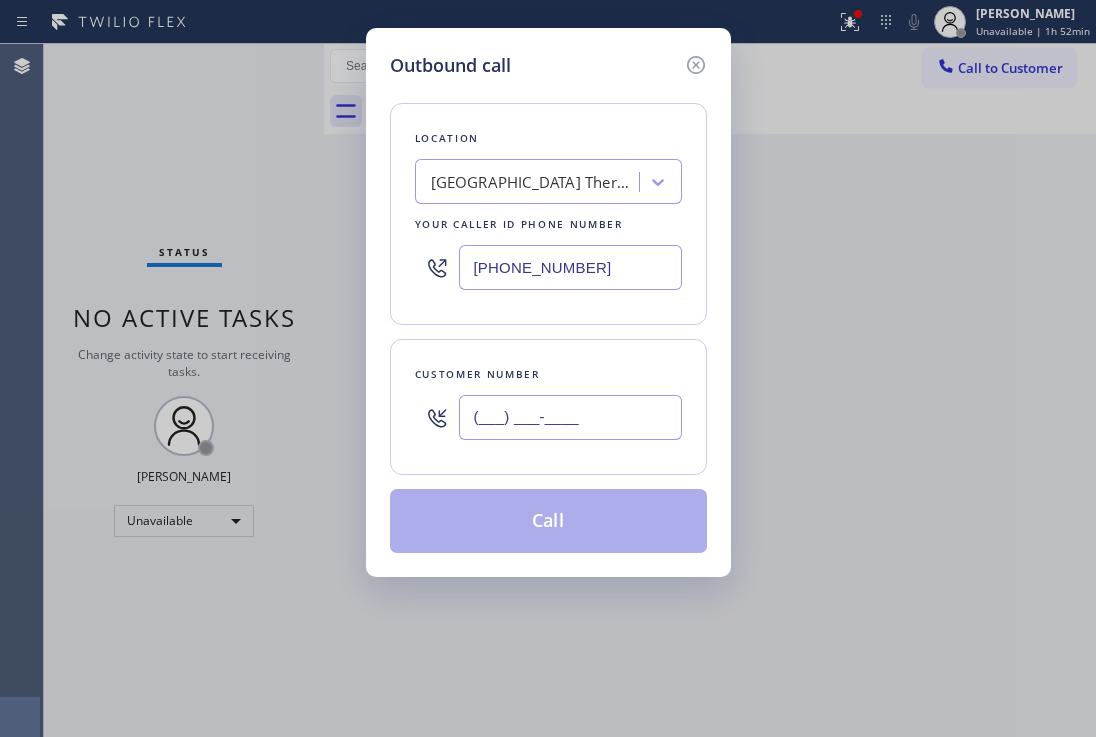 drag, startPoint x: 523, startPoint y: 393, endPoint x: 421, endPoint y: 384, distance: 102.396286 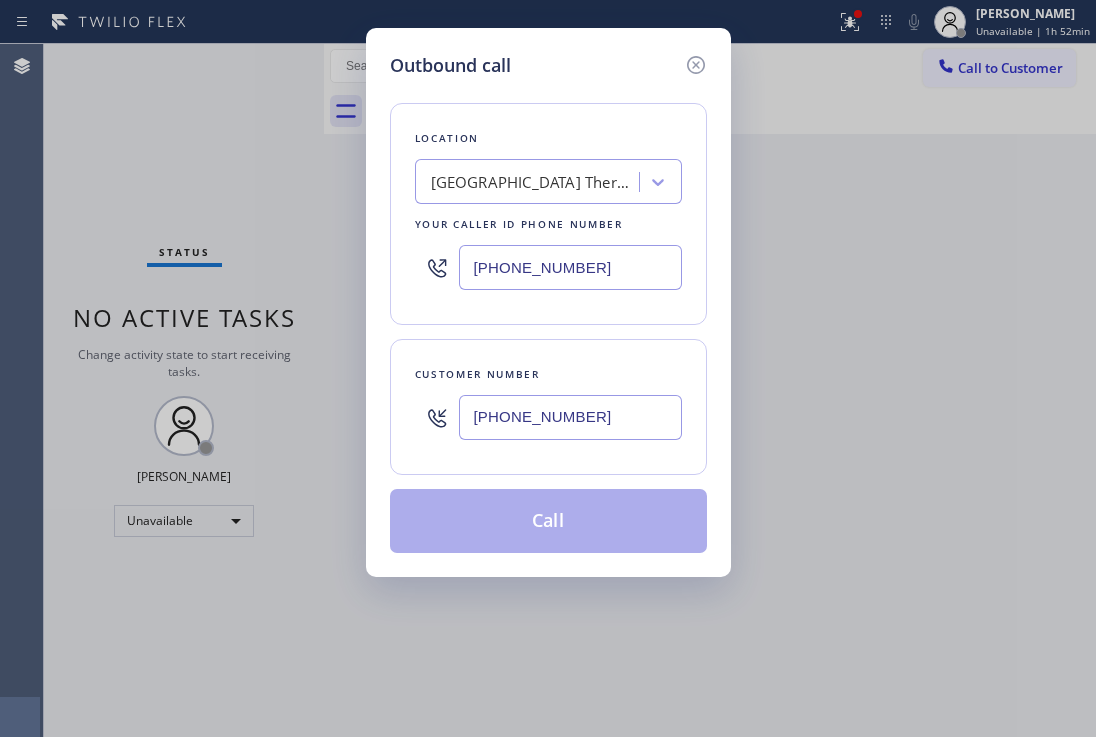 type on "[PHONE_NUMBER]" 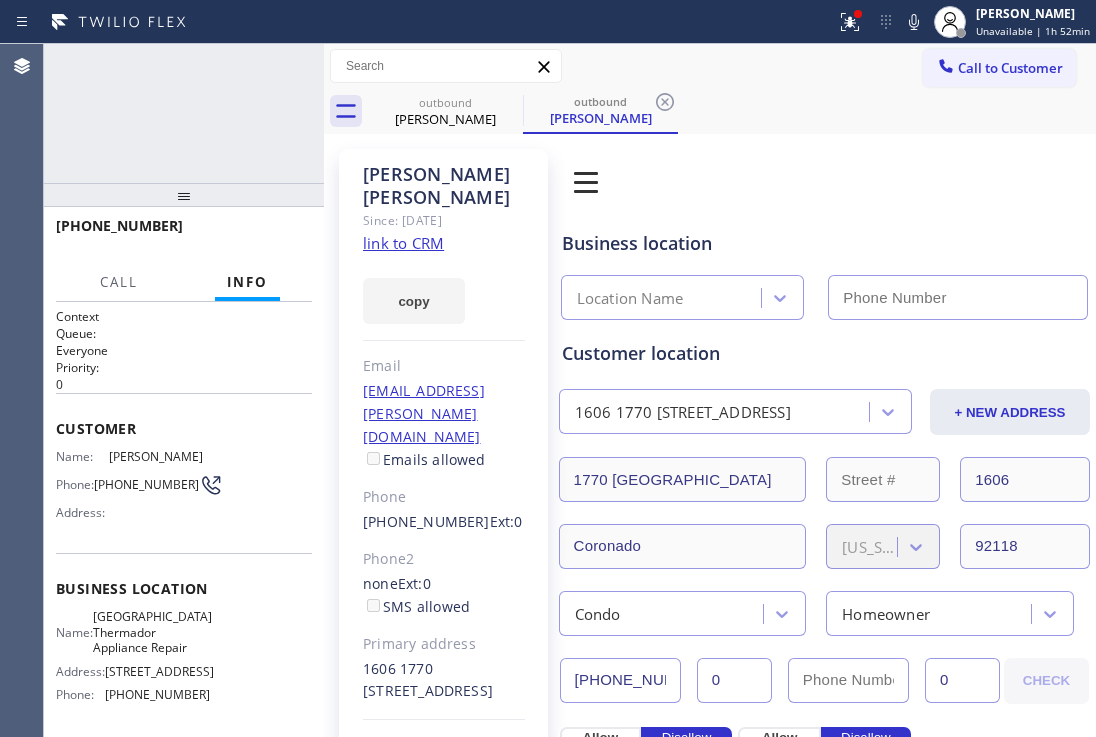 type on "[PHONE_NUMBER]" 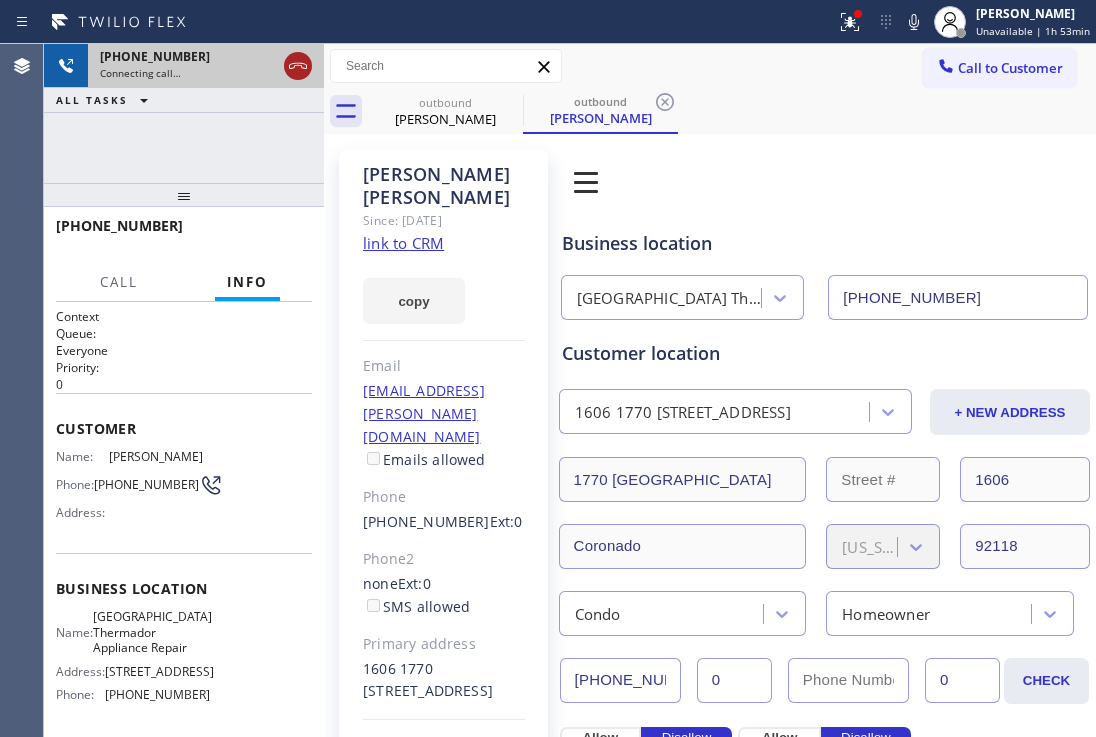 click 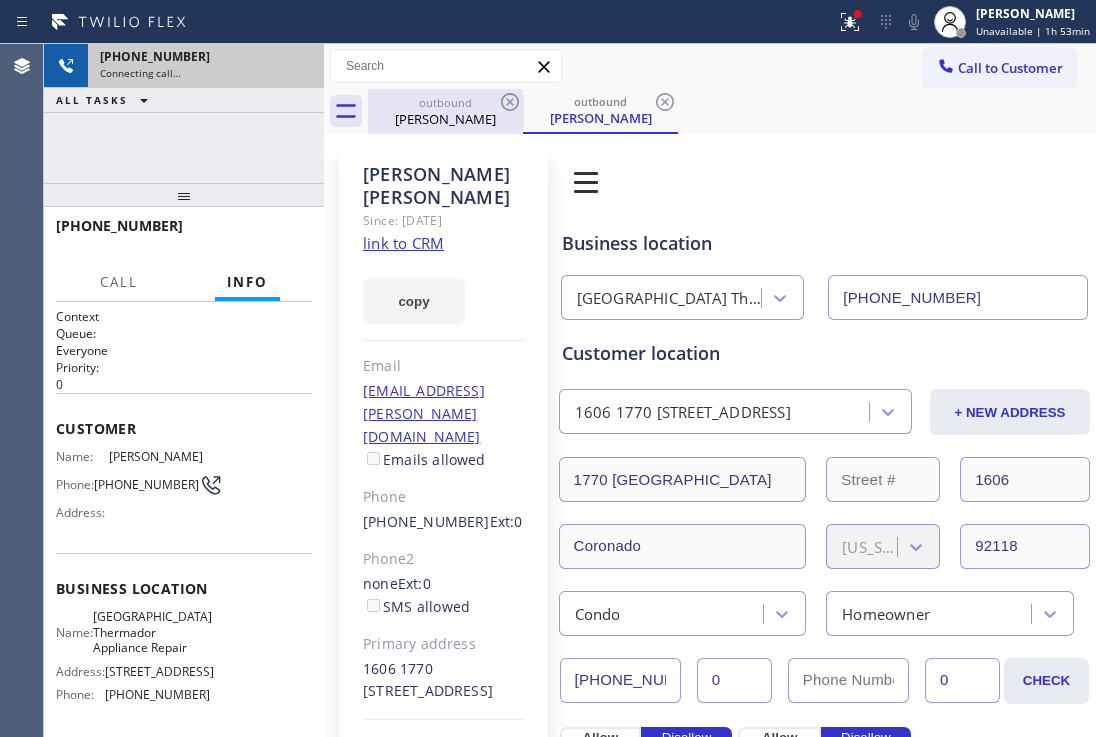 click on "[PERSON_NAME]" at bounding box center [445, 119] 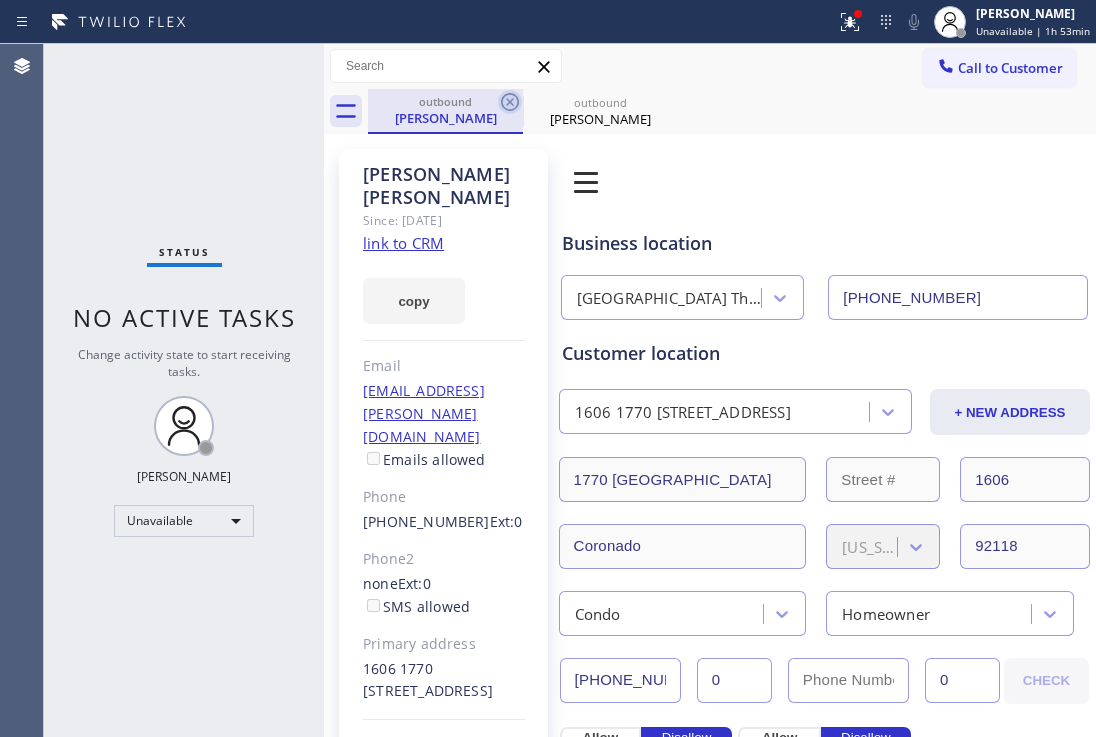 click 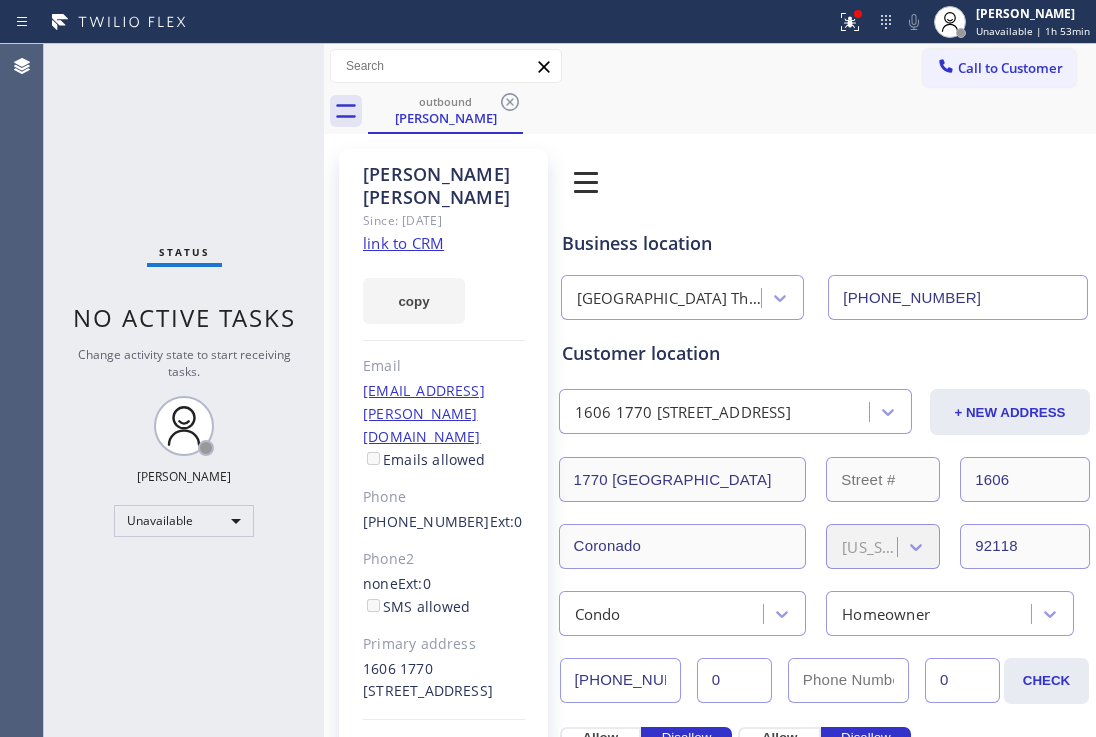 click 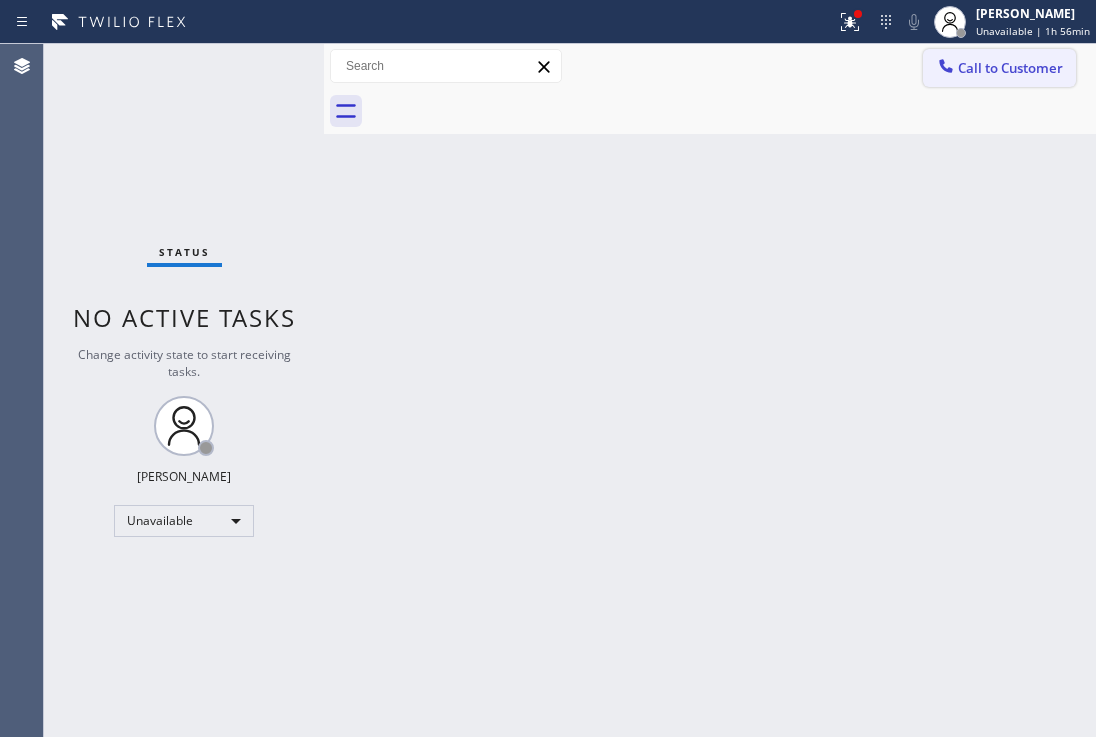 drag, startPoint x: 1000, startPoint y: 73, endPoint x: 542, endPoint y: 267, distance: 497.39322 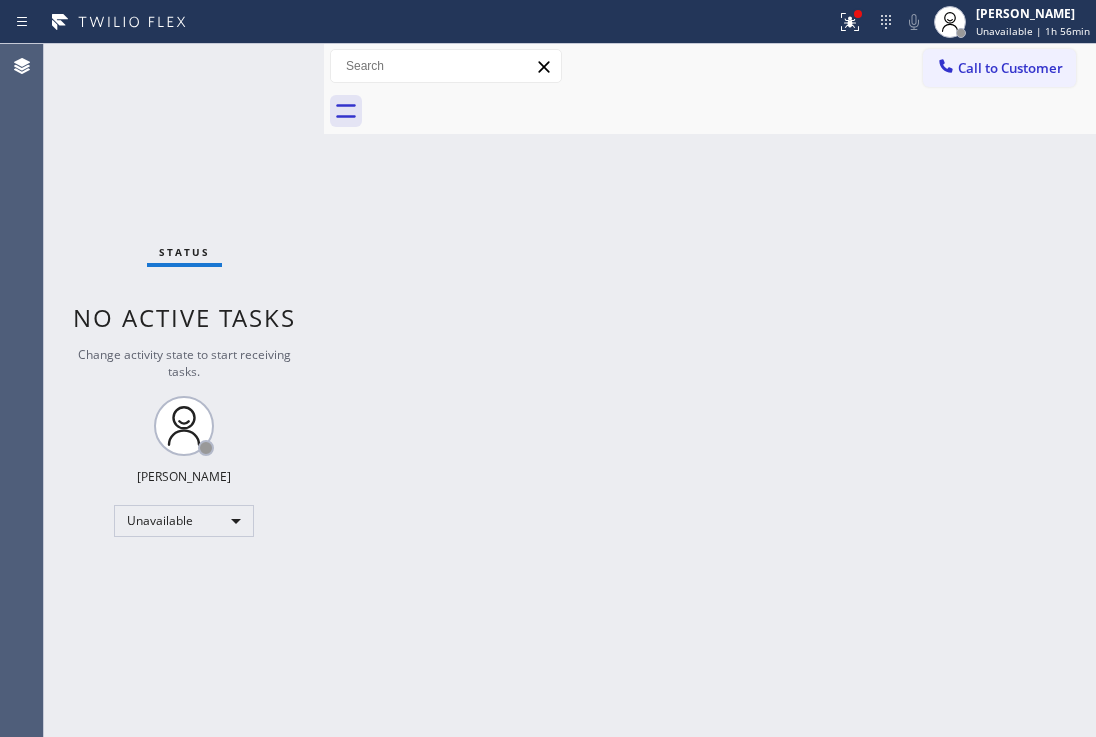 click on "Call to Customer" at bounding box center [1010, 68] 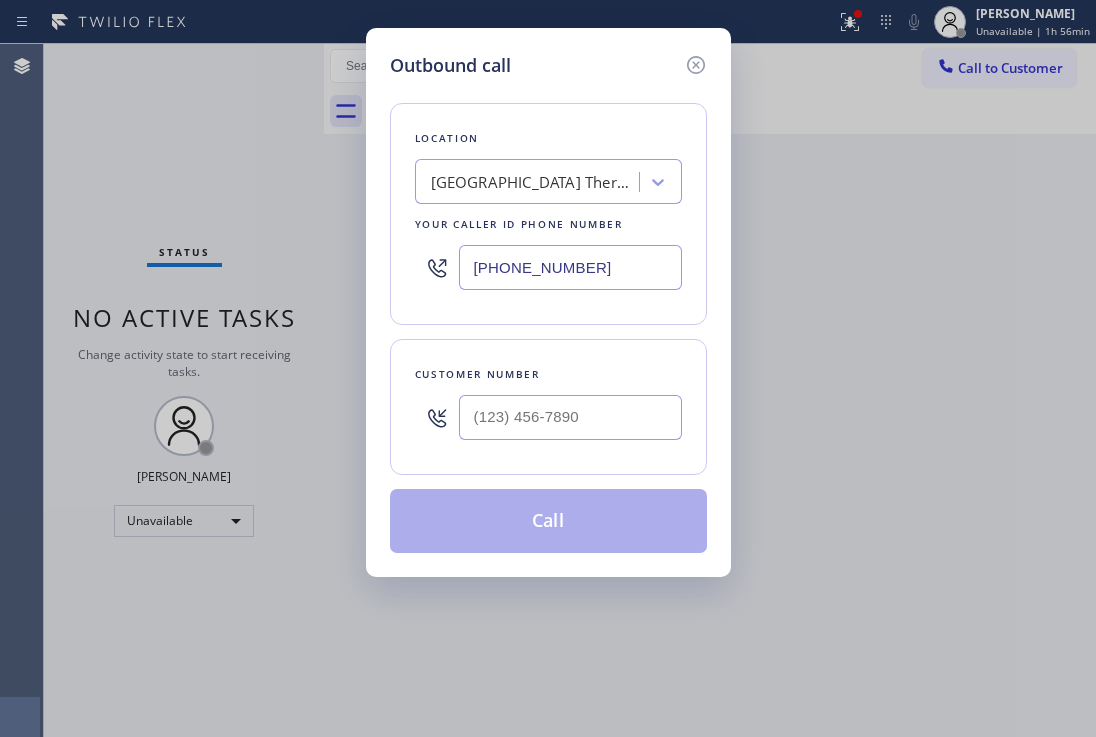 drag, startPoint x: 463, startPoint y: 247, endPoint x: 437, endPoint y: 229, distance: 31.622776 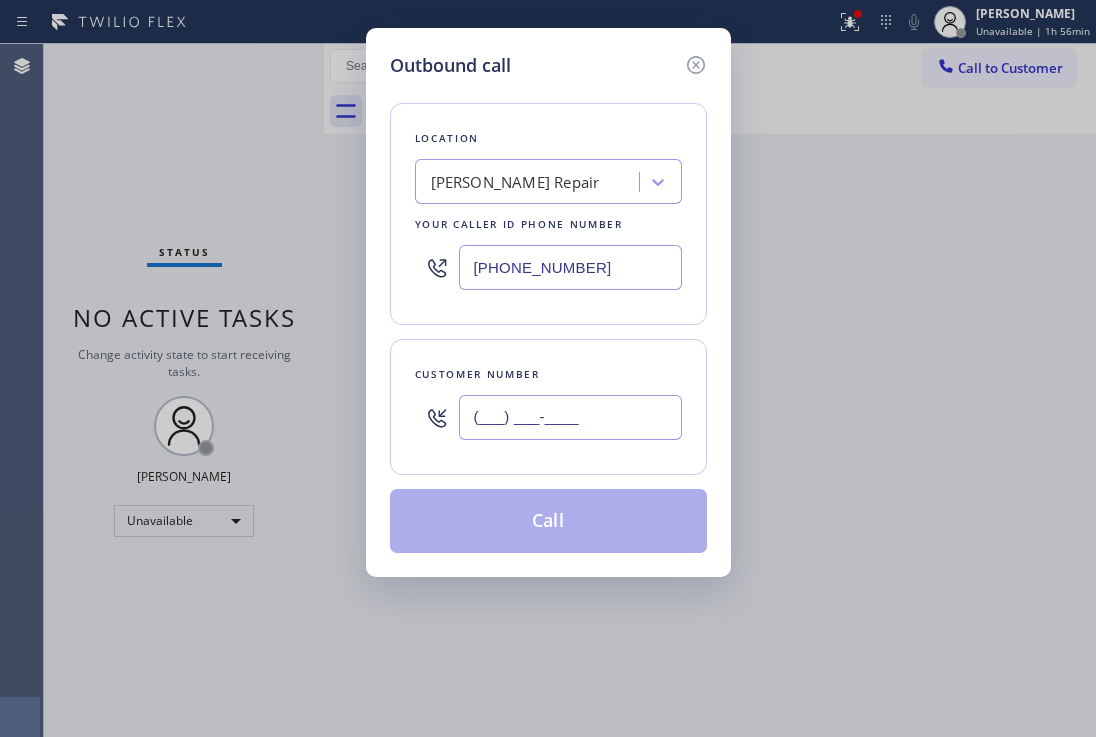 drag, startPoint x: 617, startPoint y: 420, endPoint x: 435, endPoint y: 404, distance: 182.70195 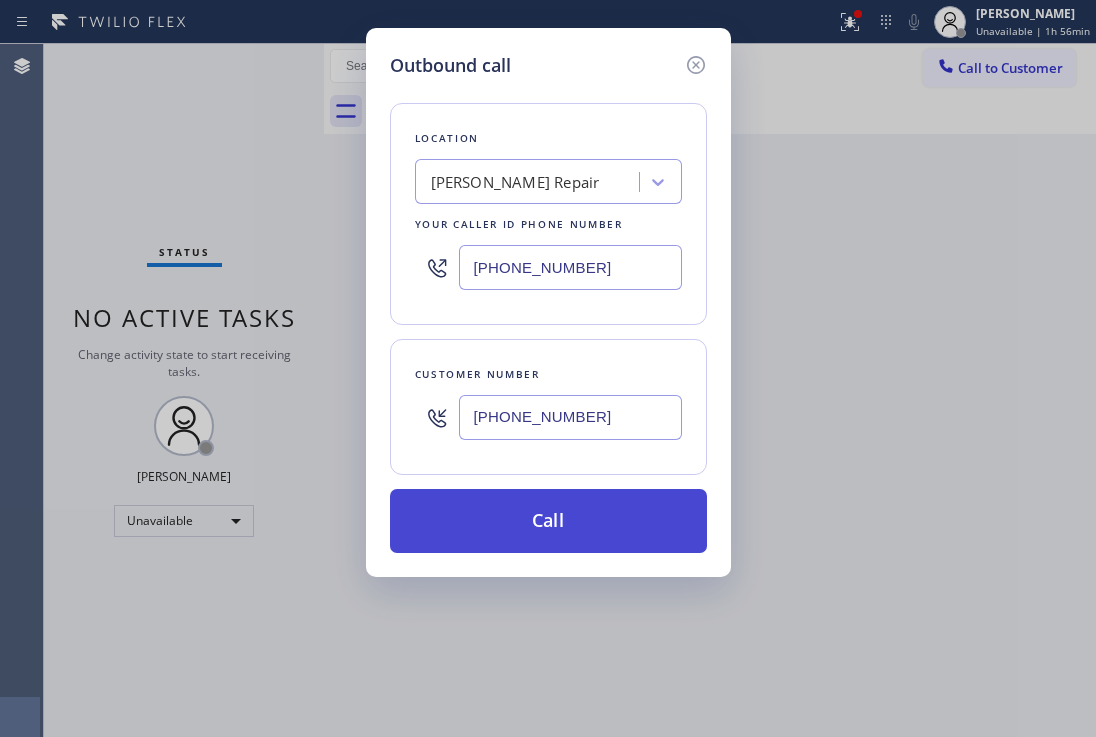 type on "[PHONE_NUMBER]" 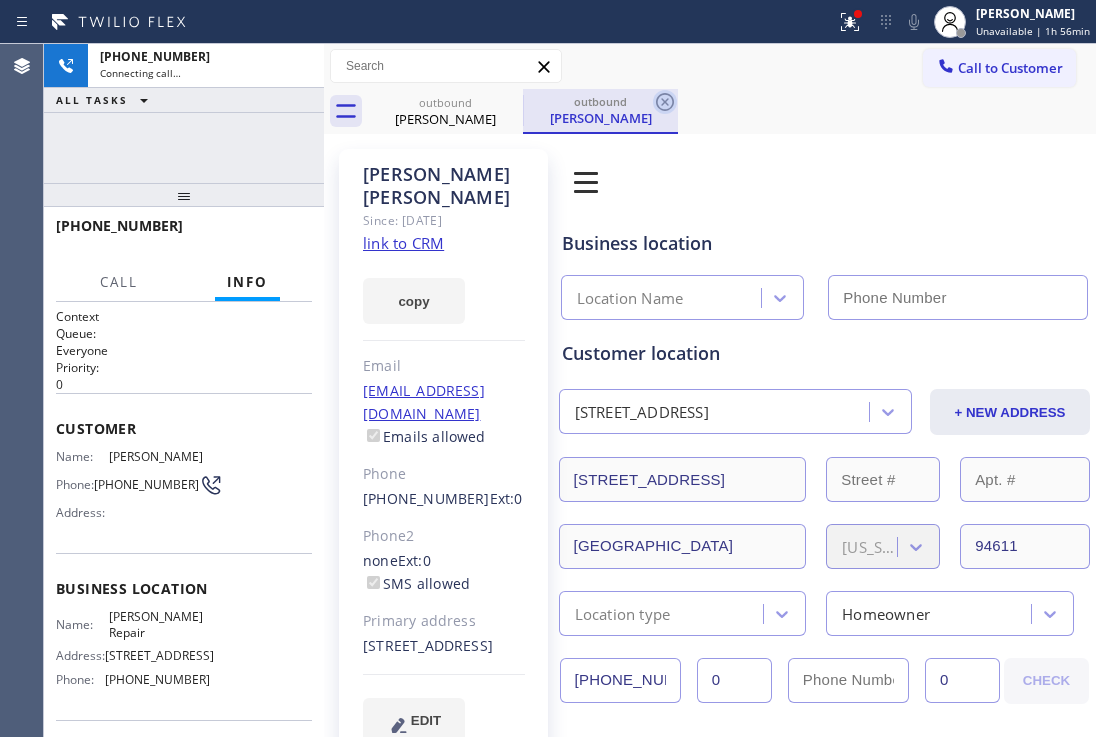 type on "[PHONE_NUMBER]" 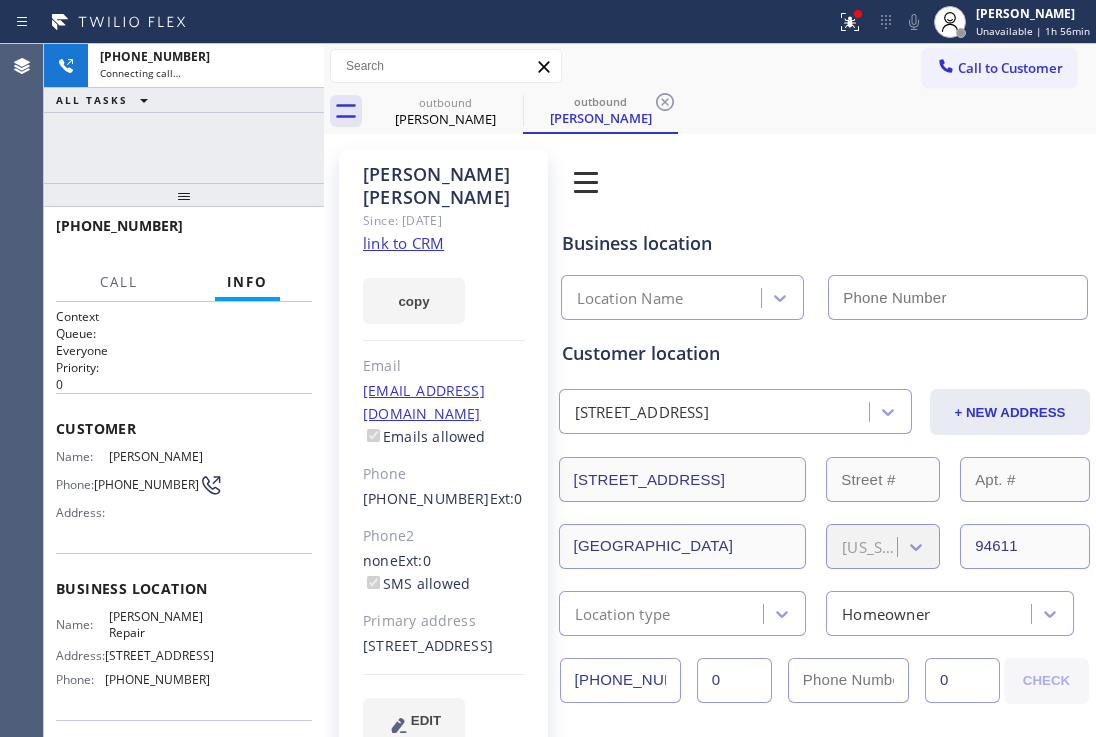 click on "outbound [PERSON_NAME] outbound [PERSON_NAME]" at bounding box center (732, 111) 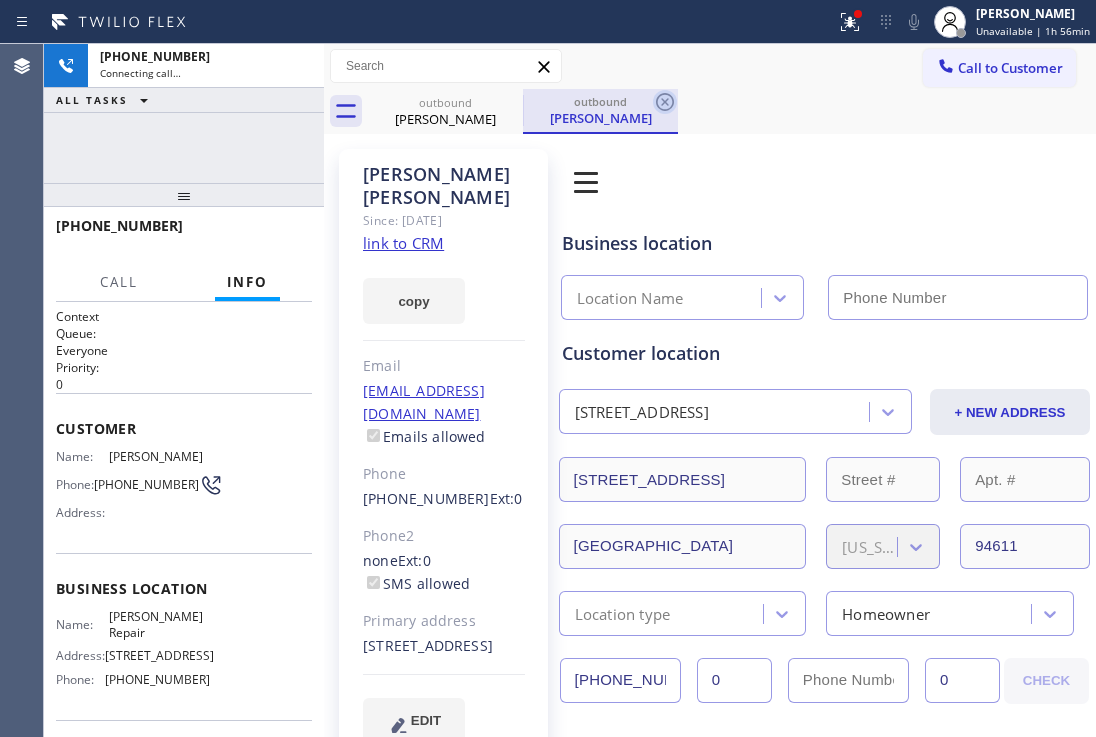 click 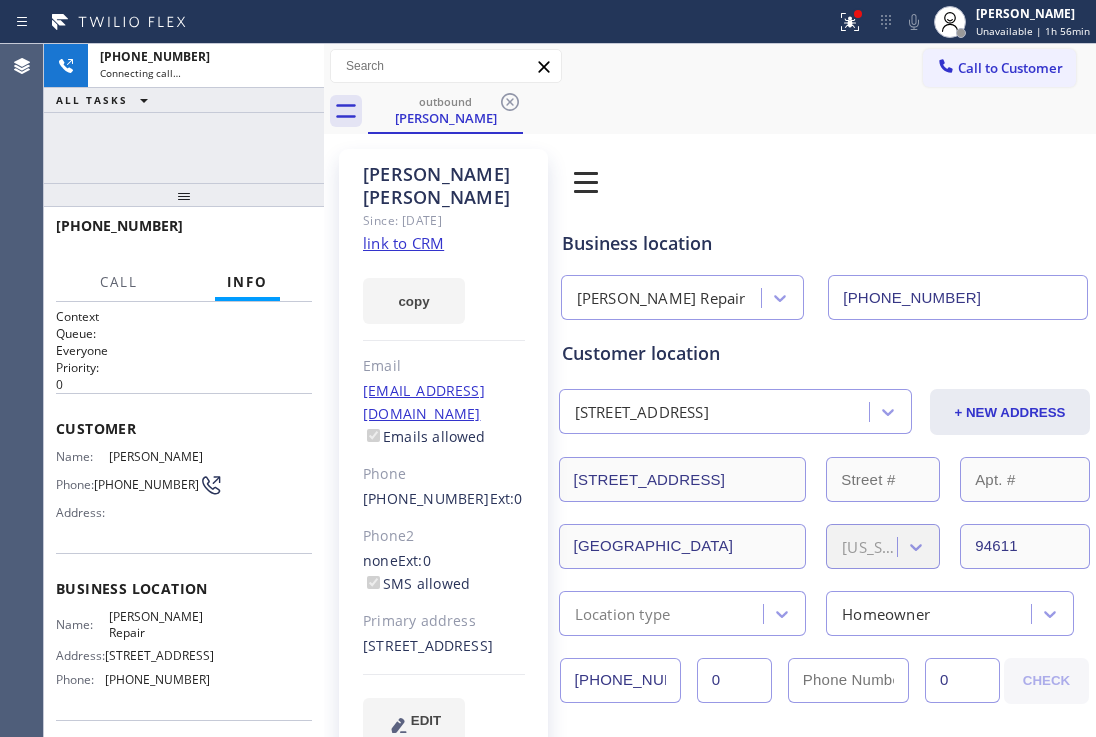 drag, startPoint x: 509, startPoint y: 625, endPoint x: 362, endPoint y: 598, distance: 149.45903 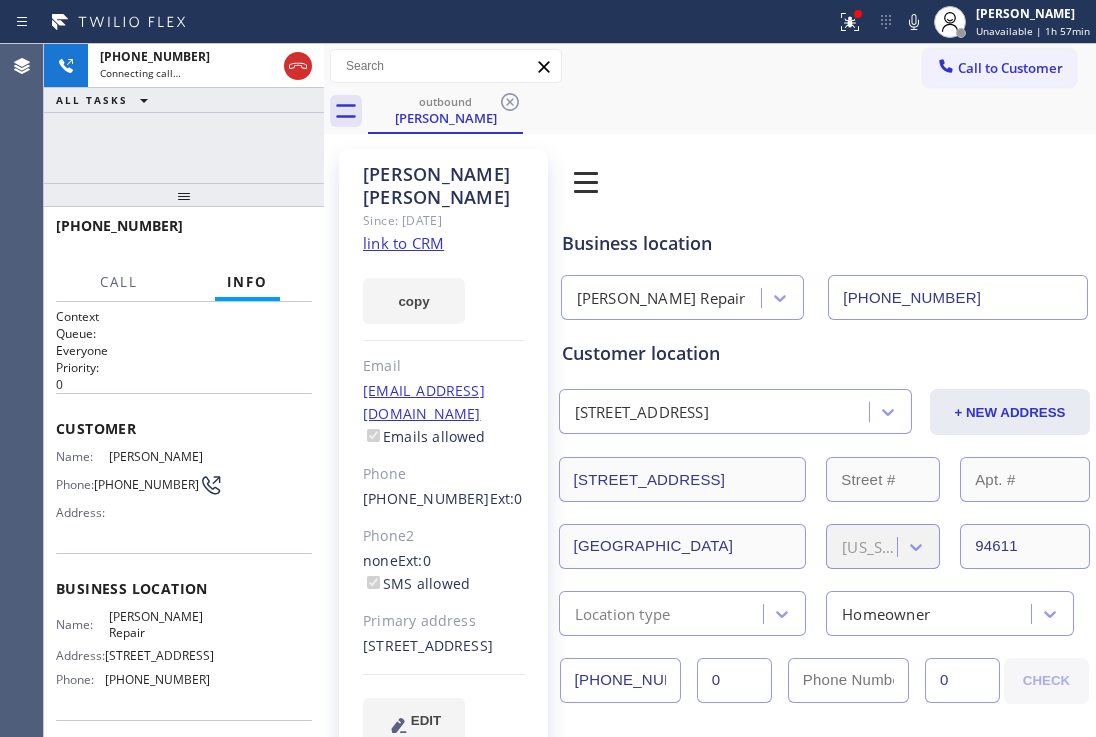 drag, startPoint x: 182, startPoint y: 203, endPoint x: 192, endPoint y: 185, distance: 20.59126 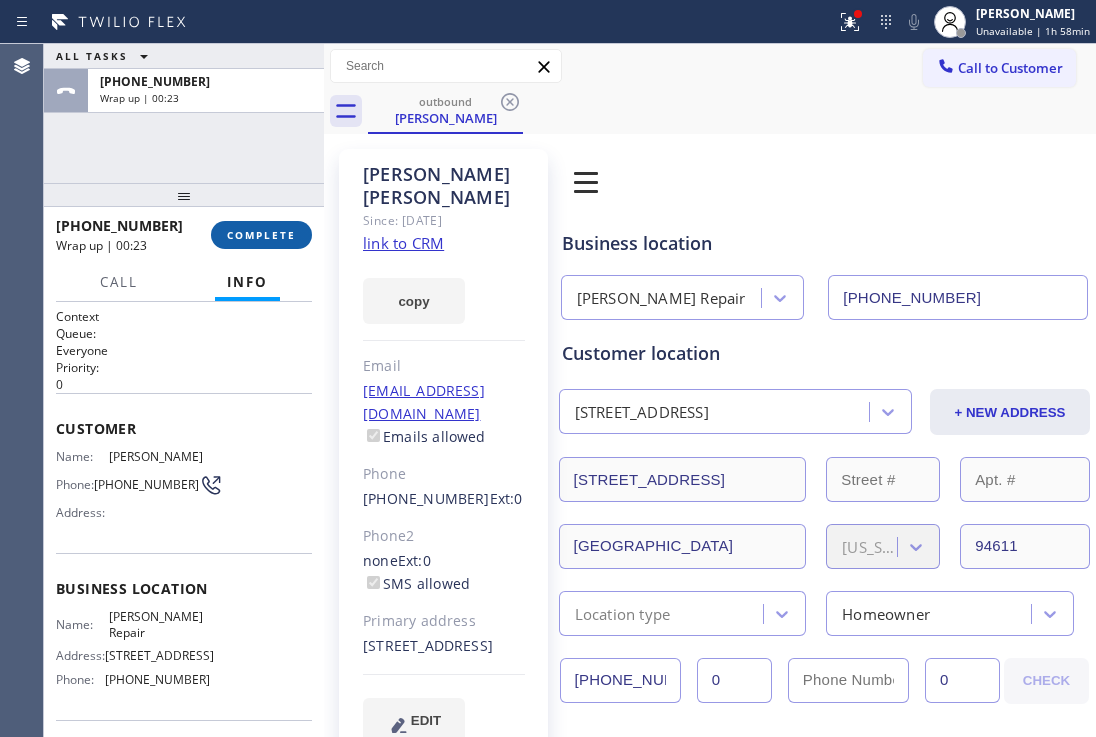 click on "COMPLETE" at bounding box center (261, 235) 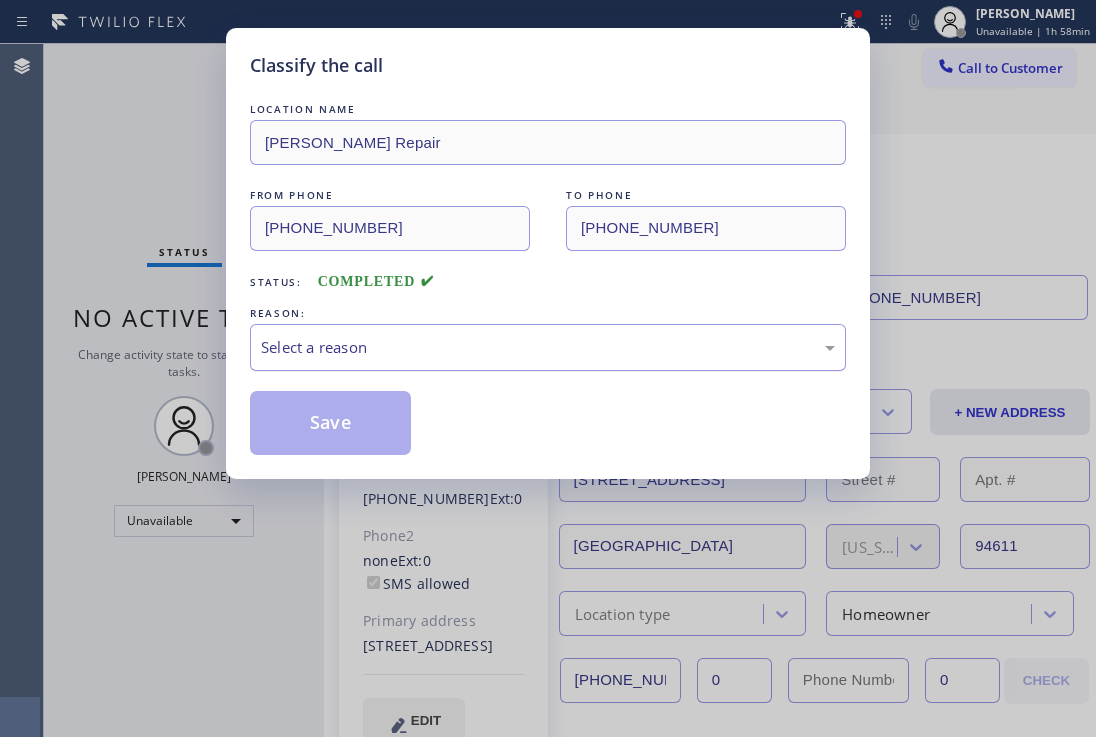 click on "Select a reason" at bounding box center [548, 347] 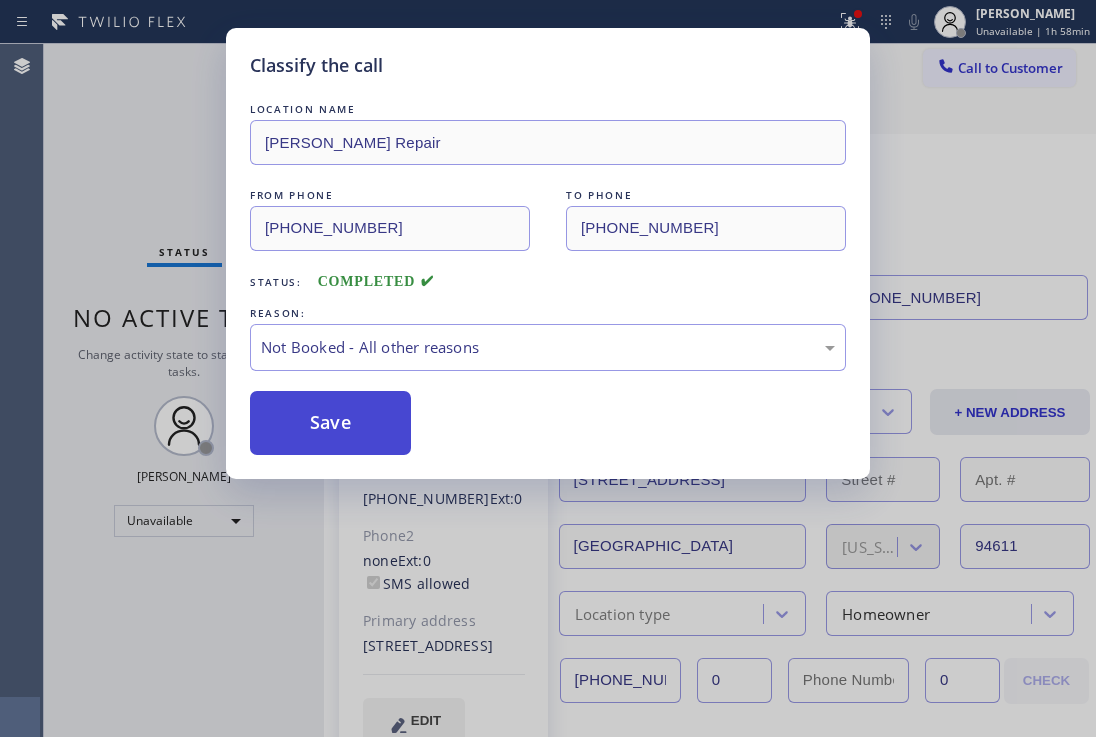 click on "Save" at bounding box center [330, 423] 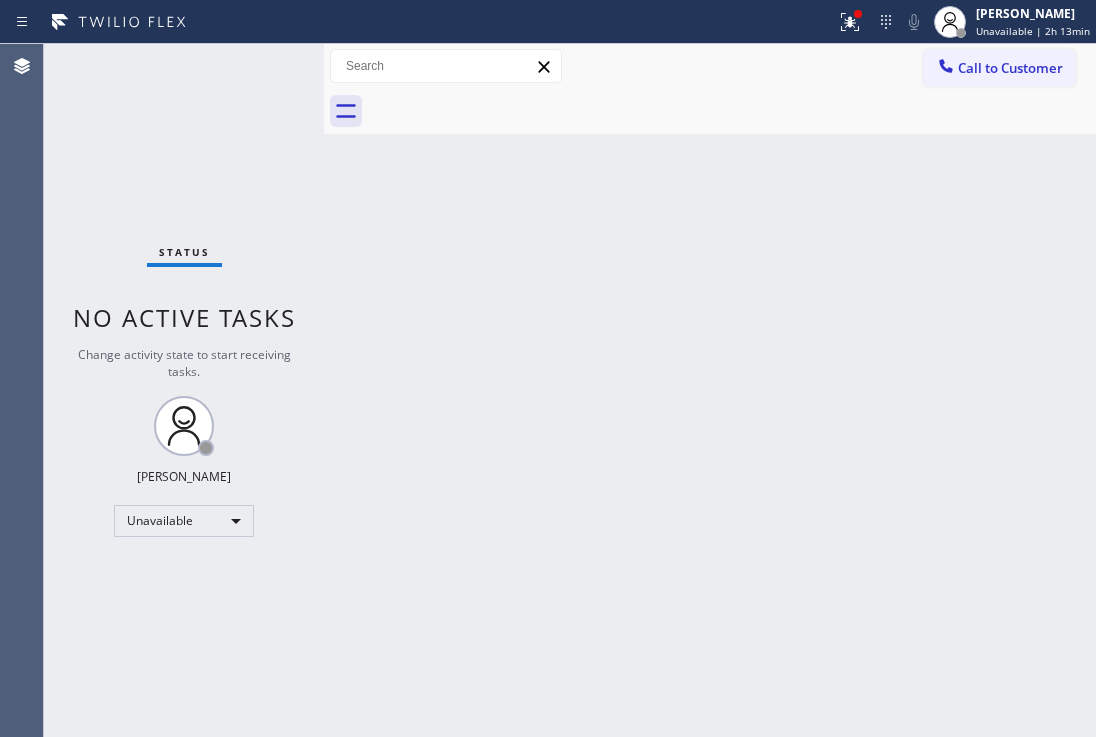click on "Back to Dashboard Change Sender ID Customers Technicians Select a contact Outbound call Location Search location Your caller id phone number Customer number Call Customer info Name   Phone none Address none Change Sender ID HVAC [PHONE_NUMBER] 5 Star Appliance [PHONE_NUMBER] Appliance Repair [PHONE_NUMBER] Plumbing [PHONE_NUMBER] Air Duct Cleaning [PHONE_NUMBER]  Electricians [PHONE_NUMBER] Cancel Change Check personal SMS Reset Change No tabs Call to Customer Outbound call Location [PERSON_NAME] Dacor Repair Your caller id phone number [PHONE_NUMBER] Customer number Call Outbound call Technician Search Technician Your caller id phone number Your caller id phone number Call" at bounding box center [710, 390] 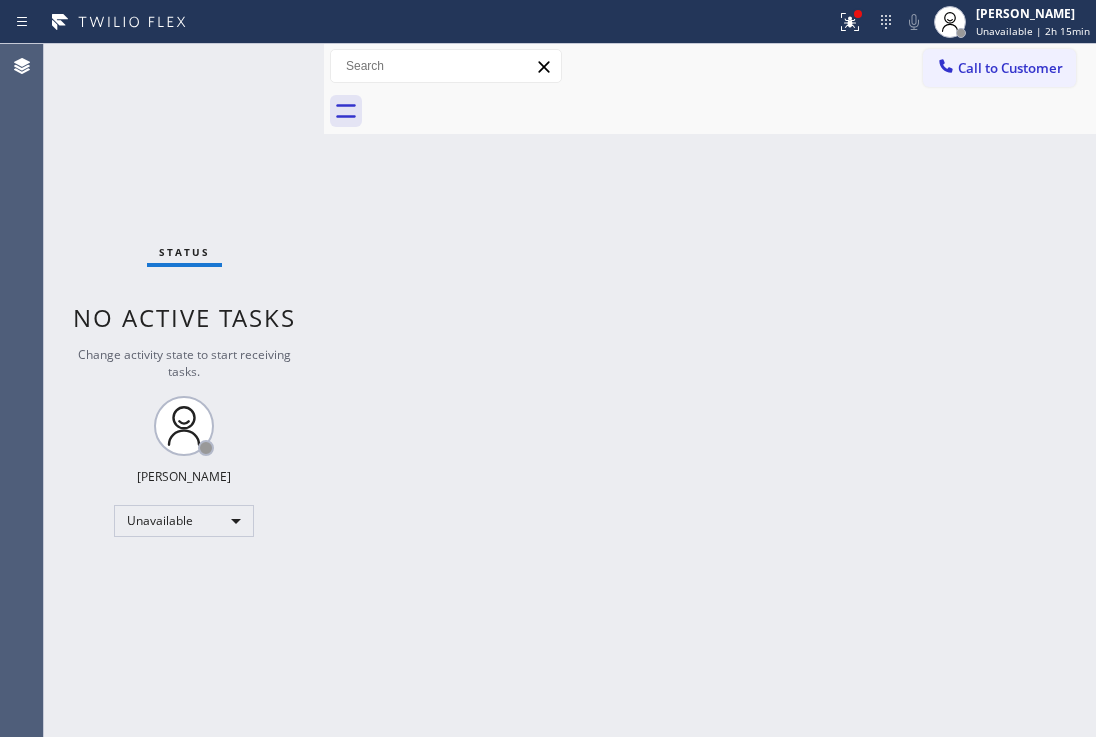 click on "Back to Dashboard Change Sender ID Customers Technicians Select a contact Outbound call Location Search location Your caller id phone number Customer number Call Customer info Name   Phone none Address none Change Sender ID HVAC [PHONE_NUMBER] 5 Star Appliance [PHONE_NUMBER] Appliance Repair [PHONE_NUMBER] Plumbing [PHONE_NUMBER] Air Duct Cleaning [PHONE_NUMBER]  Electricians [PHONE_NUMBER] Cancel Change Check personal SMS Reset Change No tabs Call to Customer Outbound call Location [PERSON_NAME] Dacor Repair Your caller id phone number [PHONE_NUMBER] Customer number Call Outbound call Technician Search Technician Your caller id phone number Your caller id phone number Call" at bounding box center (710, 390) 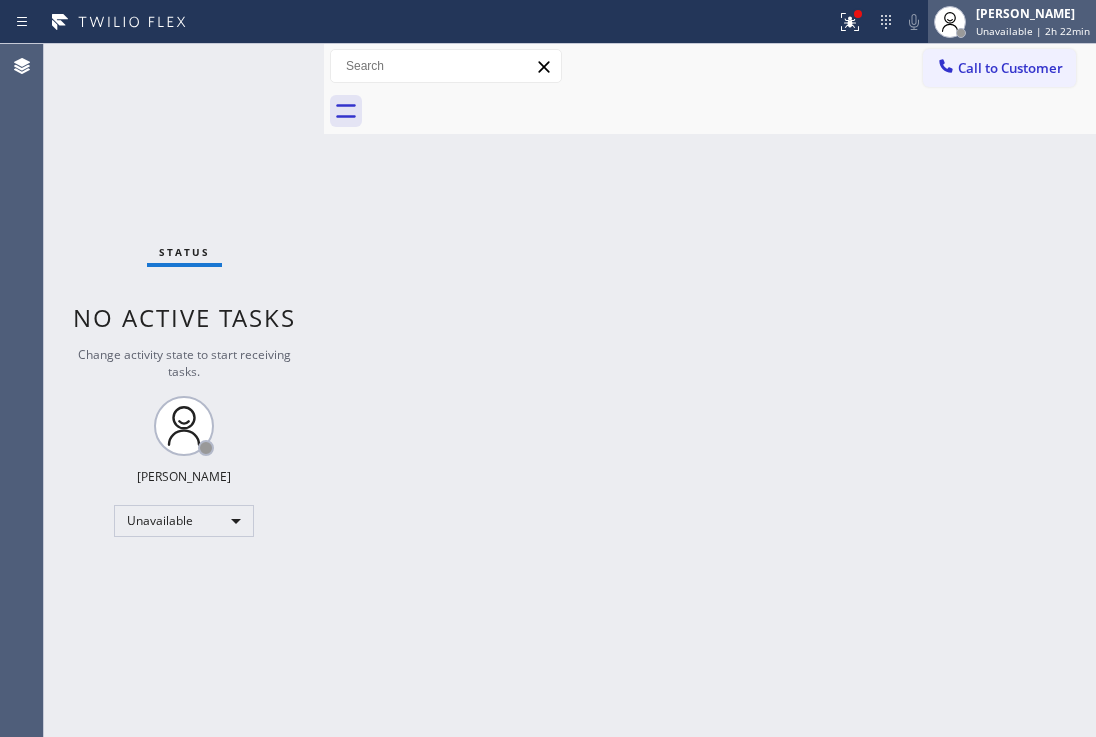 click on "[PERSON_NAME] Unavailable | 2h 22min" at bounding box center (1034, 21) 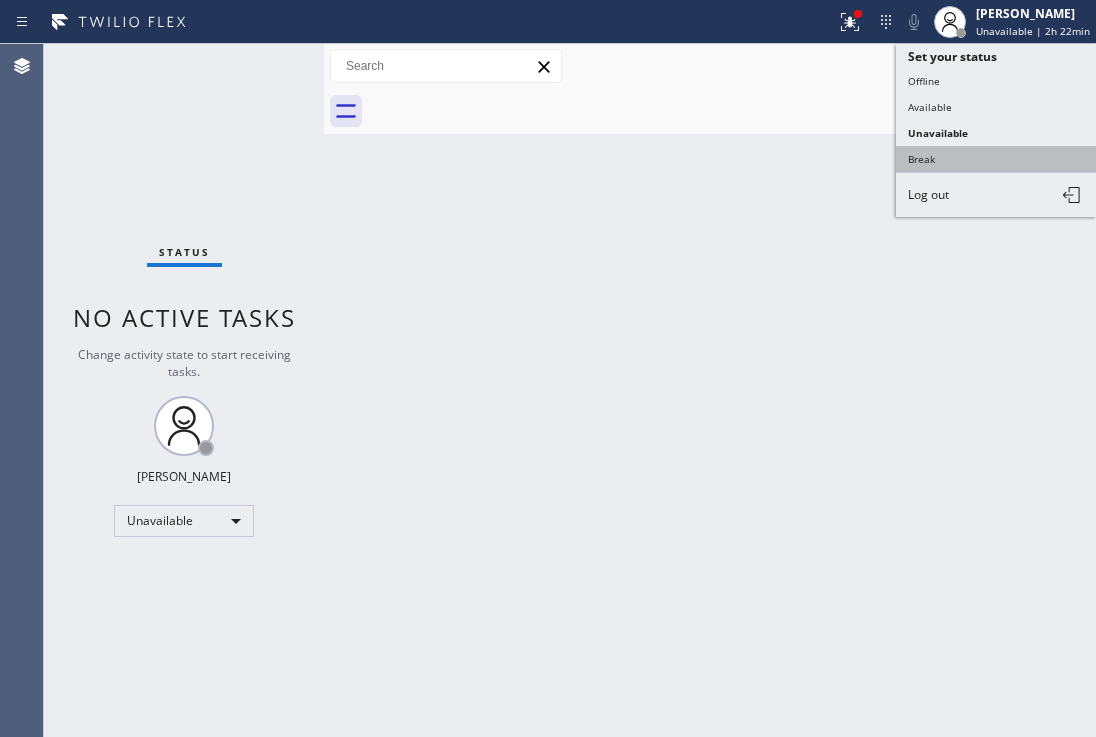 click on "Break" at bounding box center (996, 159) 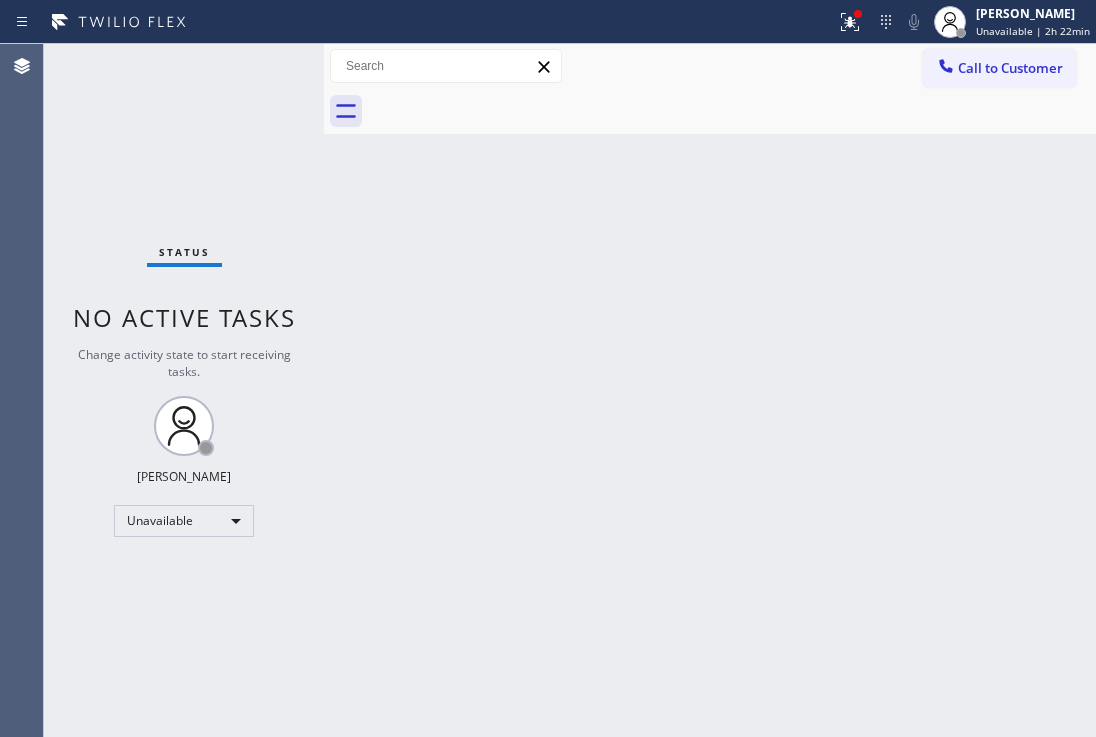 click on "Back to Dashboard Change Sender ID Customers Technicians Select a contact Outbound call Location Search location Your caller id phone number Customer number Call Customer info Name   Phone none Address none Change Sender ID HVAC [PHONE_NUMBER] 5 Star Appliance [PHONE_NUMBER] Appliance Repair [PHONE_NUMBER] Plumbing [PHONE_NUMBER] Air Duct Cleaning [PHONE_NUMBER]  Electricians [PHONE_NUMBER] Cancel Change Check personal SMS Reset Change No tabs Call to Customer Outbound call Location [PERSON_NAME] Dacor Repair Your caller id phone number [PHONE_NUMBER] Customer number Call Outbound call Technician Search Technician Your caller id phone number Your caller id phone number Call" at bounding box center (710, 390) 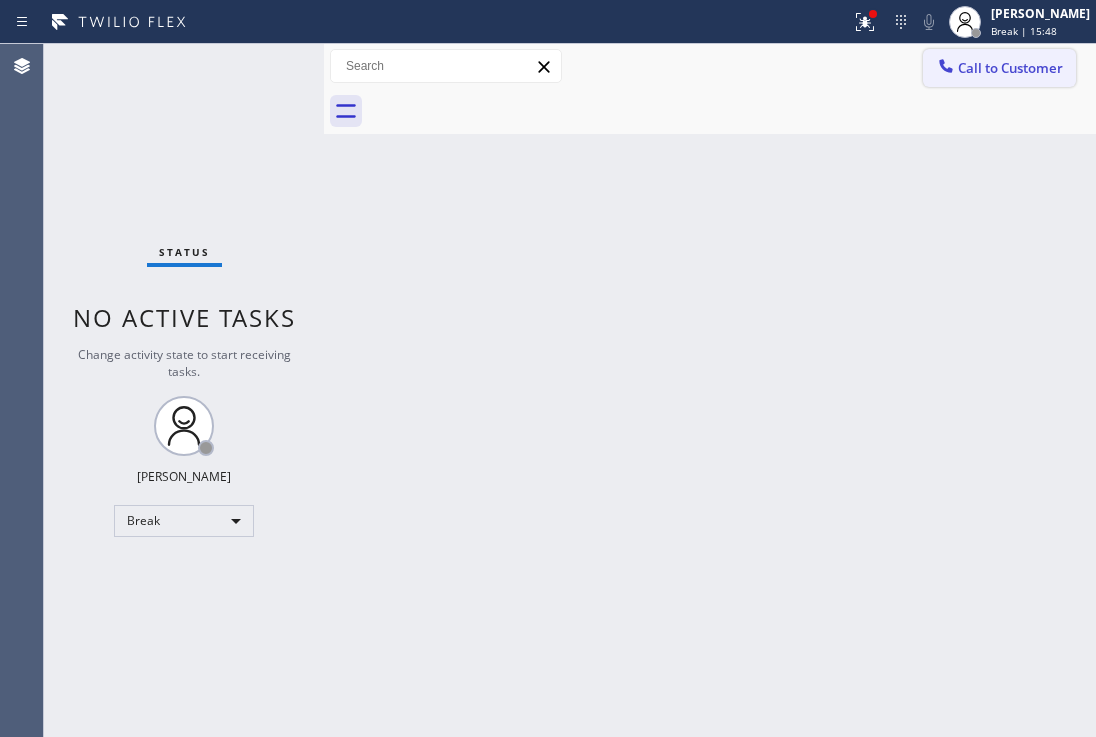 click on "Call to Customer" at bounding box center [999, 68] 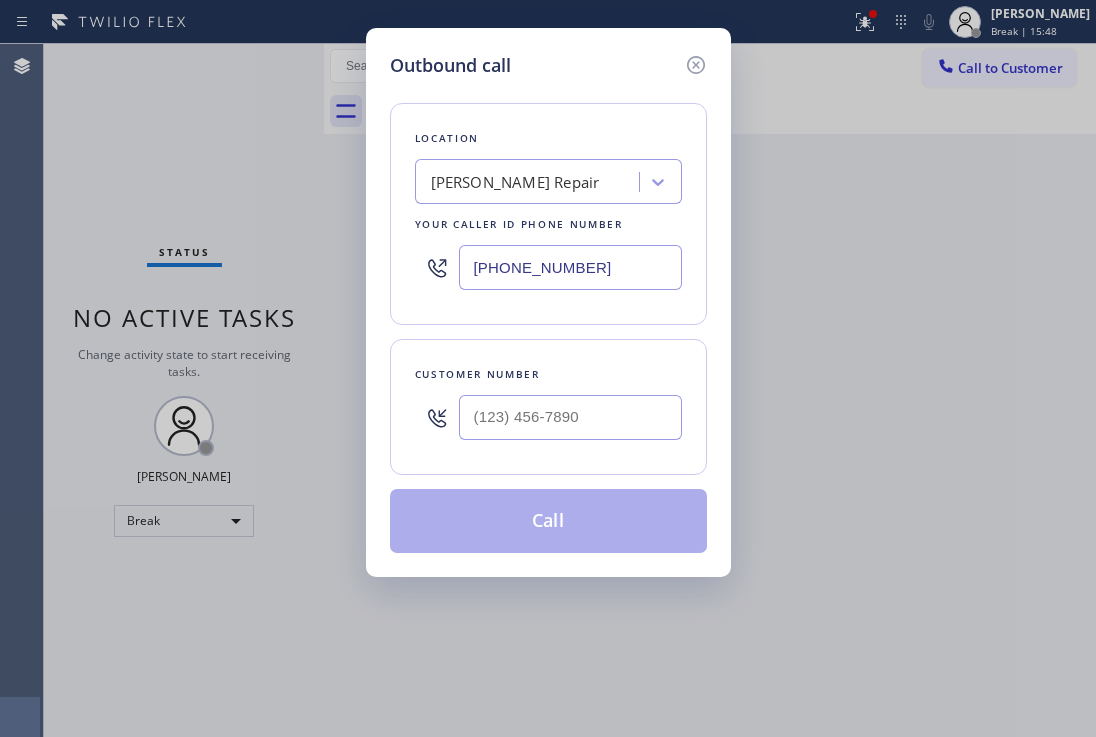 click on "Outbound call Location [PERSON_NAME] Repair Your caller id phone number [PHONE_NUMBER] Customer number Call" at bounding box center [548, 368] 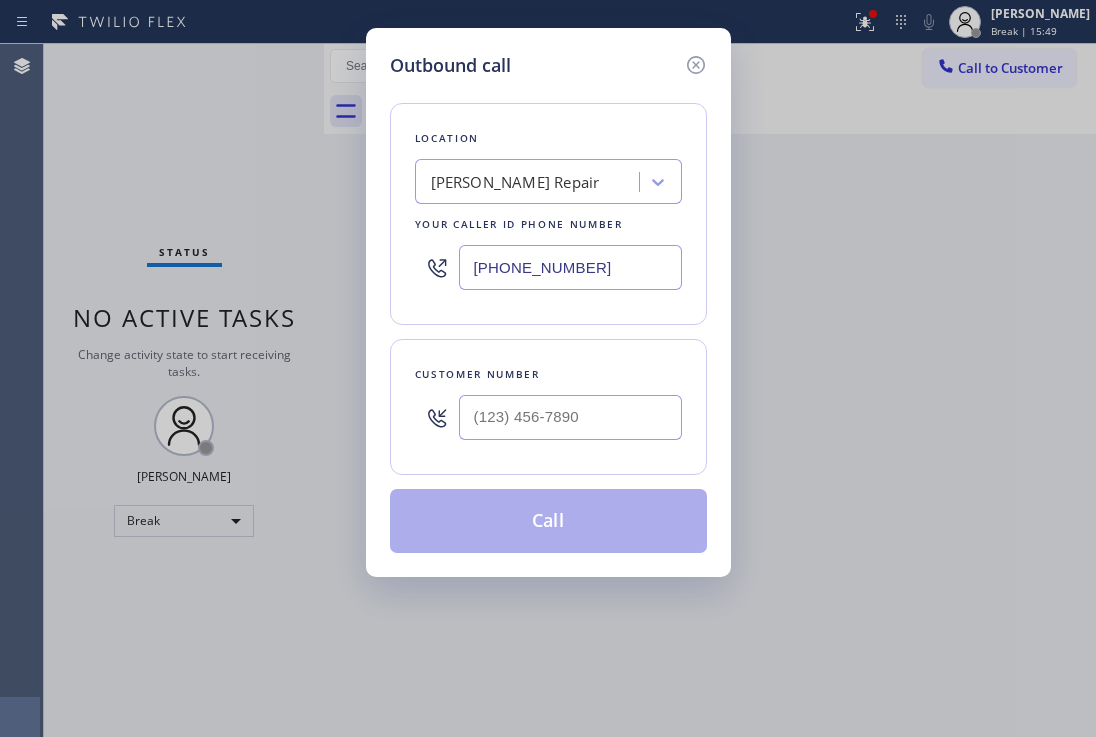 drag, startPoint x: 696, startPoint y: 63, endPoint x: 877, endPoint y: 57, distance: 181.09943 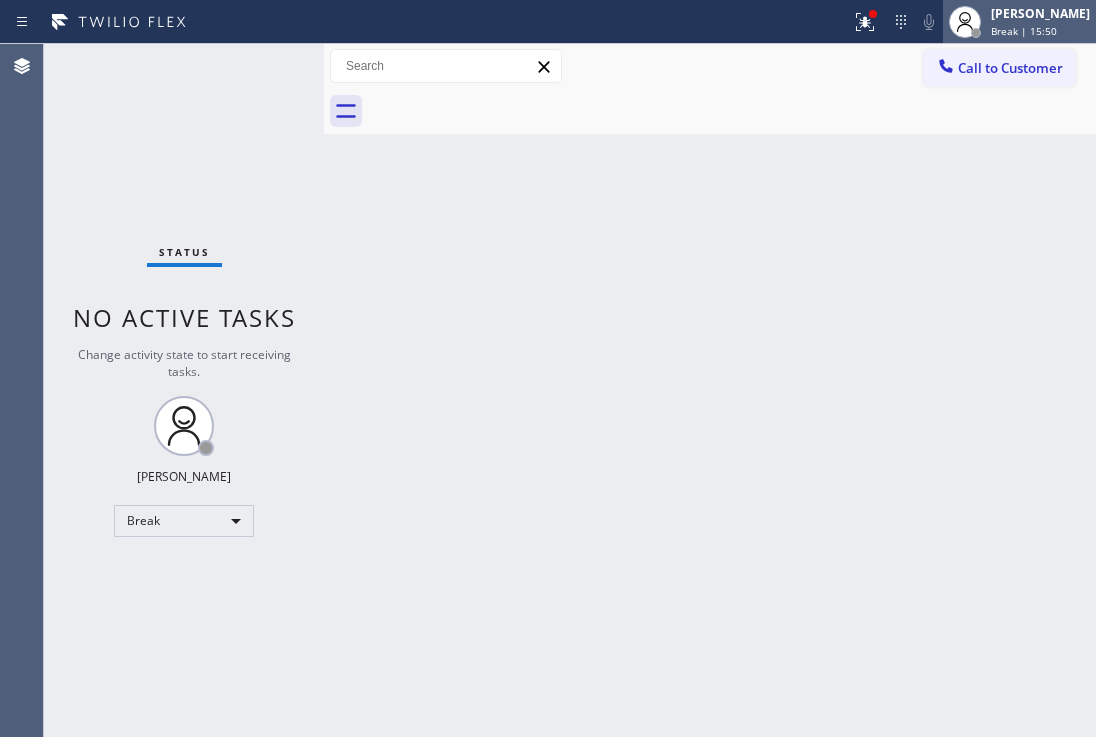 click on "Break | 15:50" at bounding box center [1024, 31] 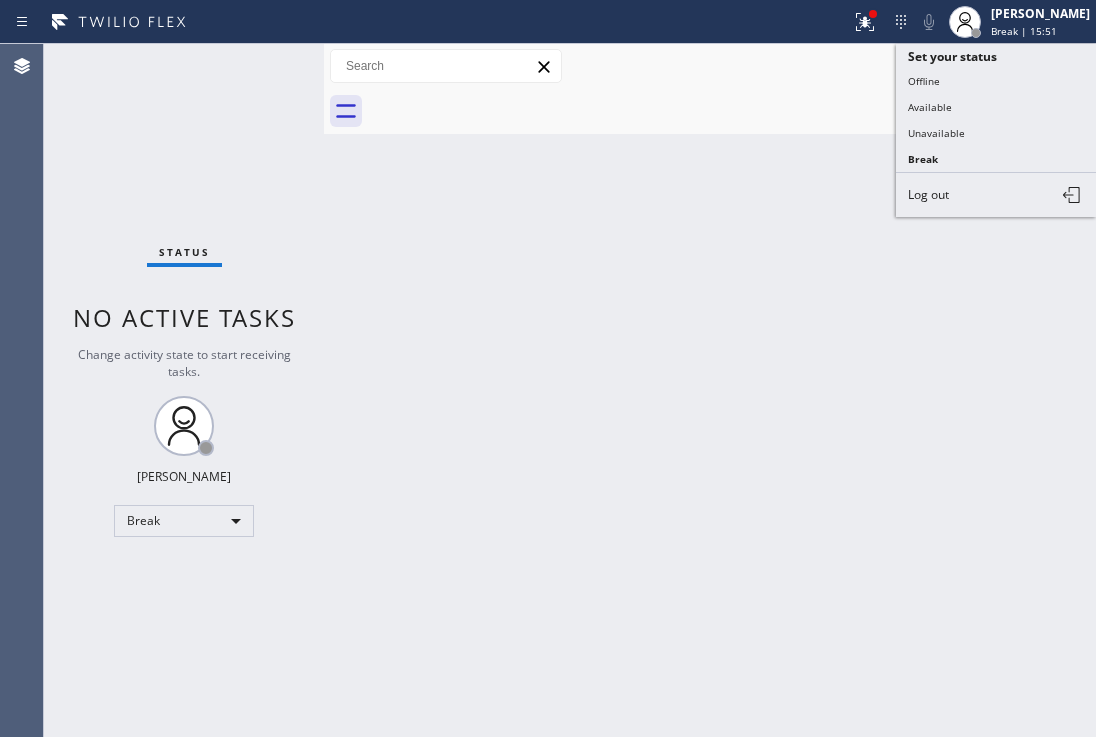 click on "Unavailable" at bounding box center [996, 133] 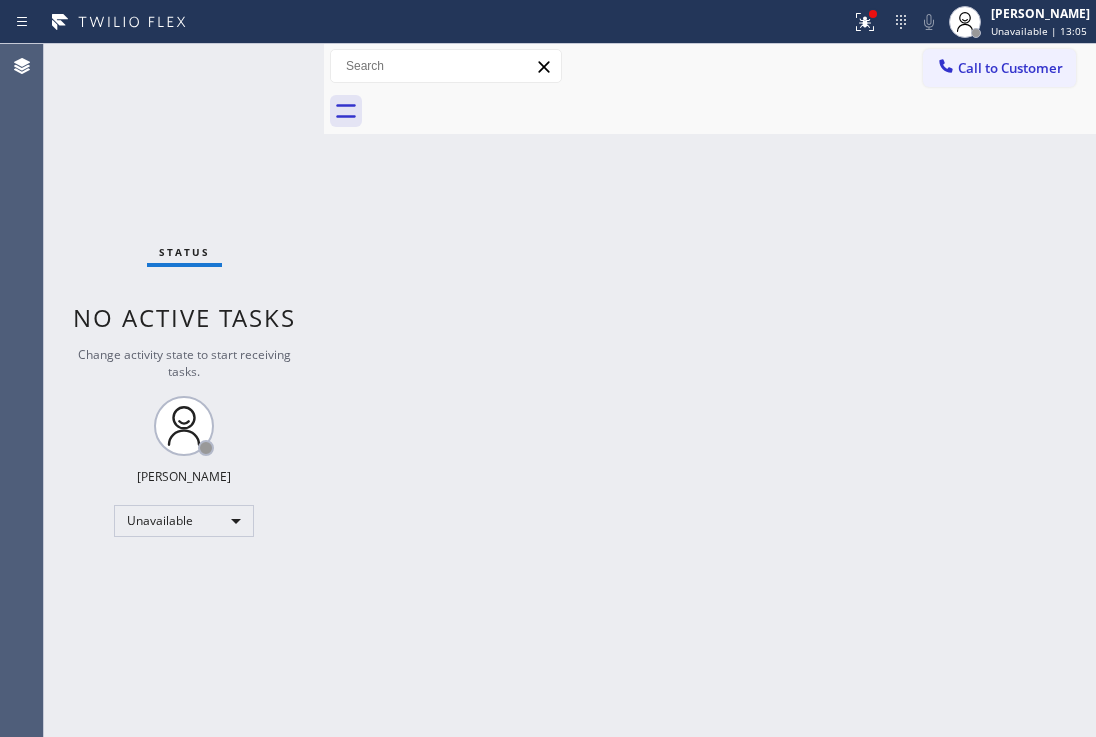 drag, startPoint x: 975, startPoint y: 78, endPoint x: 832, endPoint y: 108, distance: 146.11298 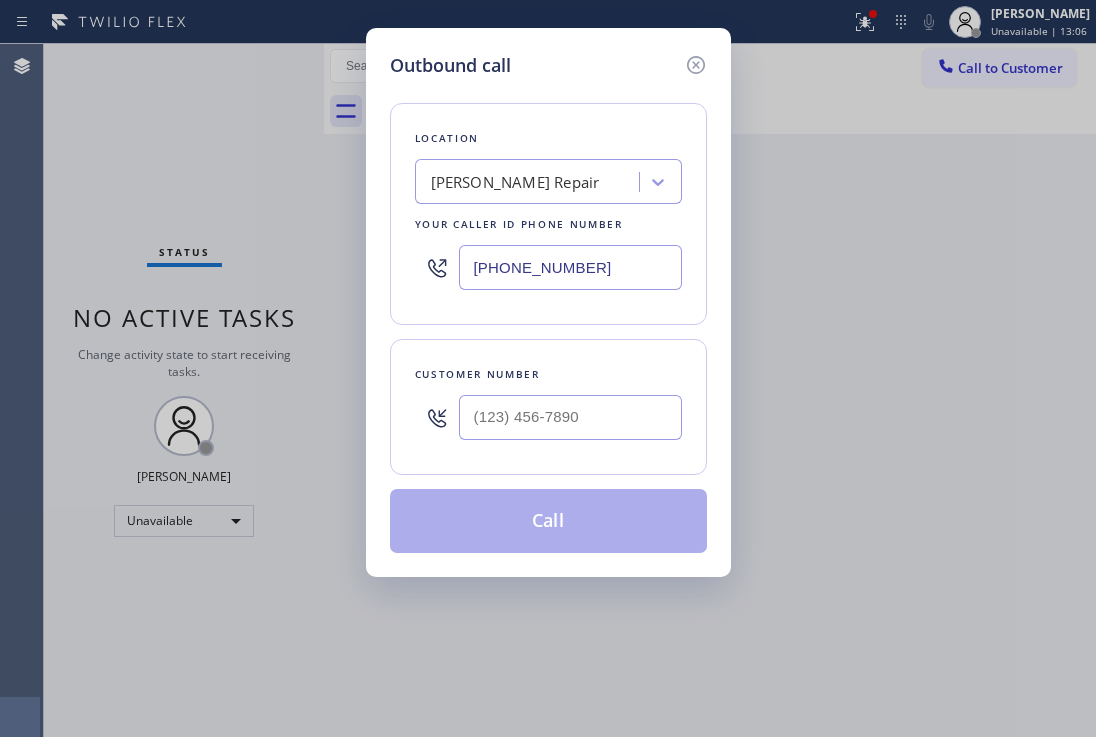 drag, startPoint x: 649, startPoint y: 252, endPoint x: 349, endPoint y: 3, distance: 389.87305 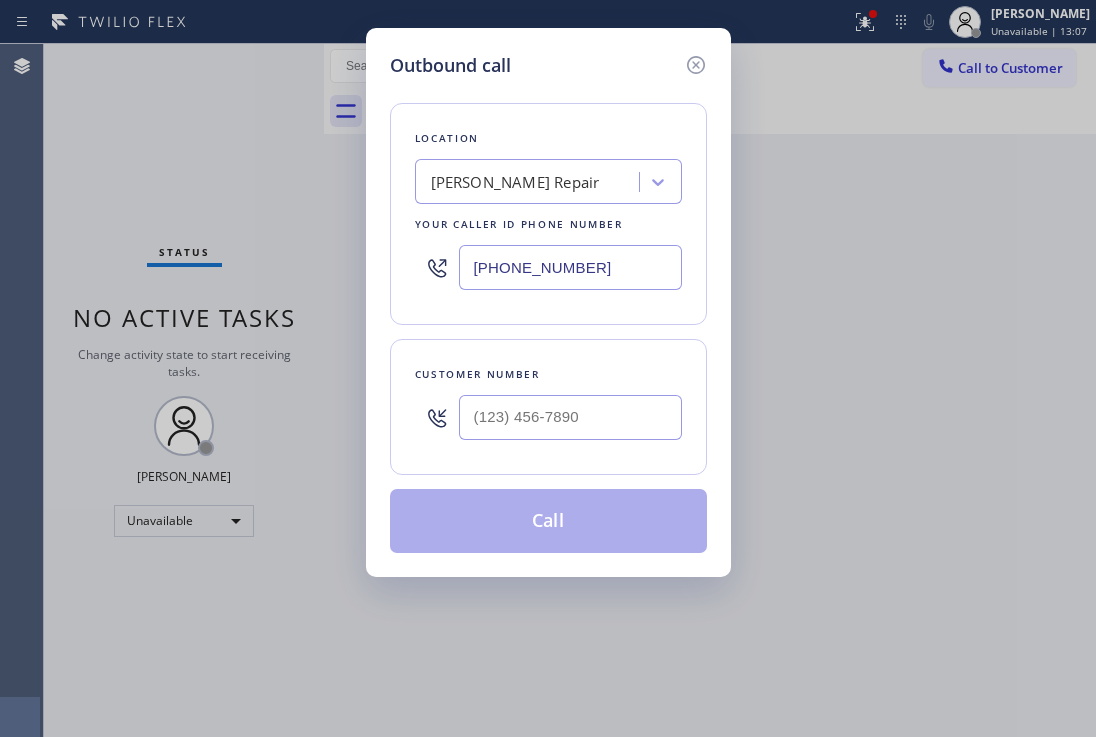 type on "[PHONE_NUMBER]" 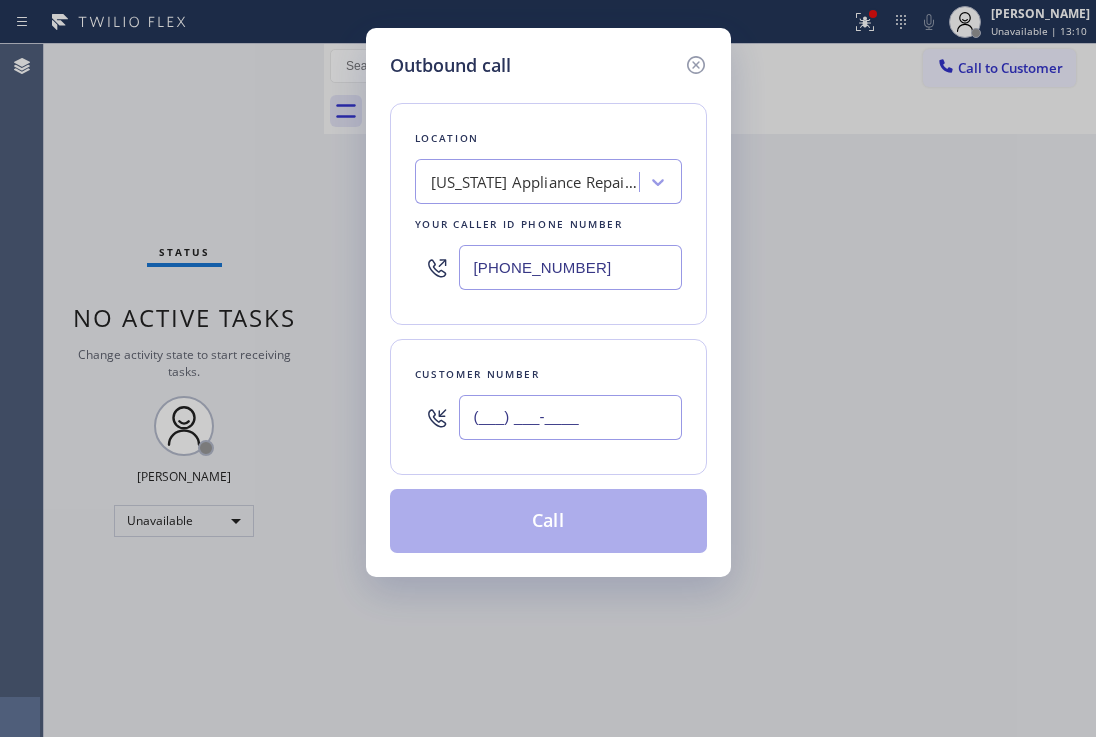 click on "(___) ___-____" at bounding box center [570, 417] 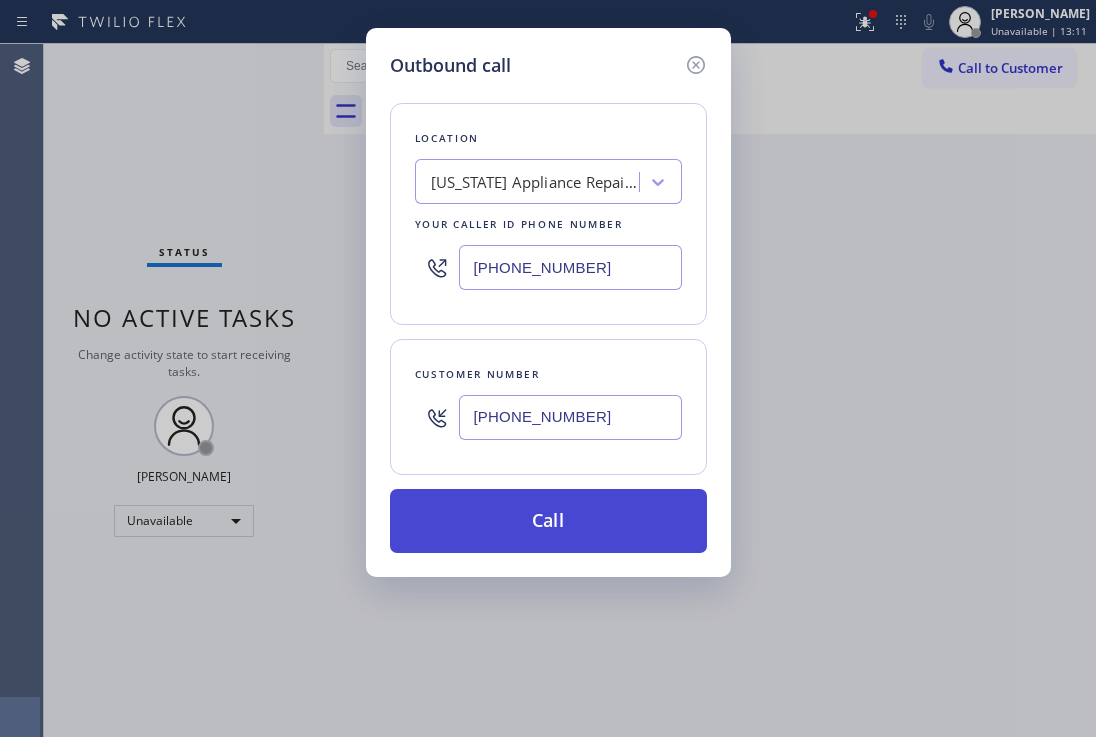 type on "[PHONE_NUMBER]" 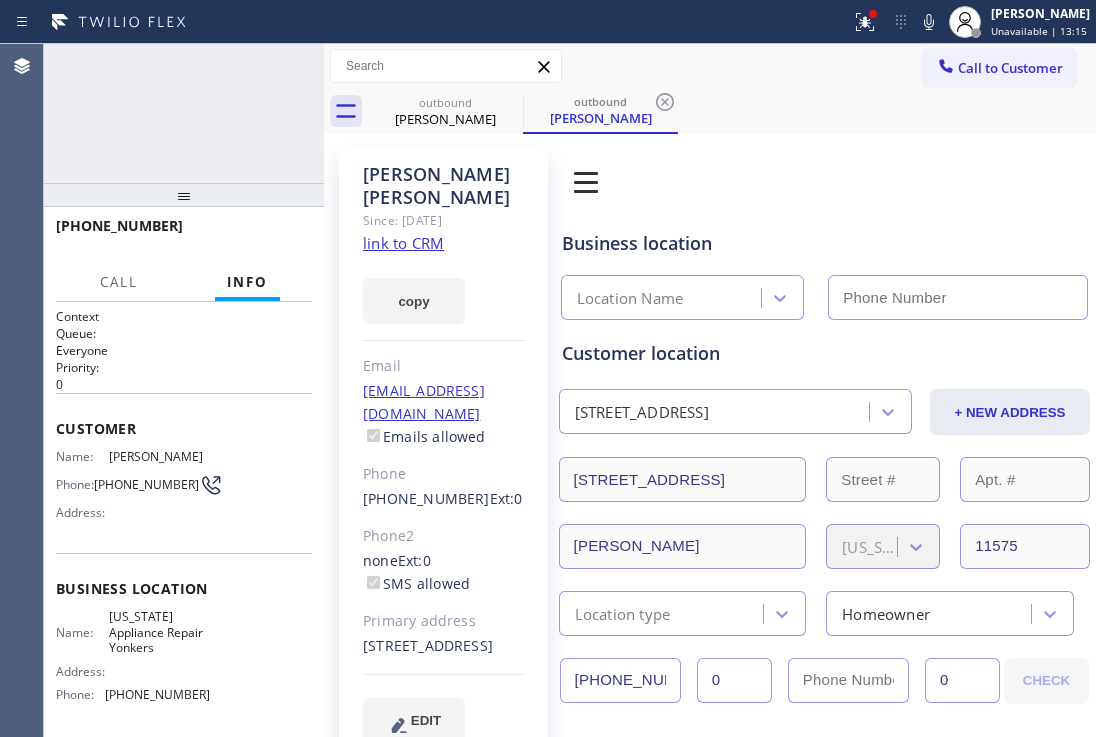 type on "[PHONE_NUMBER]" 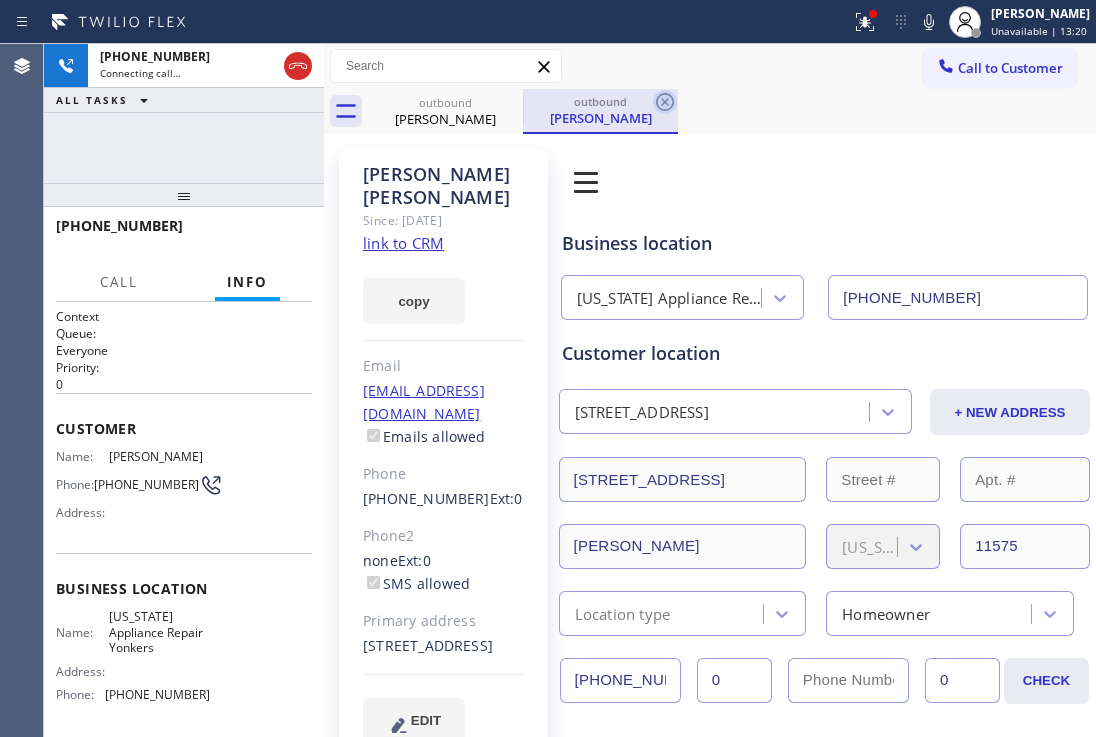 click 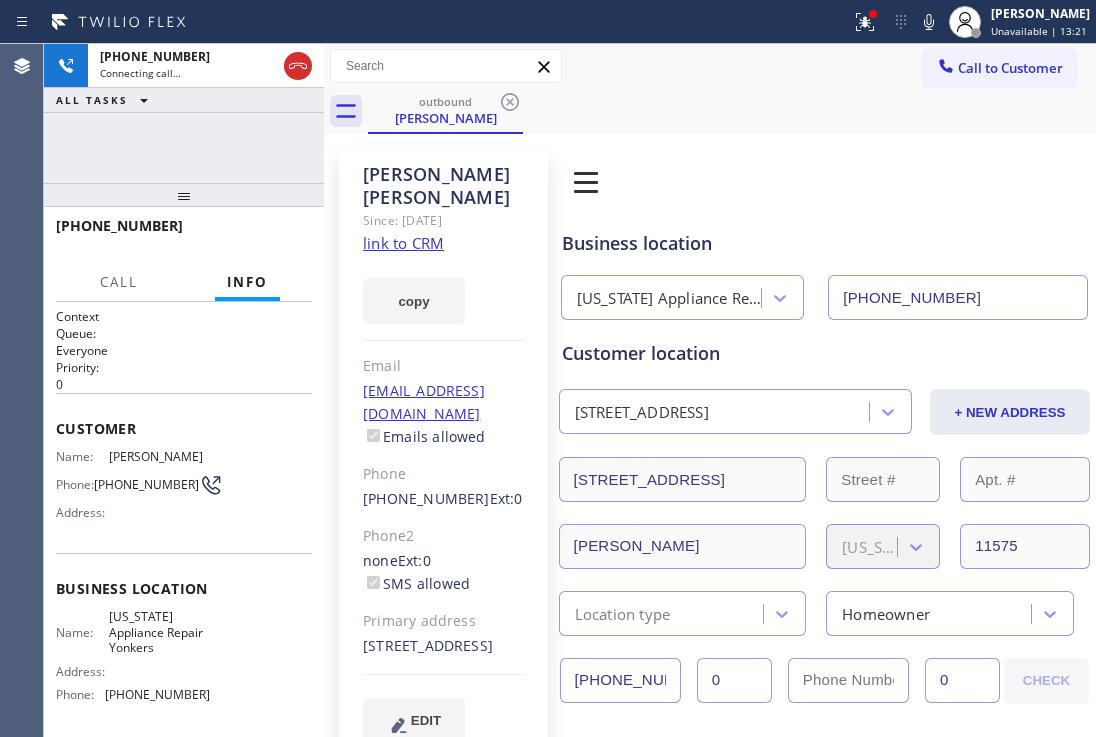 drag, startPoint x: 197, startPoint y: 200, endPoint x: 208, endPoint y: 147, distance: 54.129475 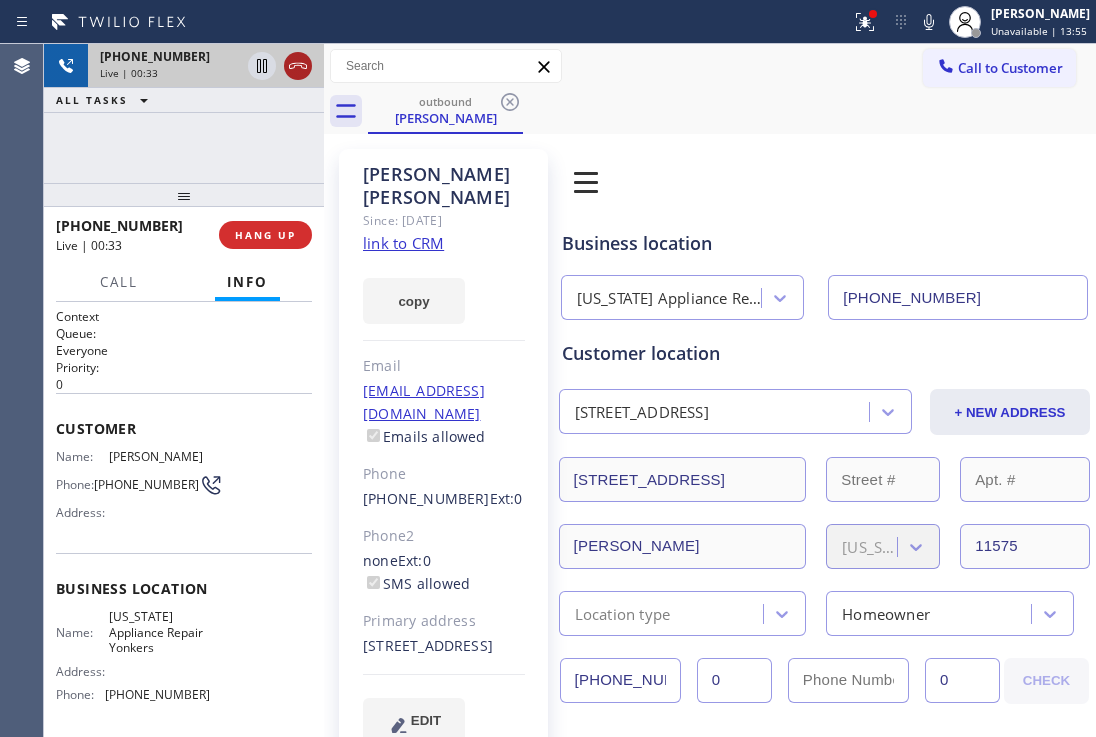 click 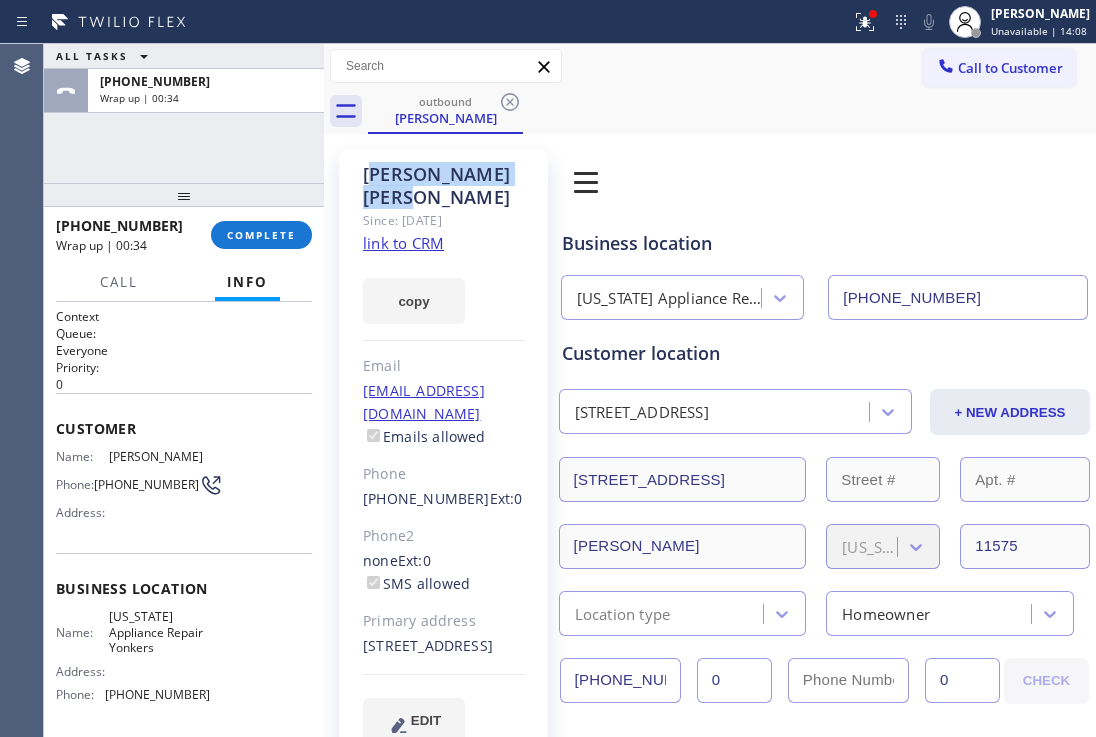 drag, startPoint x: 470, startPoint y: 169, endPoint x: 370, endPoint y: 171, distance: 100.02 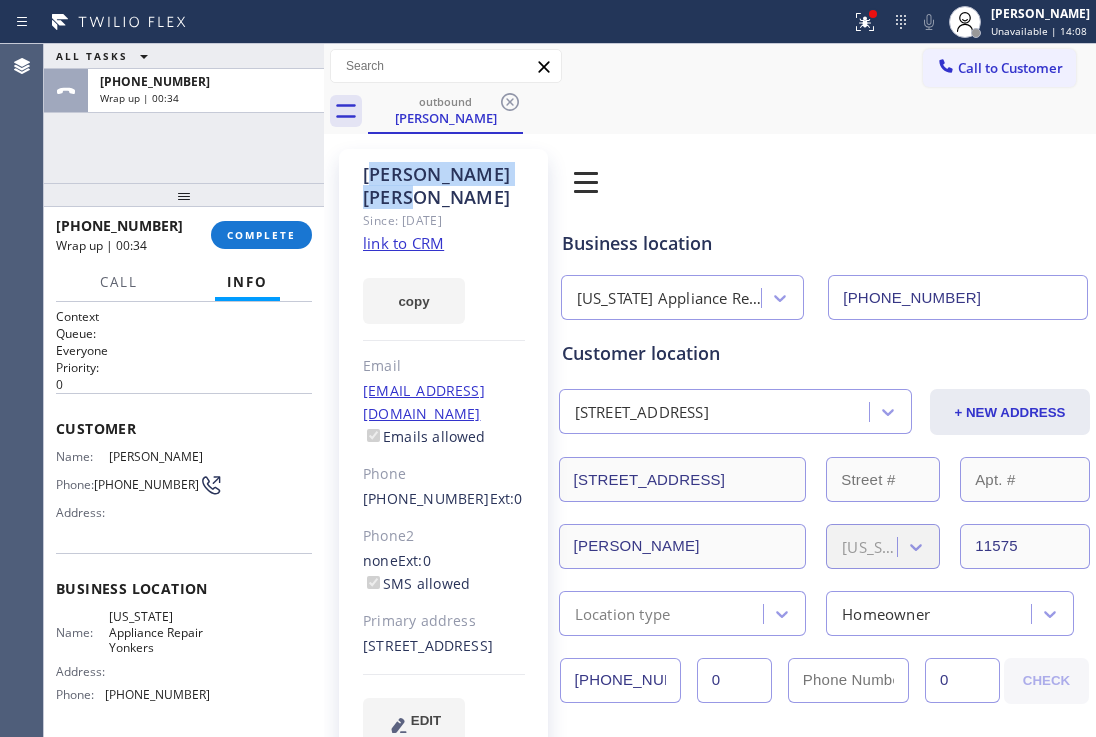 copy on "[PERSON_NAME]" 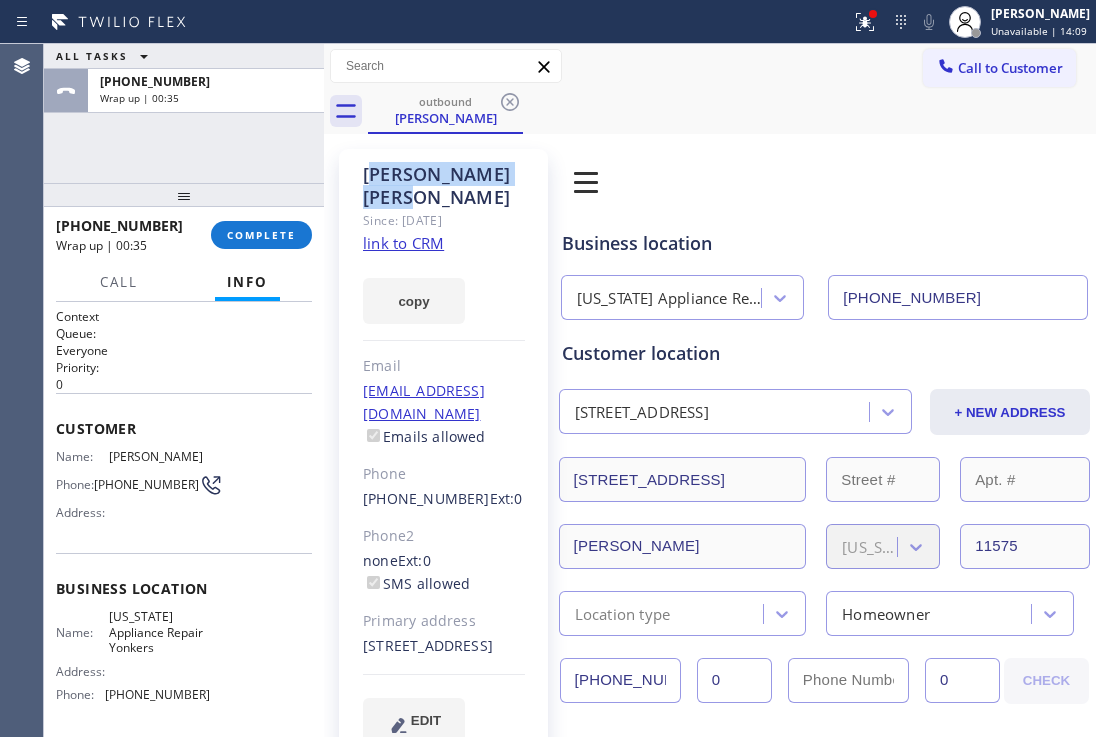click on "[PERSON_NAME]" 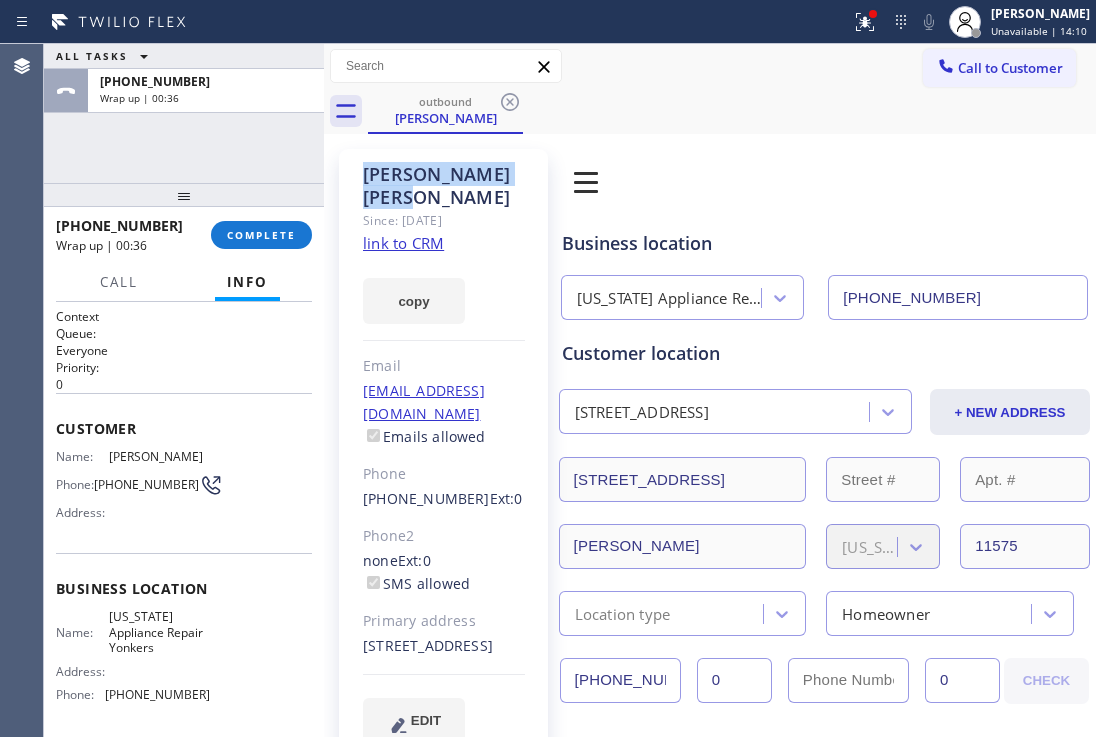 drag, startPoint x: 491, startPoint y: 176, endPoint x: 361, endPoint y: 177, distance: 130.00385 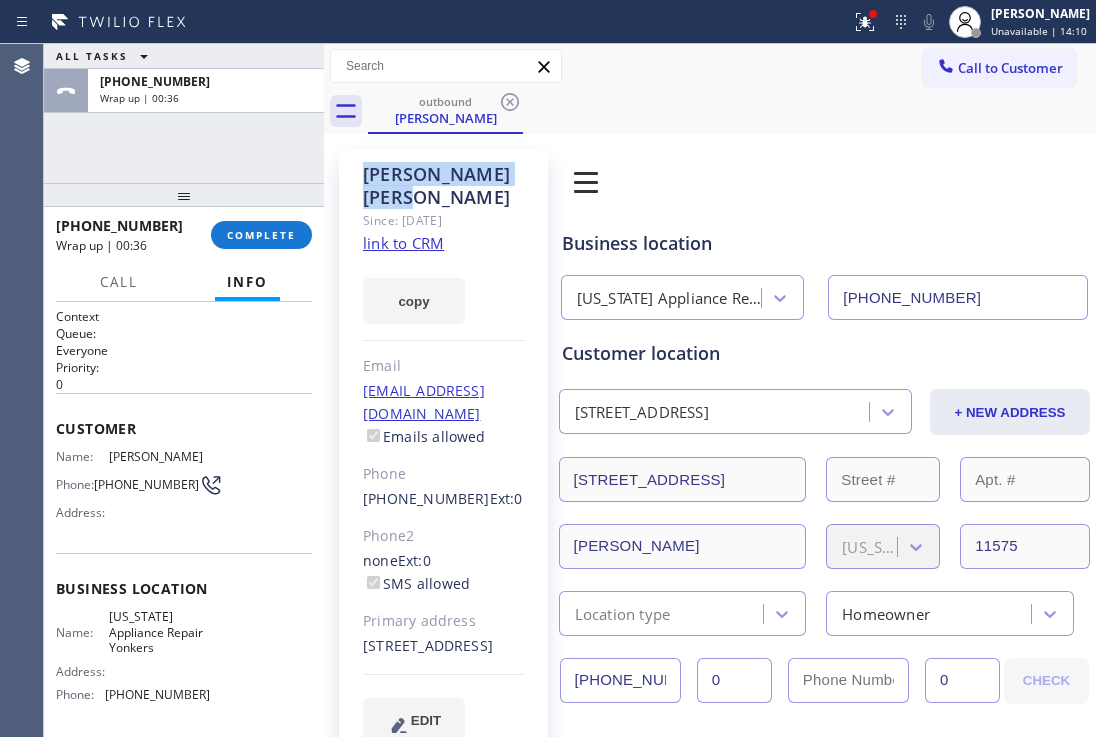 click on "[PERSON_NAME] Since: [DATE] link to CRM copy Email [EMAIL_ADDRESS][DOMAIN_NAME]  Emails allowed Phone [PHONE_NUMBER]  Ext:  0 Phone2 none  Ext:  0  SMS allowed Primary address  [STREET_ADDRESS] EDIT" at bounding box center (443, 458) 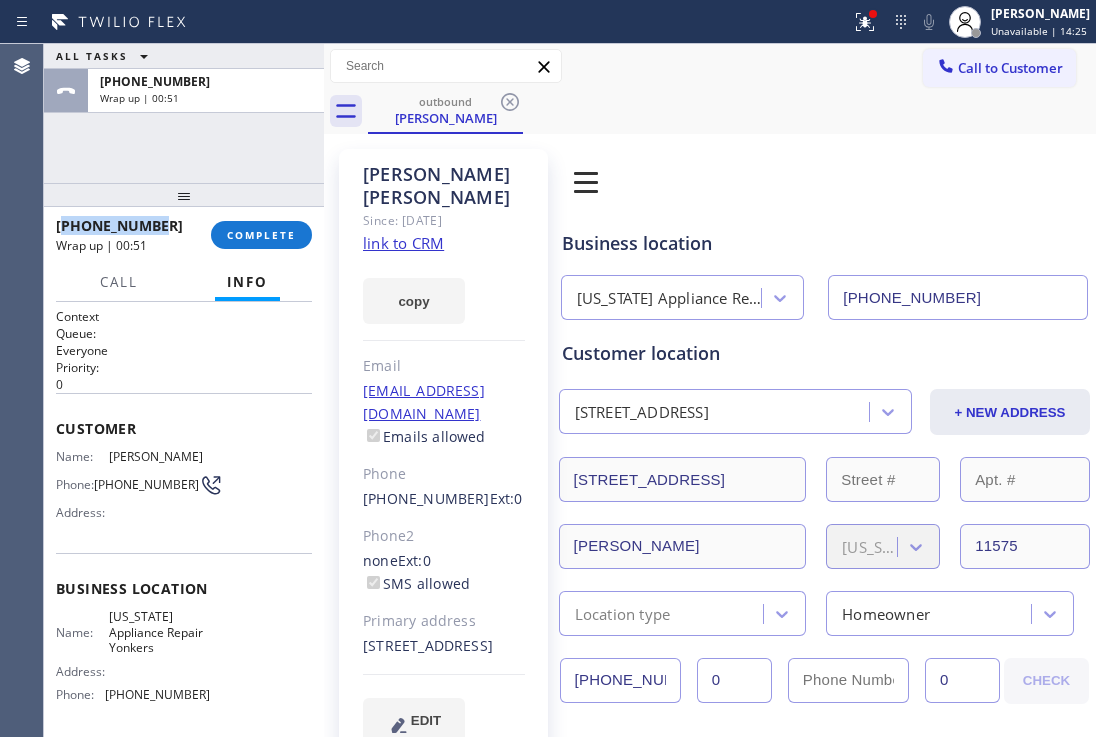 copy on "13475232451" 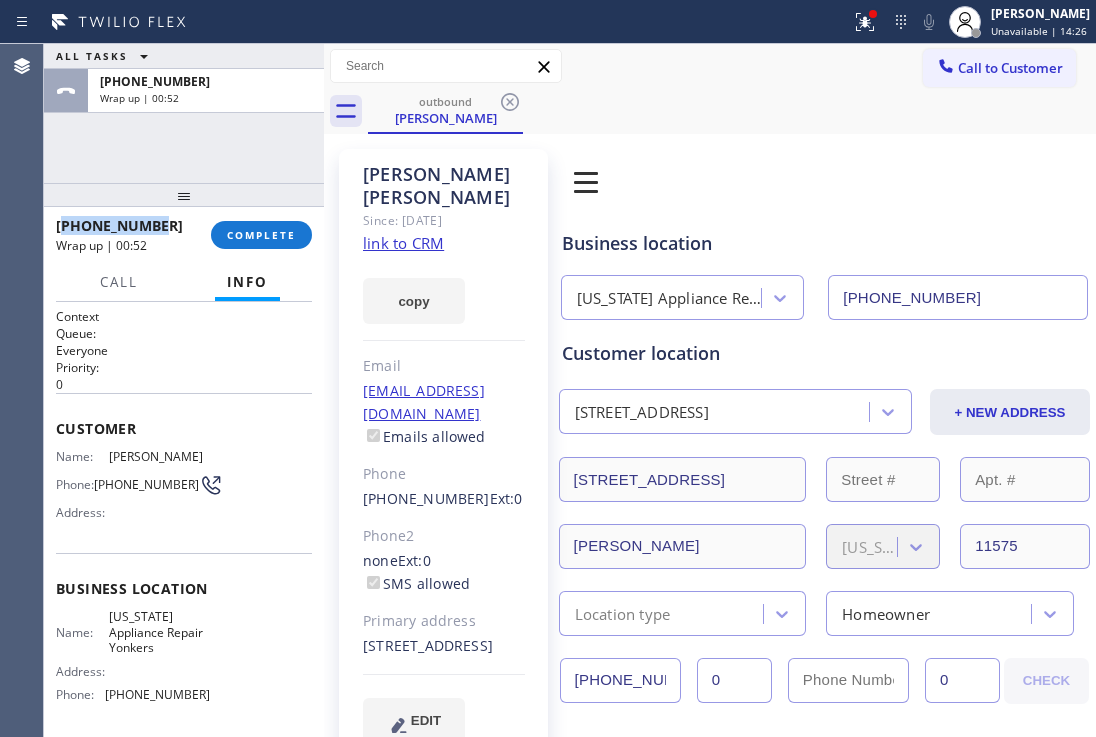 click on "[PHONE_NUMBER]" at bounding box center [126, 225] 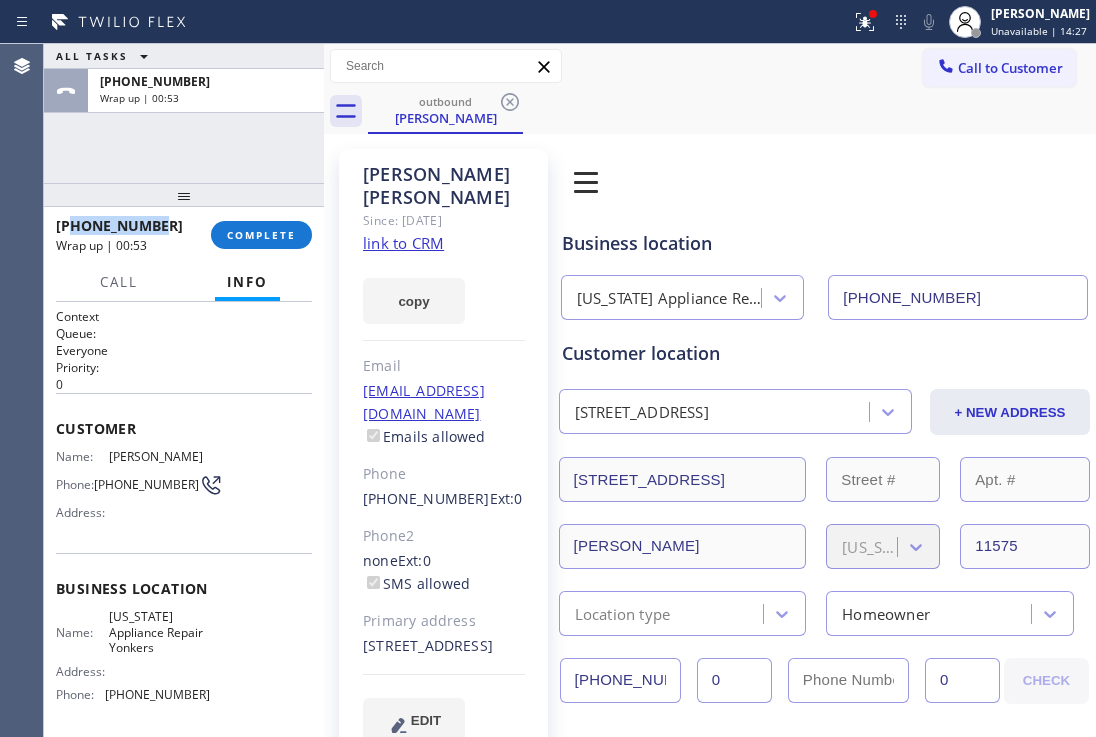 drag, startPoint x: 174, startPoint y: 225, endPoint x: 74, endPoint y: 229, distance: 100.07997 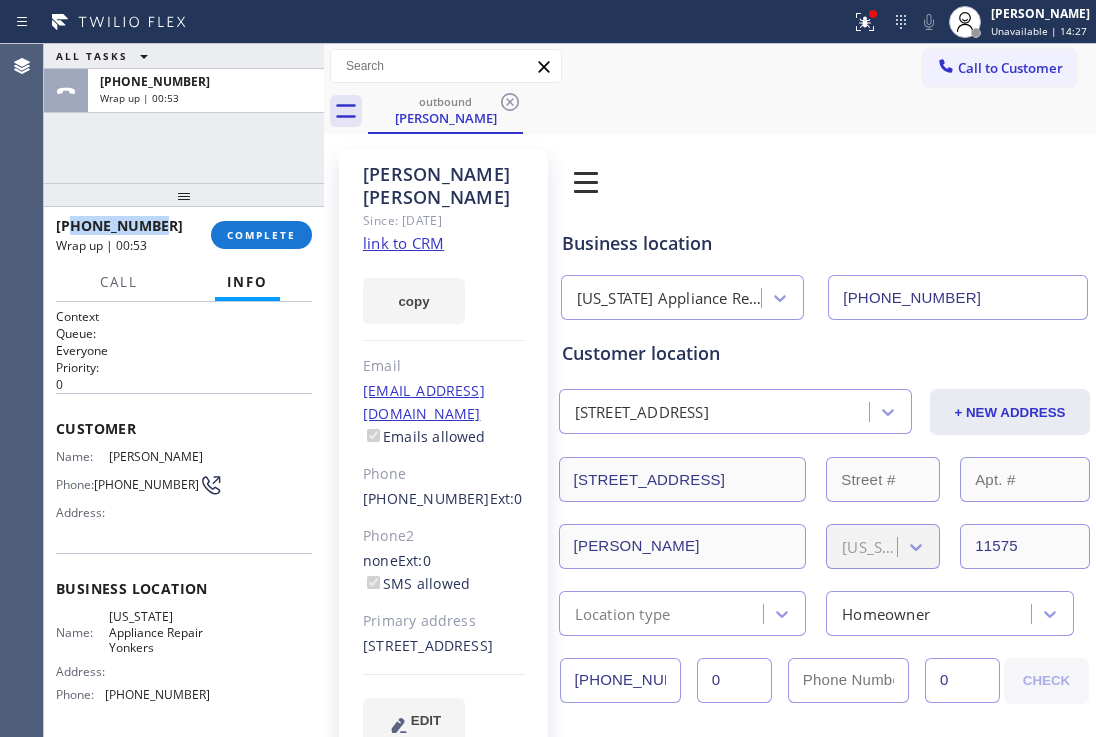 click on "[PHONE_NUMBER]" at bounding box center [126, 225] 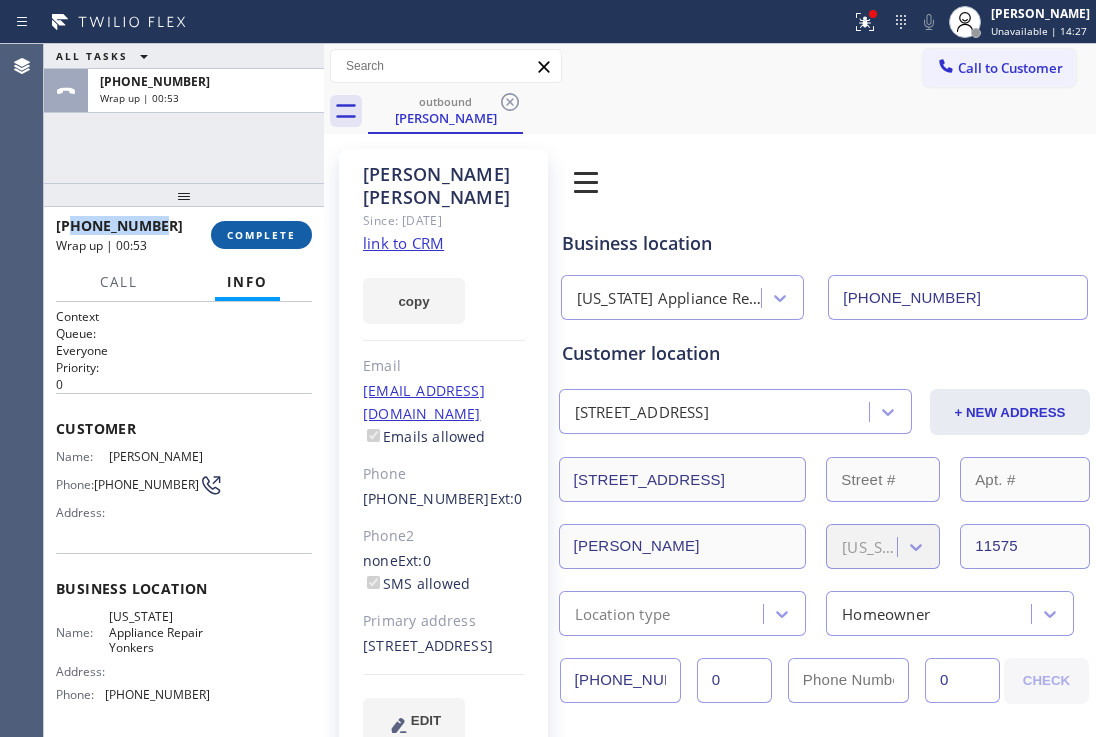 click on "COMPLETE" at bounding box center (261, 235) 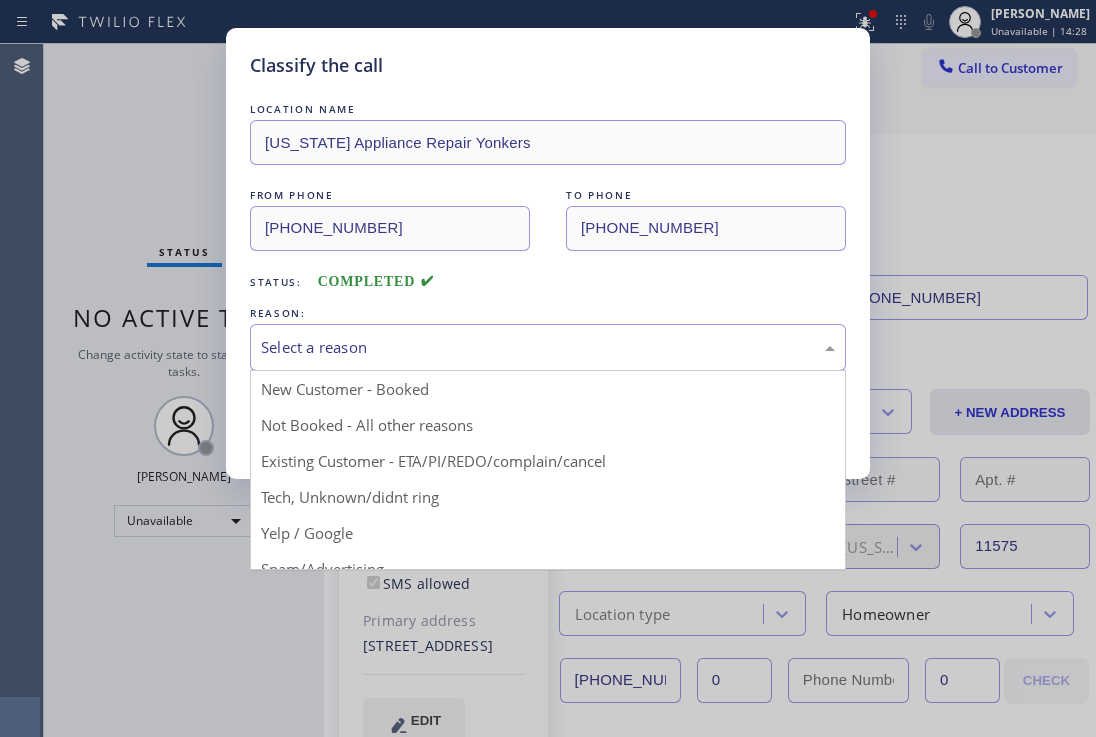 click on "Select a reason" at bounding box center (548, 347) 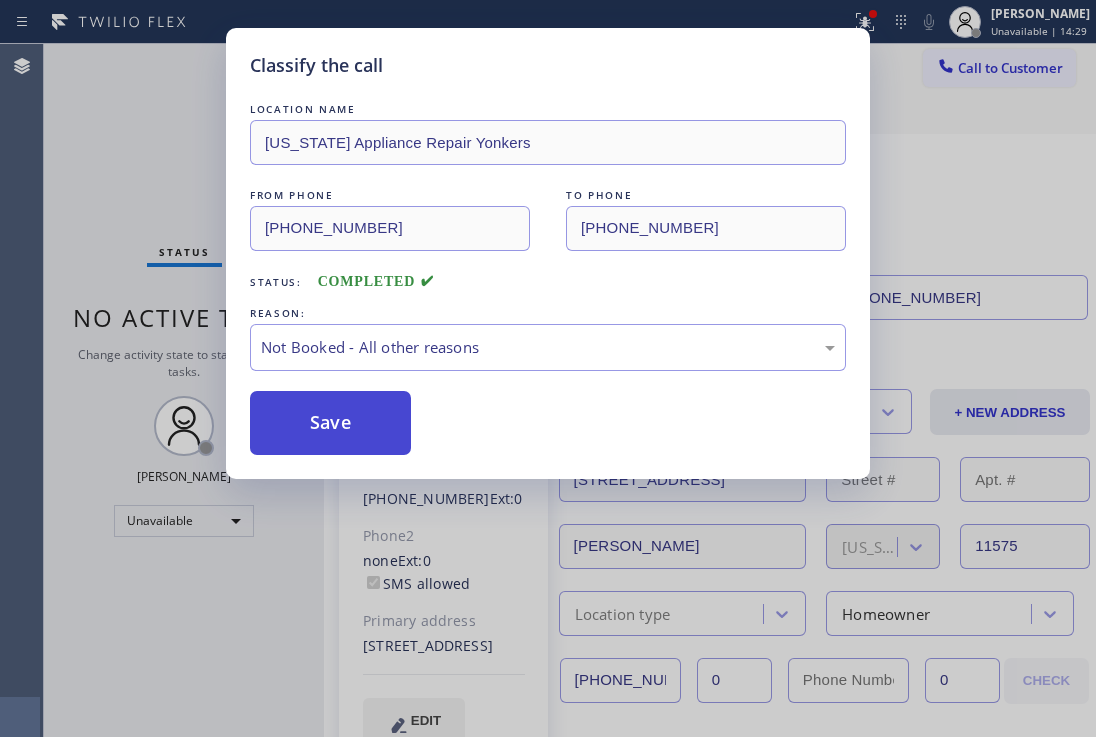 click on "Save" at bounding box center (330, 423) 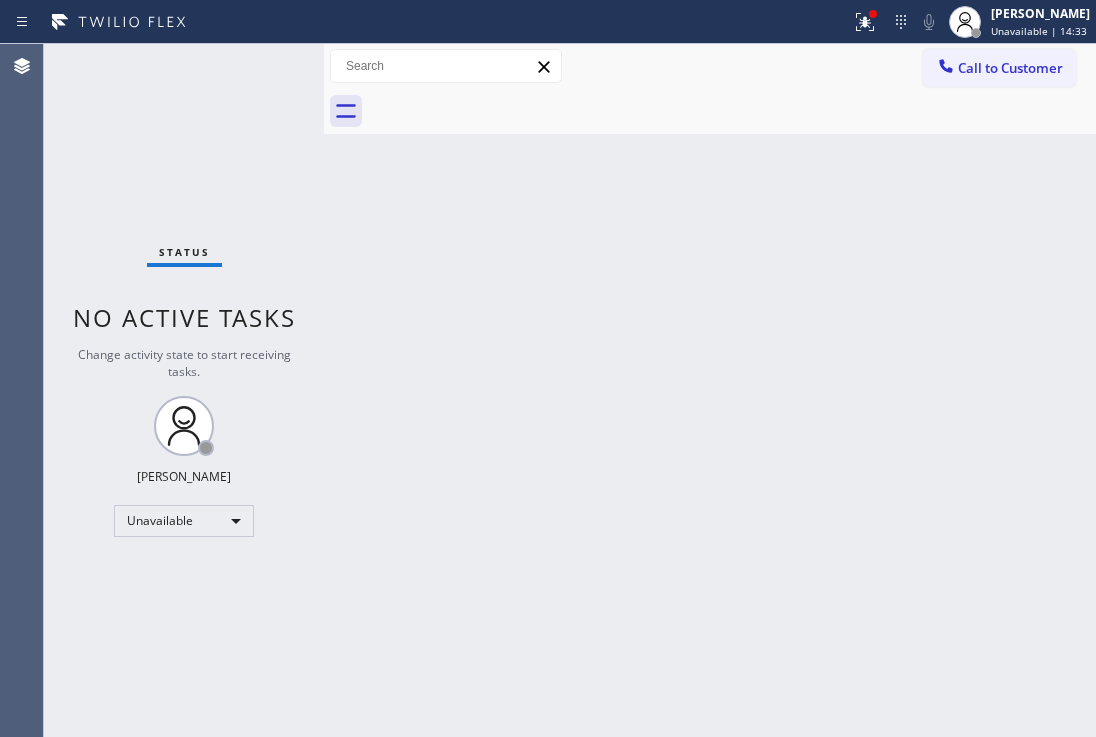 drag, startPoint x: 1000, startPoint y: 72, endPoint x: 679, endPoint y: 220, distance: 353.4756 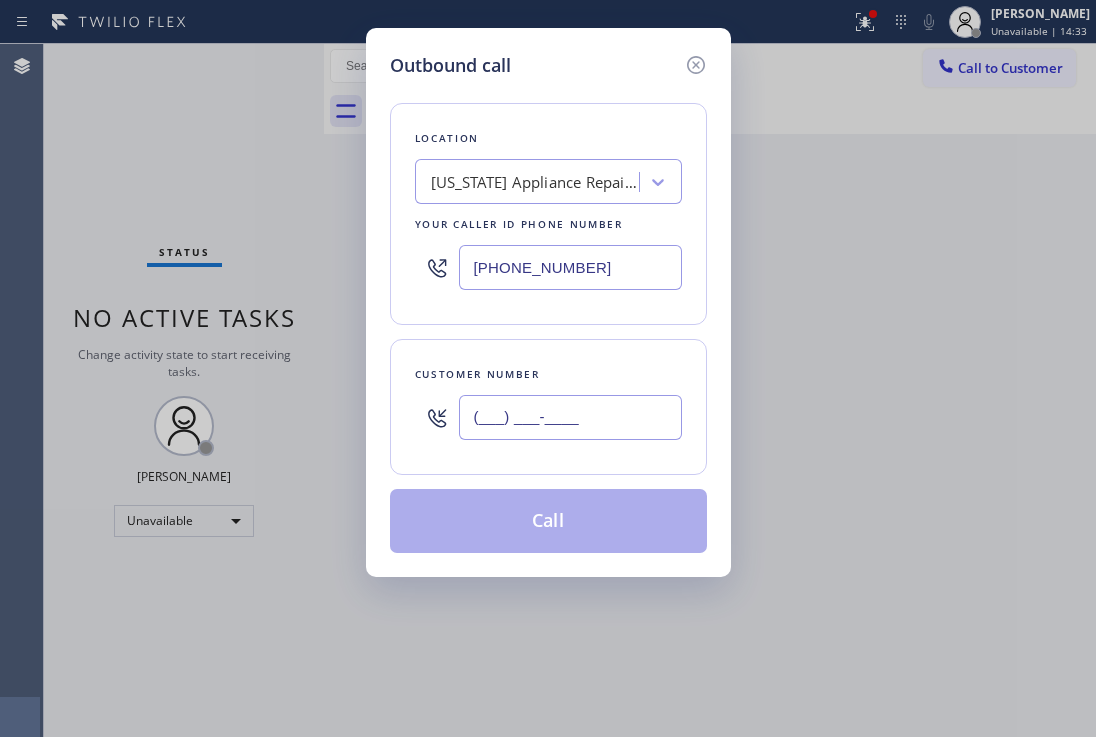 click on "(___) ___-____" at bounding box center (570, 417) 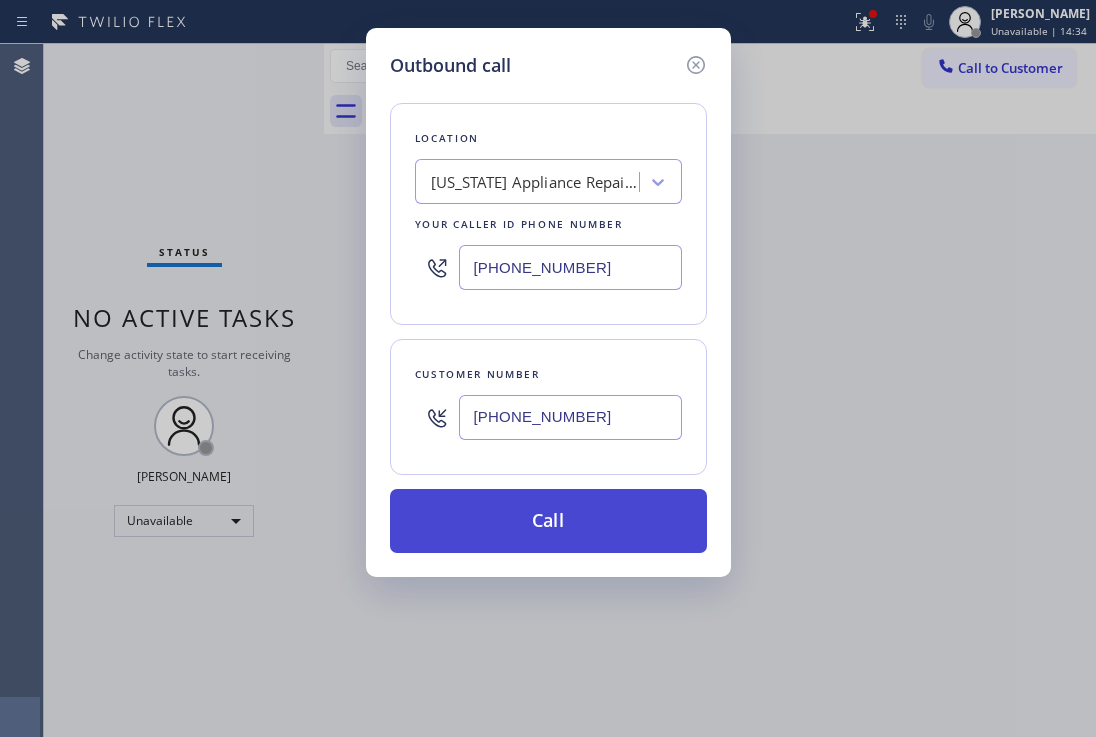 type on "[PHONE_NUMBER]" 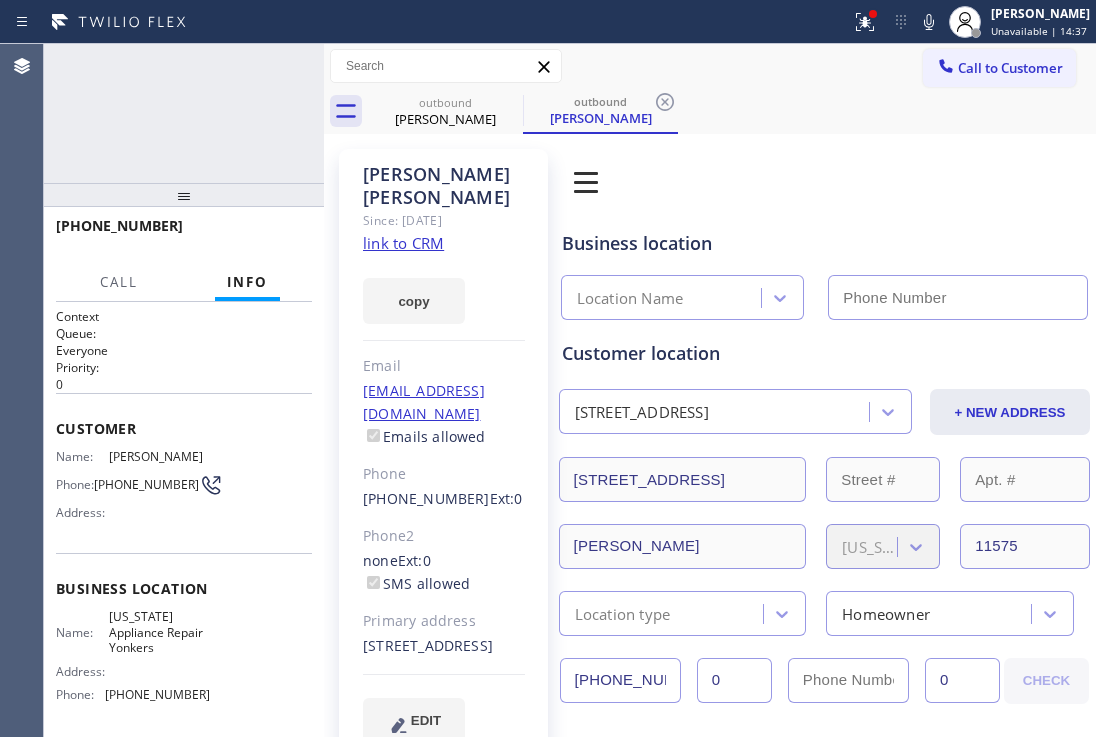 type on "[PHONE_NUMBER]" 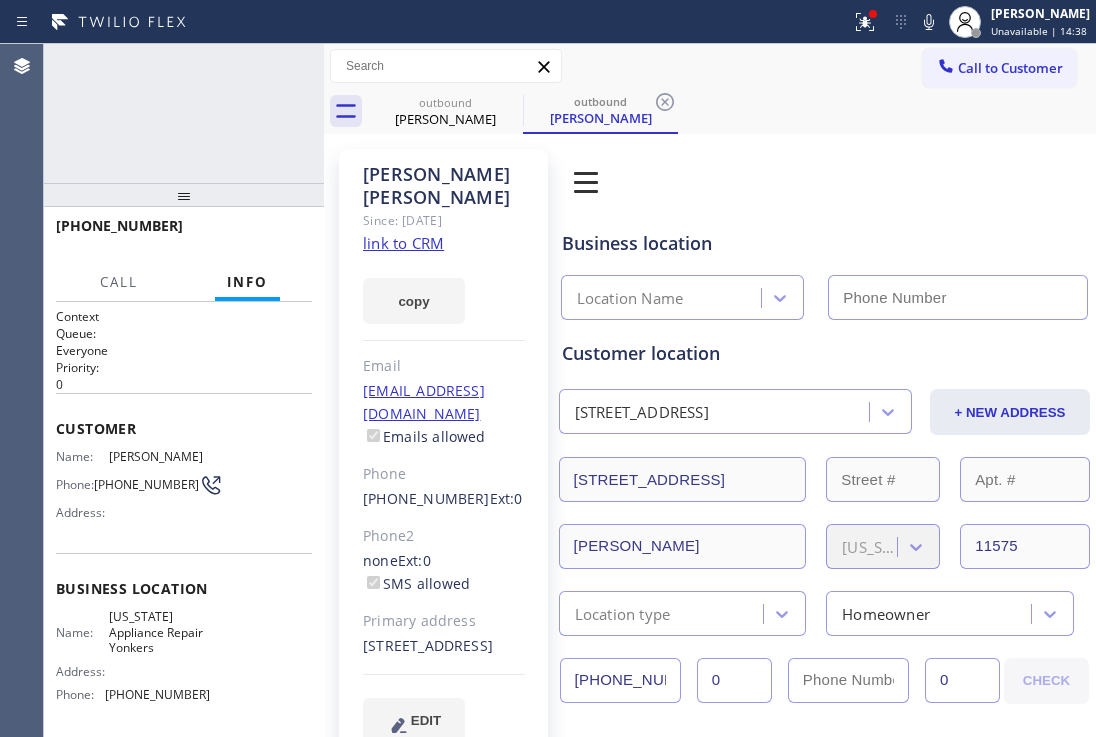 type on "[PHONE_NUMBER]" 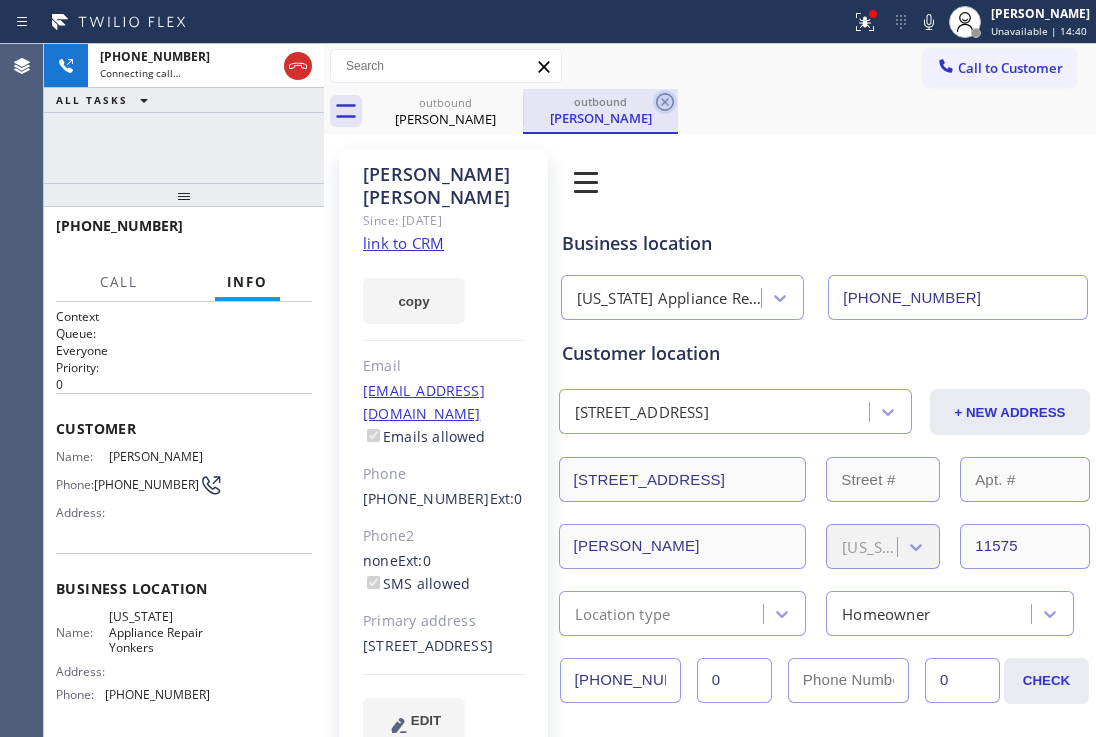 click 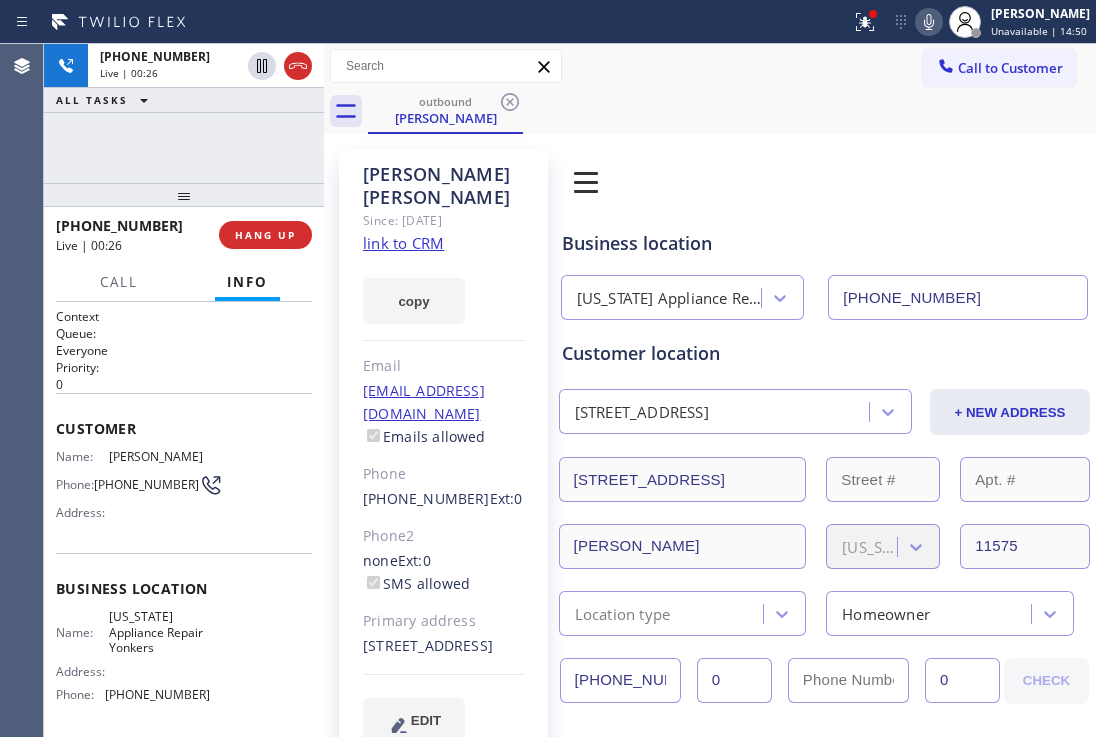 click at bounding box center (929, 22) 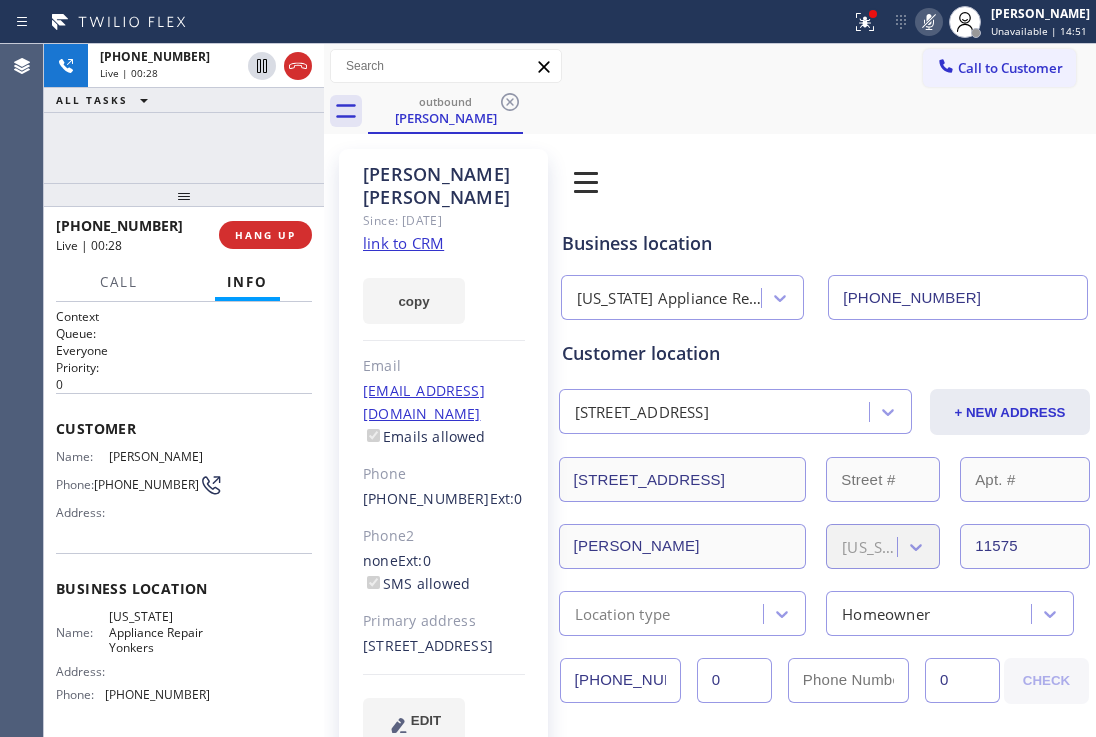 click 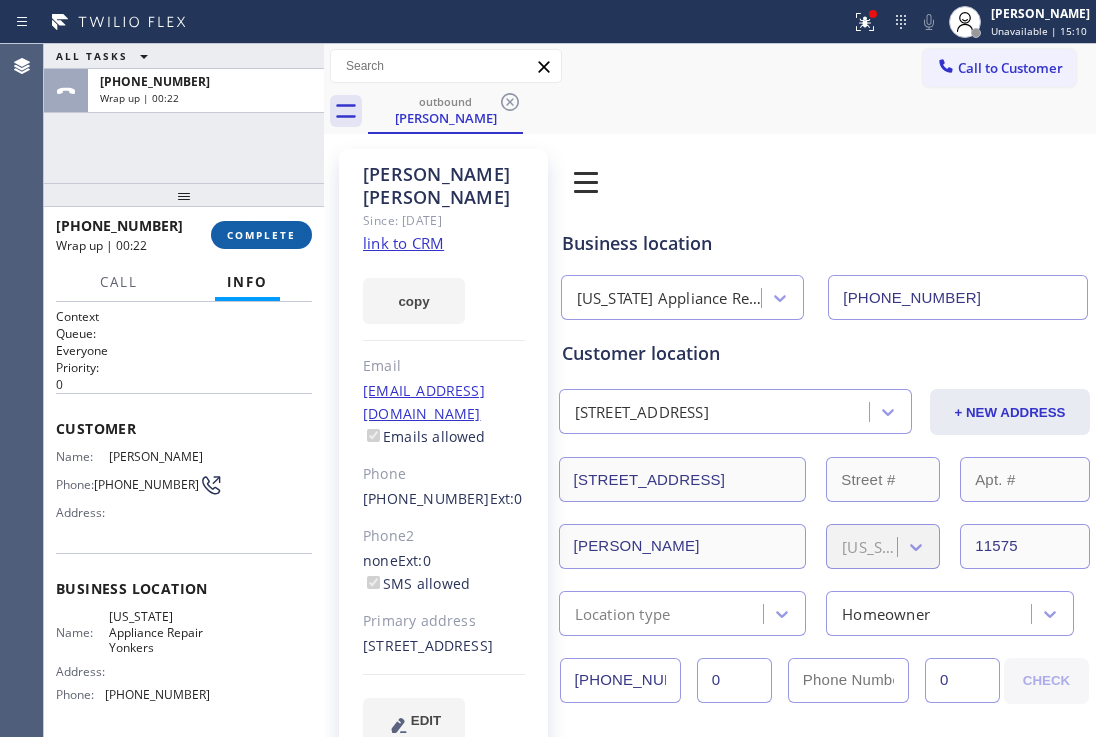 click on "COMPLETE" at bounding box center (261, 235) 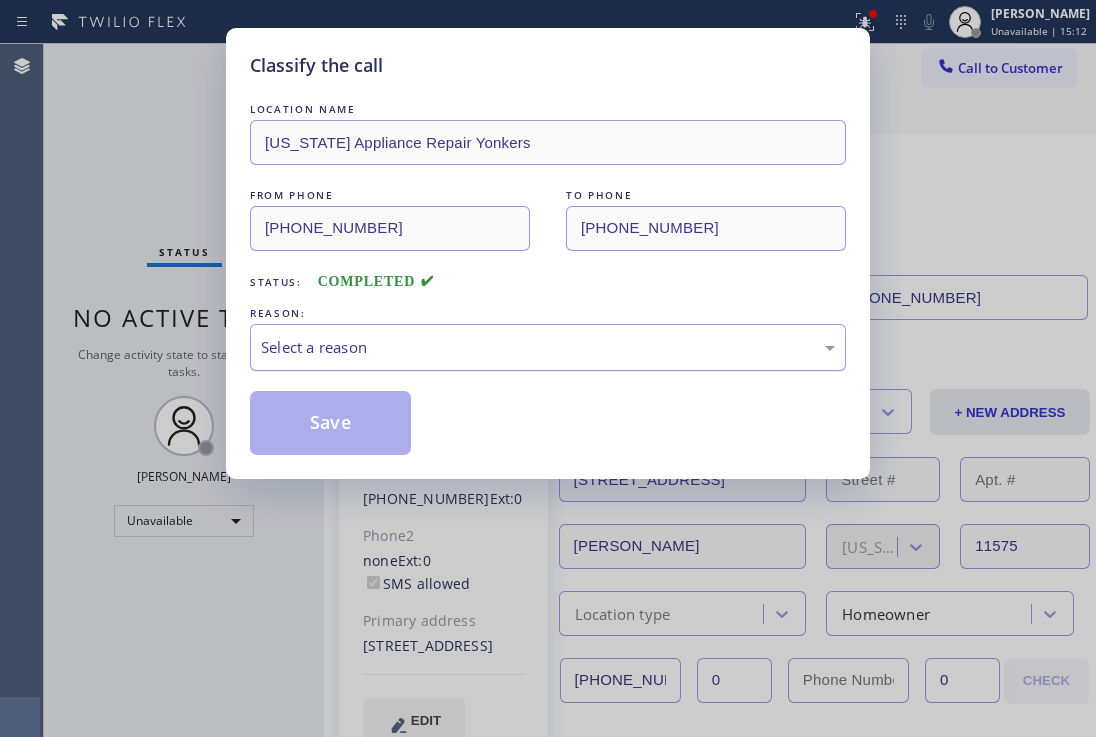 click on "Select a reason" at bounding box center (548, 347) 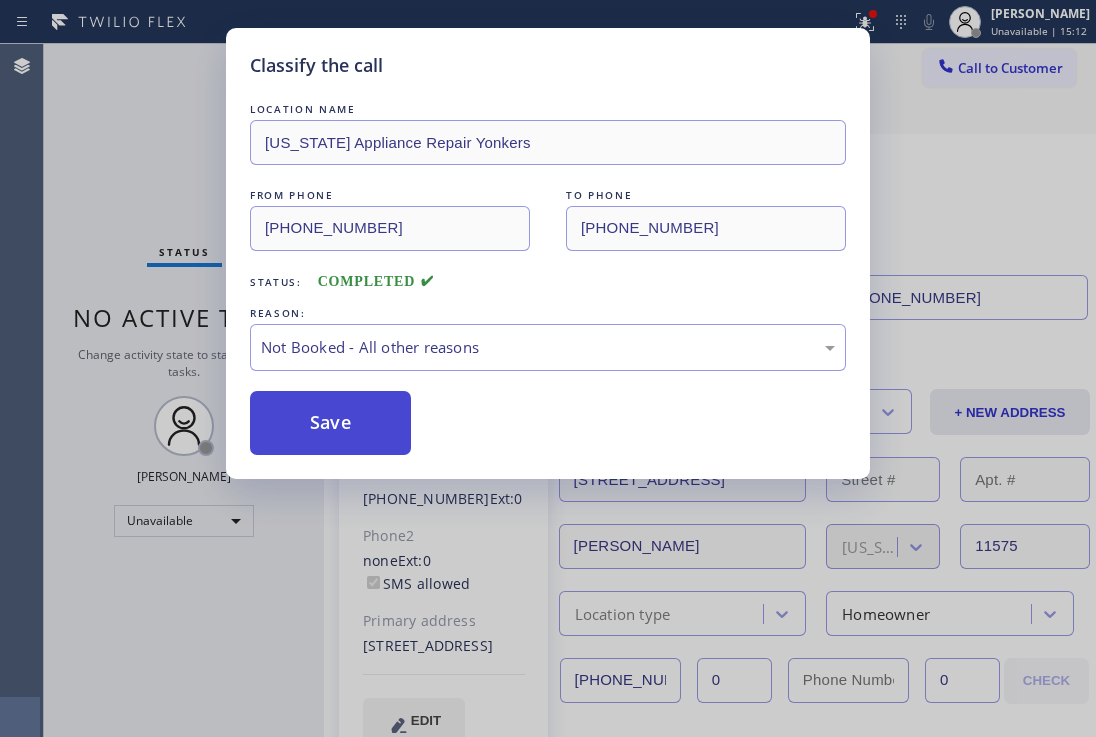click on "Save" at bounding box center (330, 423) 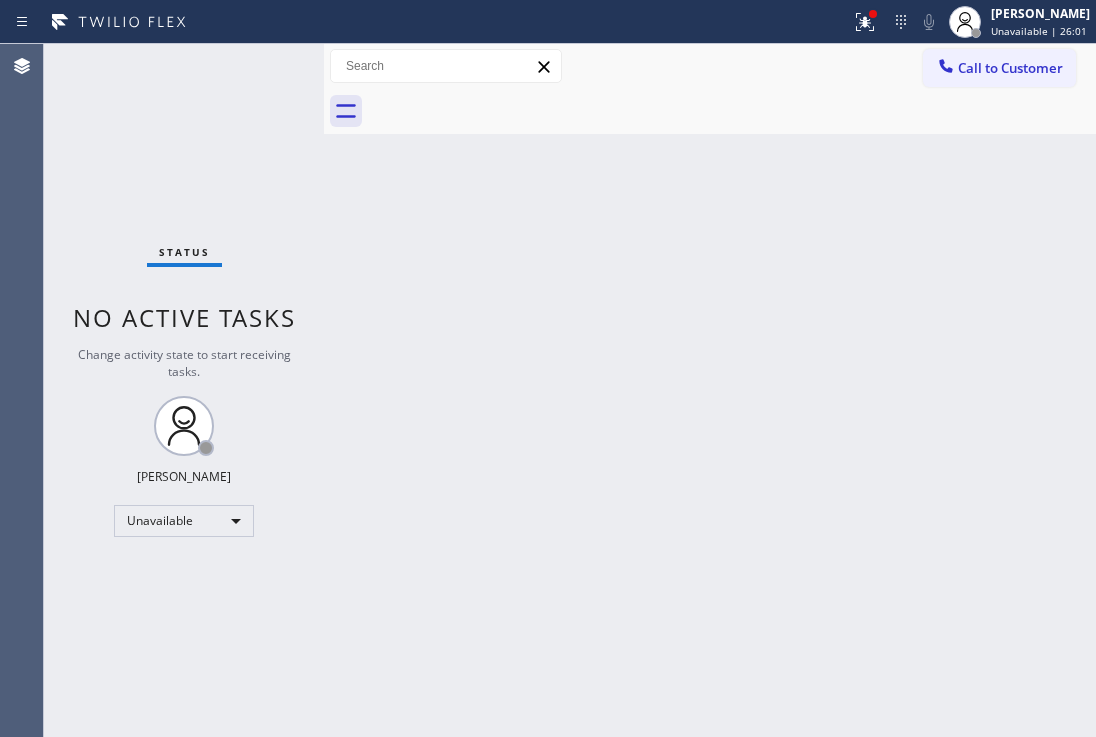click on "Back to Dashboard Change Sender ID Customers Technicians Select a contact Outbound call Location Search location Your caller id phone number Customer number Call Customer info Name   Phone none Address none Change Sender ID HVAC [PHONE_NUMBER] 5 Star Appliance [PHONE_NUMBER] Appliance Repair [PHONE_NUMBER] Plumbing [PHONE_NUMBER] Air Duct Cleaning [PHONE_NUMBER]  Electricians [PHONE_NUMBER] Cancel Change Check personal SMS Reset Change No tabs Call to Customer Outbound call Location [US_STATE] Appliance Repair Yonkers Your caller id phone number [PHONE_NUMBER] Customer number Call Outbound call Technician Search Technician Your caller id phone number Your caller id phone number Call" at bounding box center (710, 390) 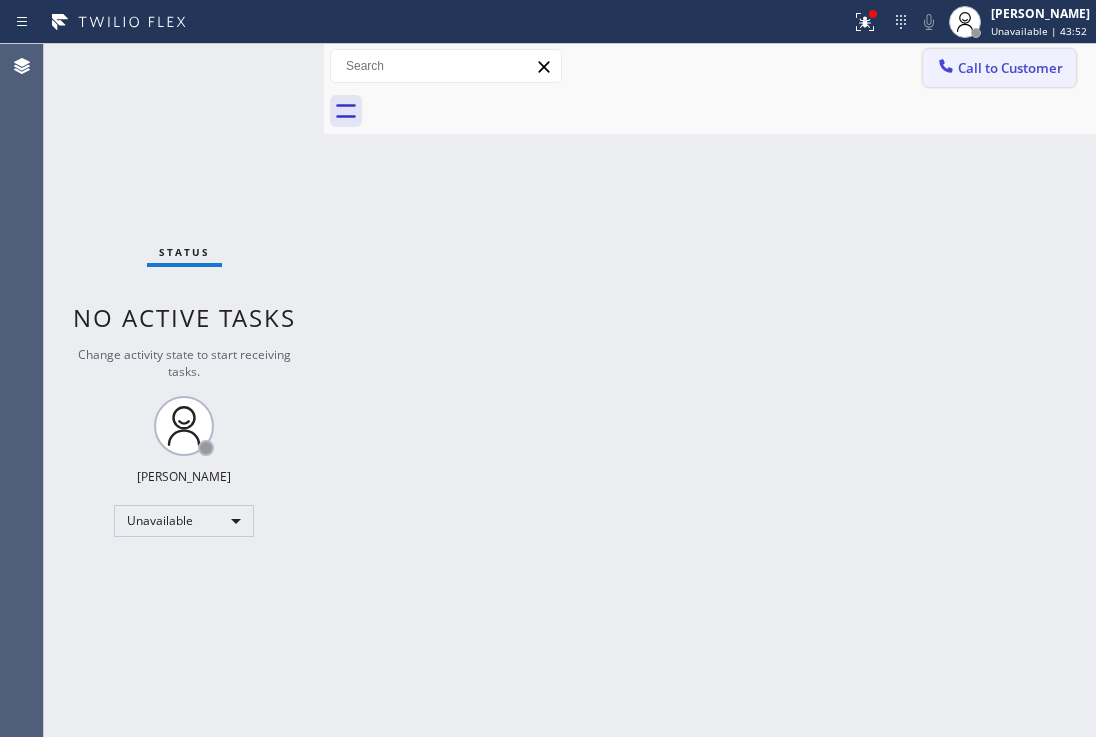 drag, startPoint x: 993, startPoint y: 68, endPoint x: 590, endPoint y: 148, distance: 410.86374 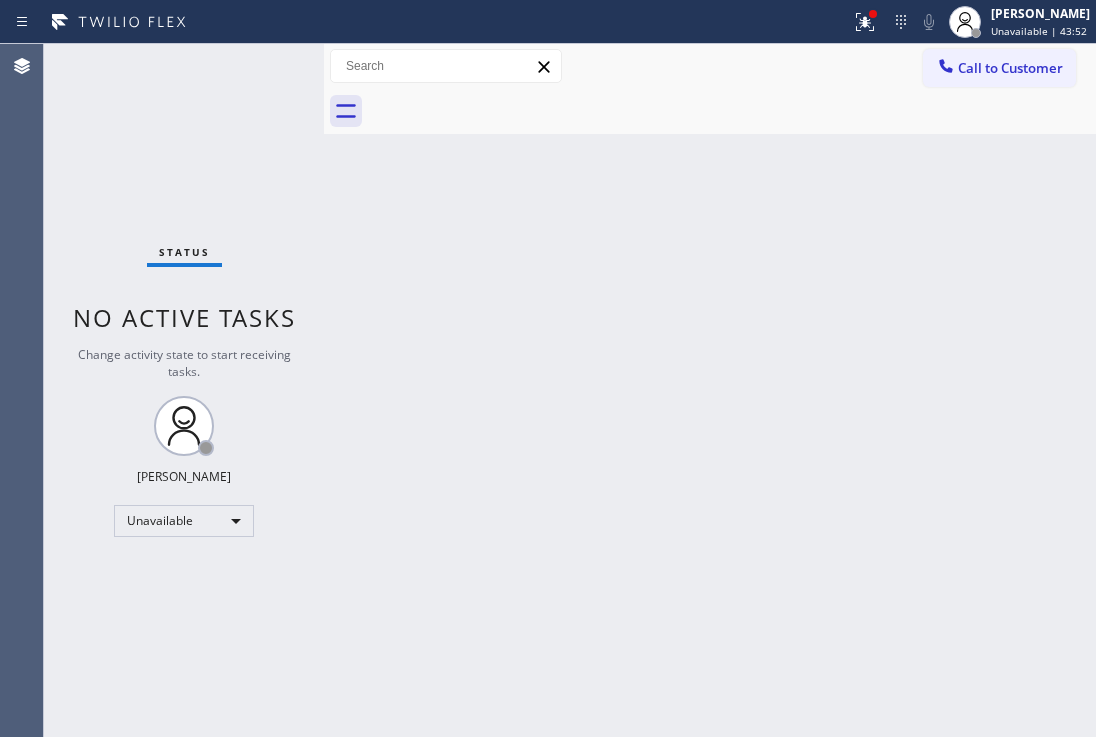 click on "Call to Customer" at bounding box center [1010, 68] 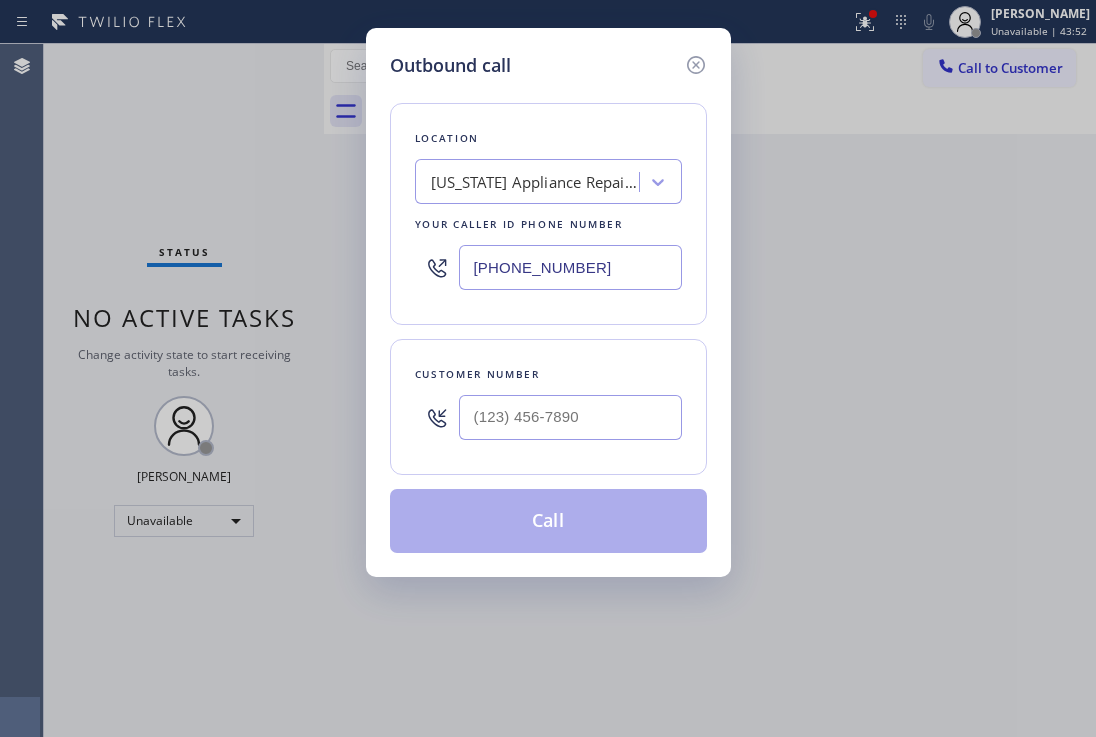 click on "[PHONE_NUMBER]" at bounding box center (570, 267) 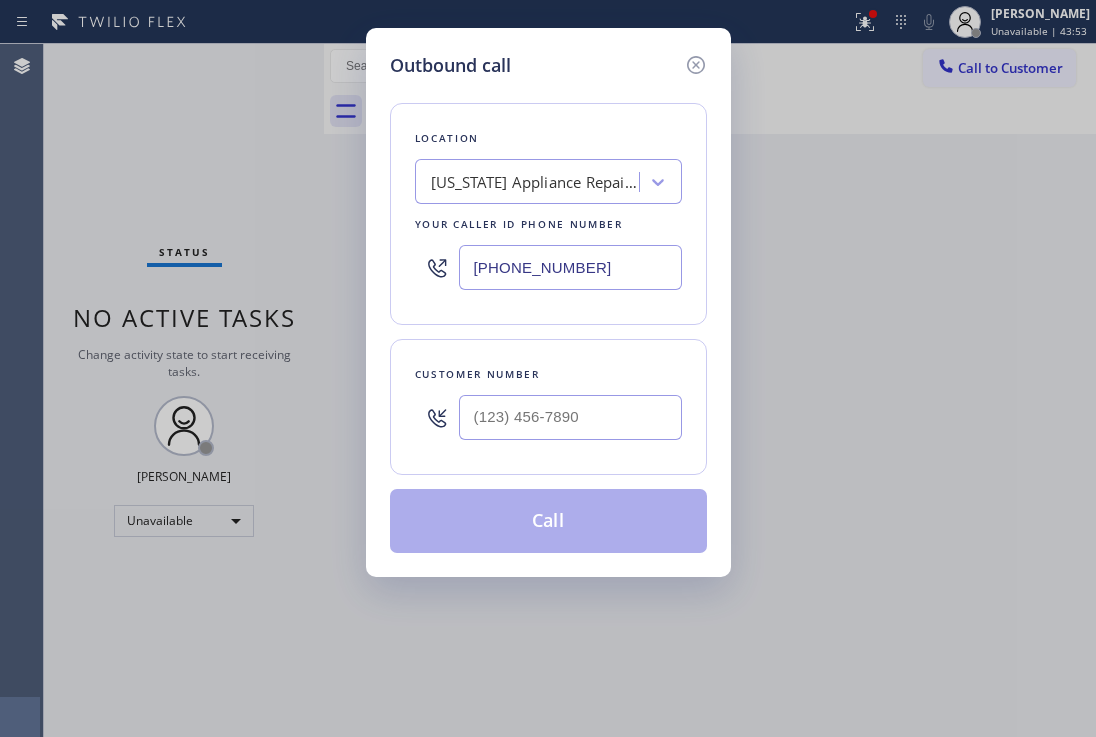 click on "[PHONE_NUMBER]" at bounding box center [570, 267] 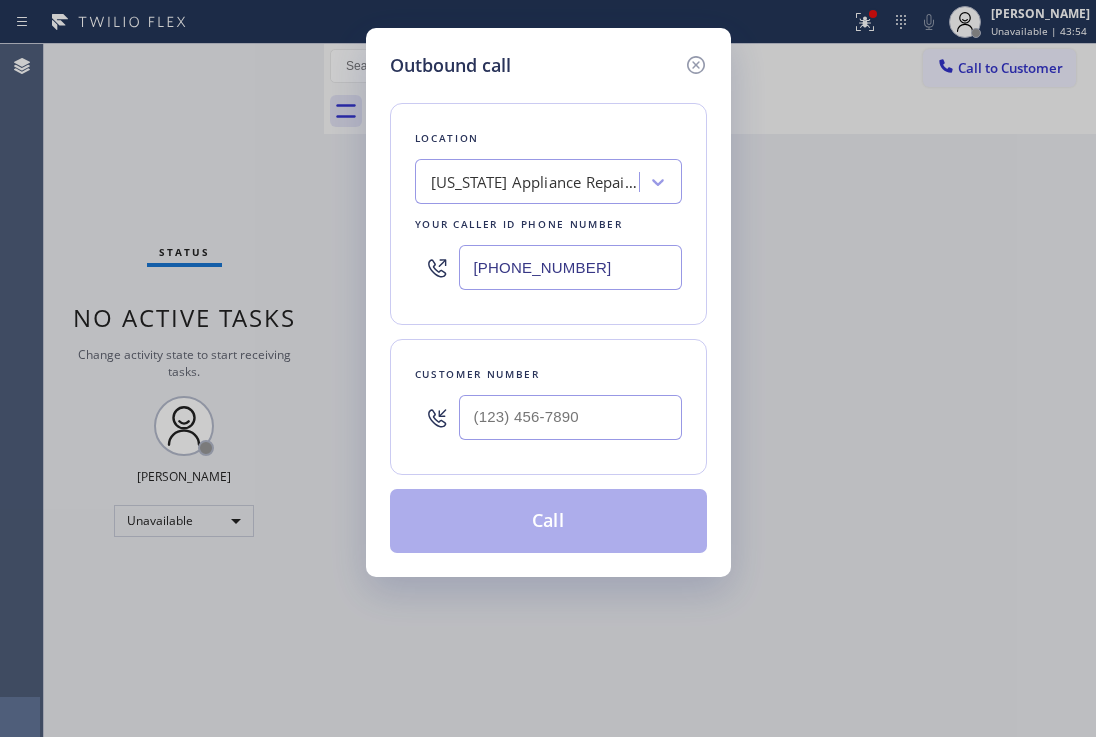 type on "[PHONE_NUMBER]" 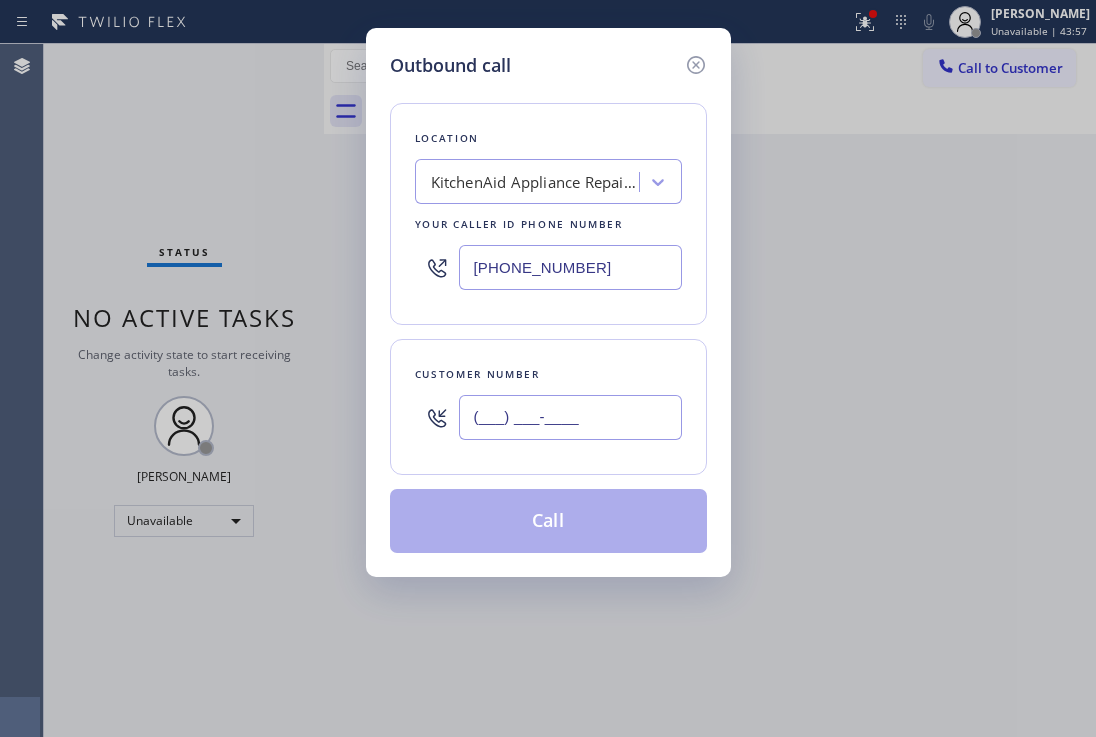 click on "(___) ___-____" at bounding box center [570, 417] 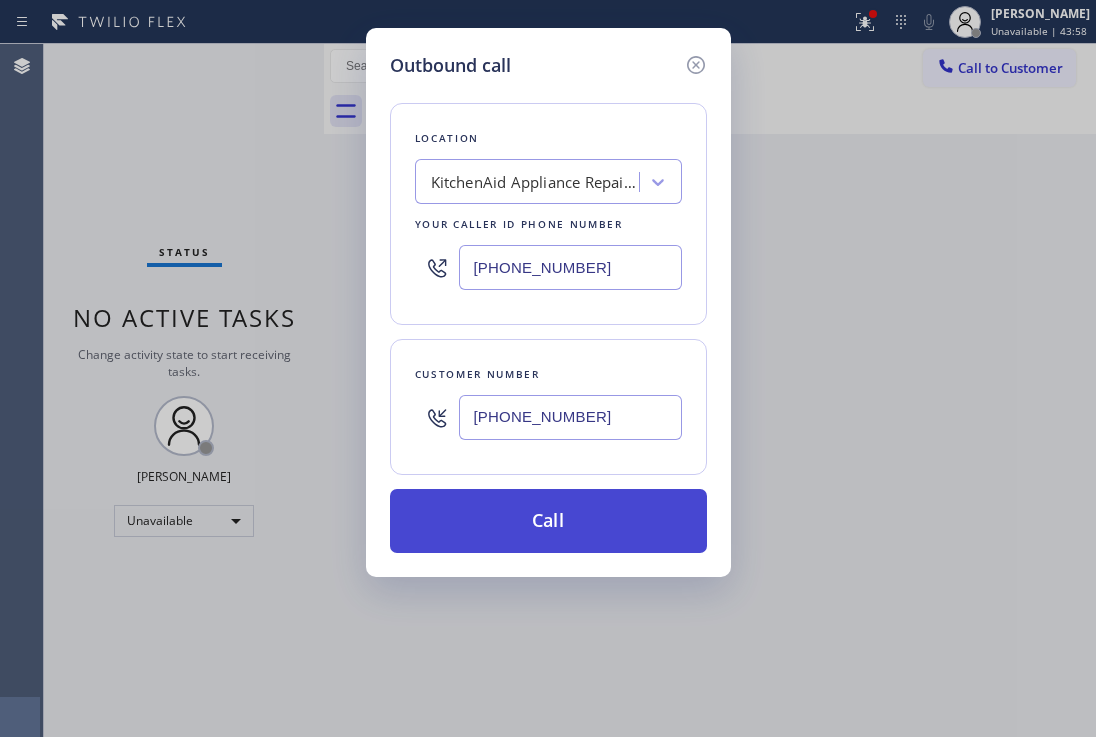 type on "[PHONE_NUMBER]" 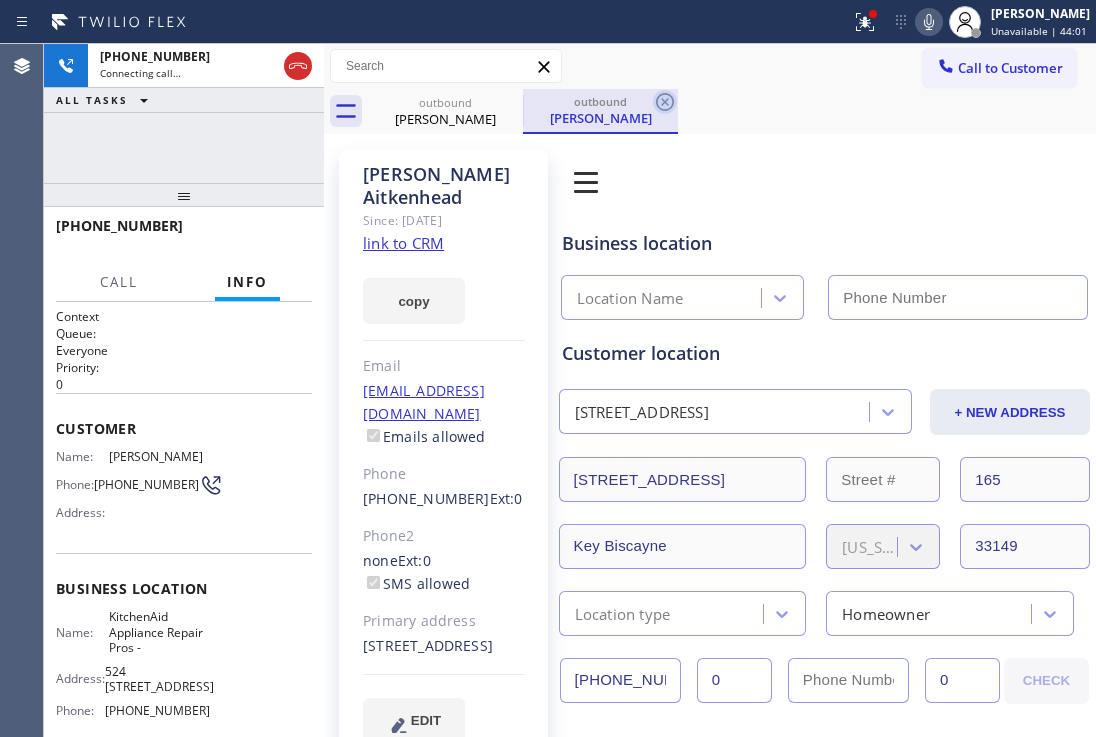 click at bounding box center [665, 102] 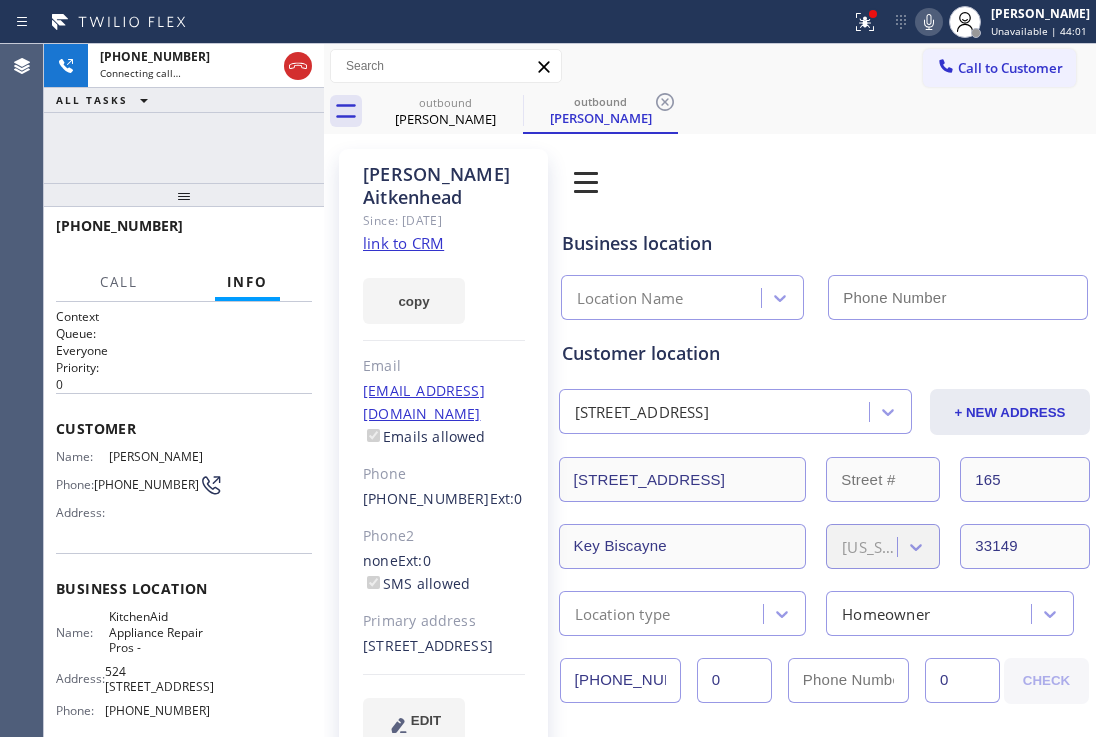 type on "[PHONE_NUMBER]" 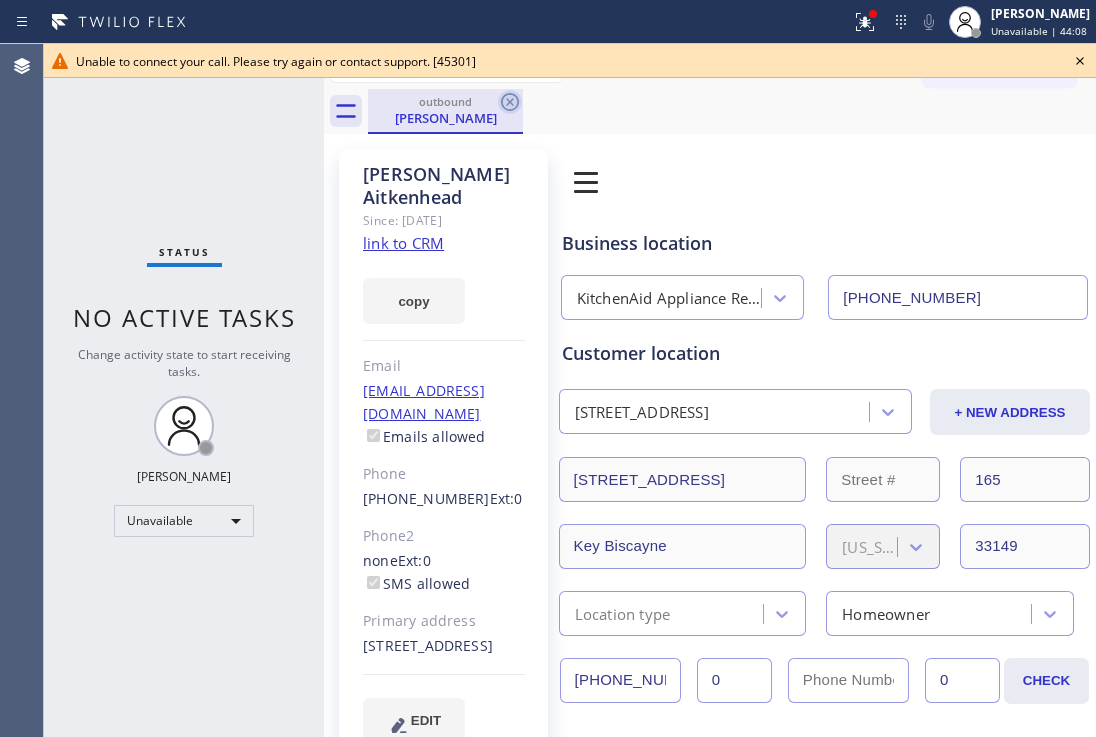 click 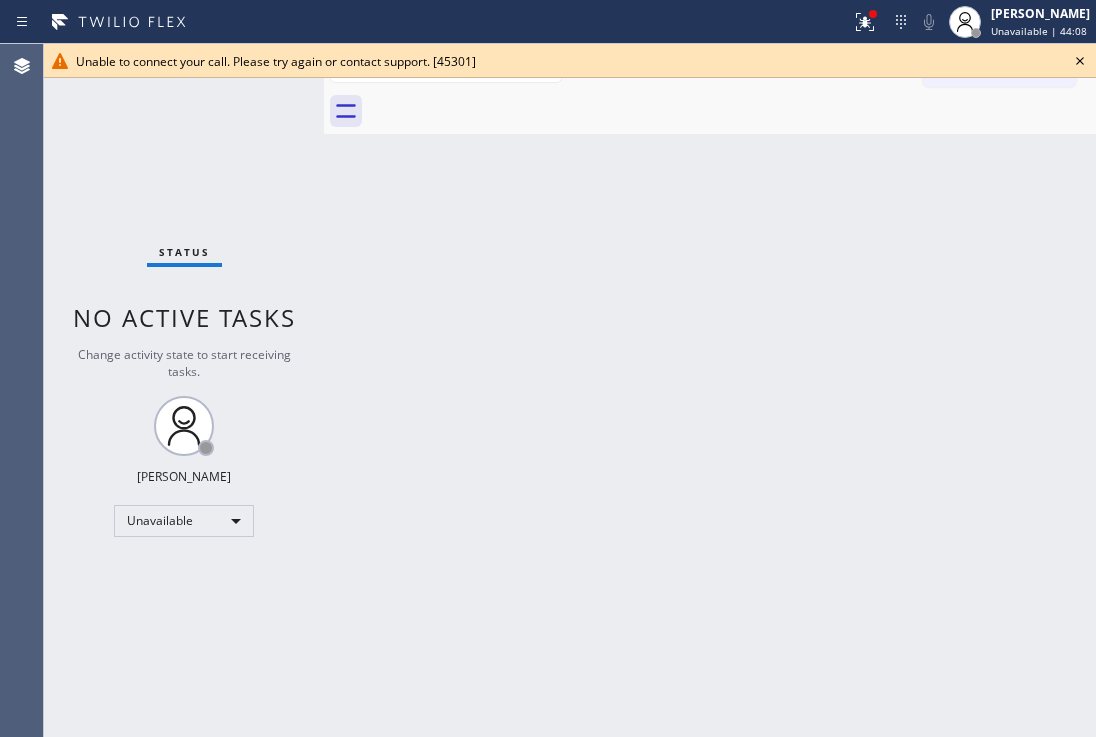 click at bounding box center (425, 22) 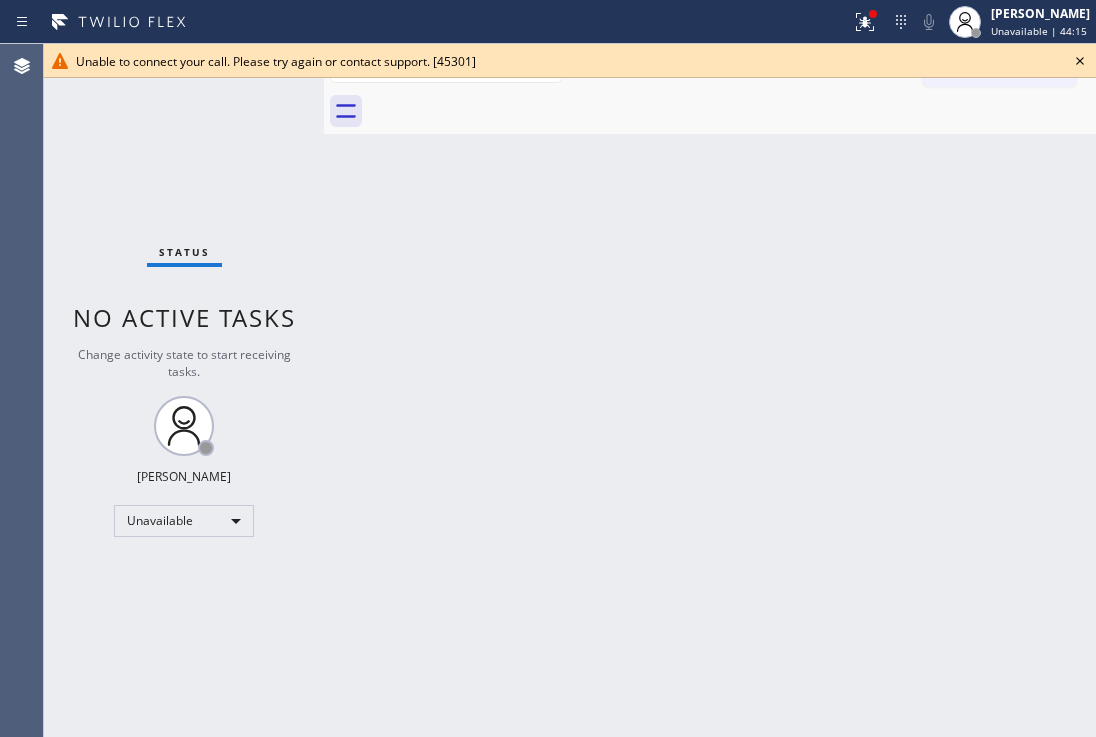 click 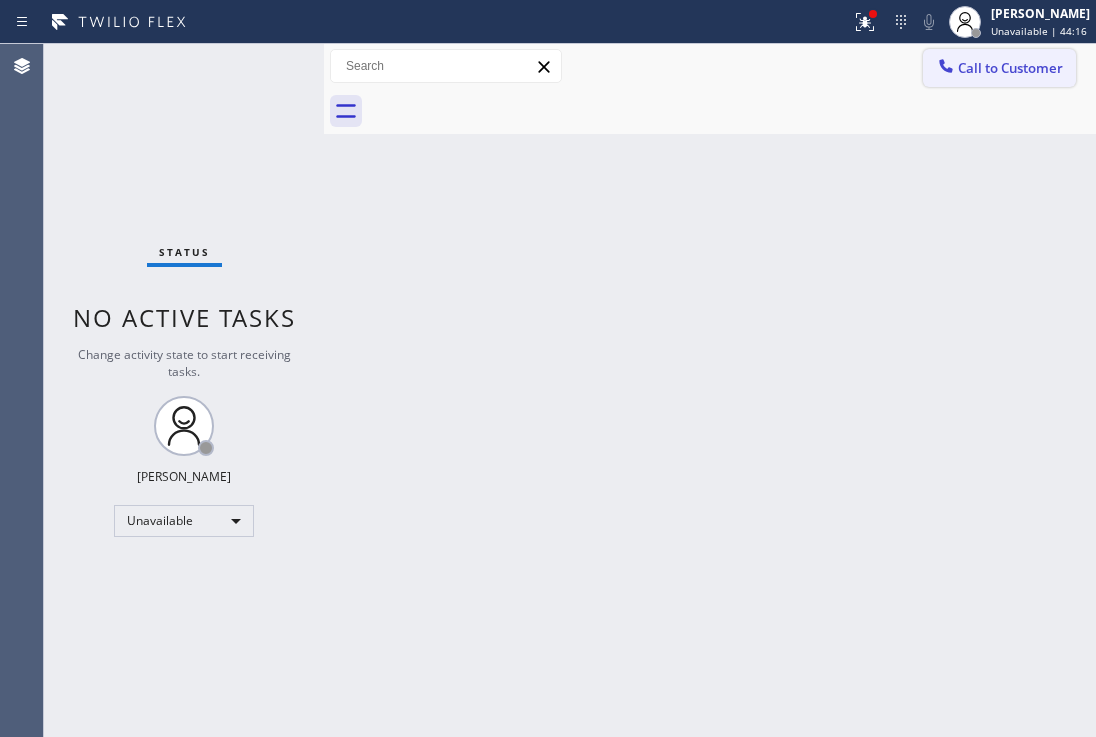 click on "Call to Customer" at bounding box center (999, 68) 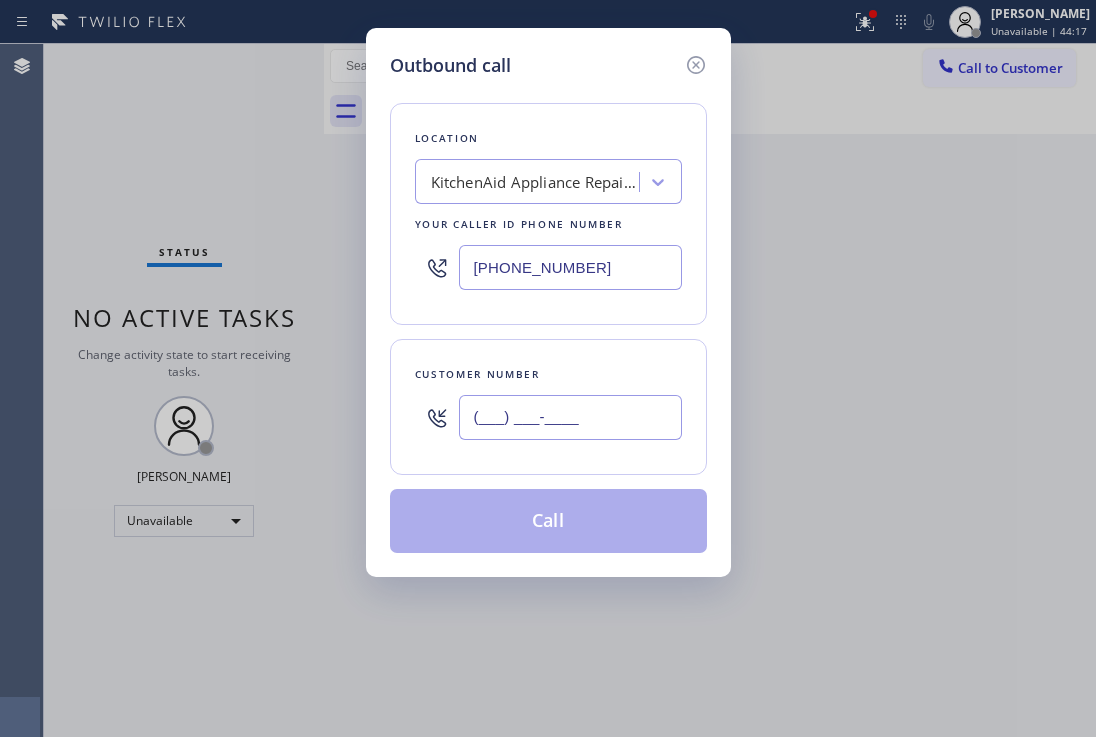 drag, startPoint x: 640, startPoint y: 410, endPoint x: 437, endPoint y: 401, distance: 203.1994 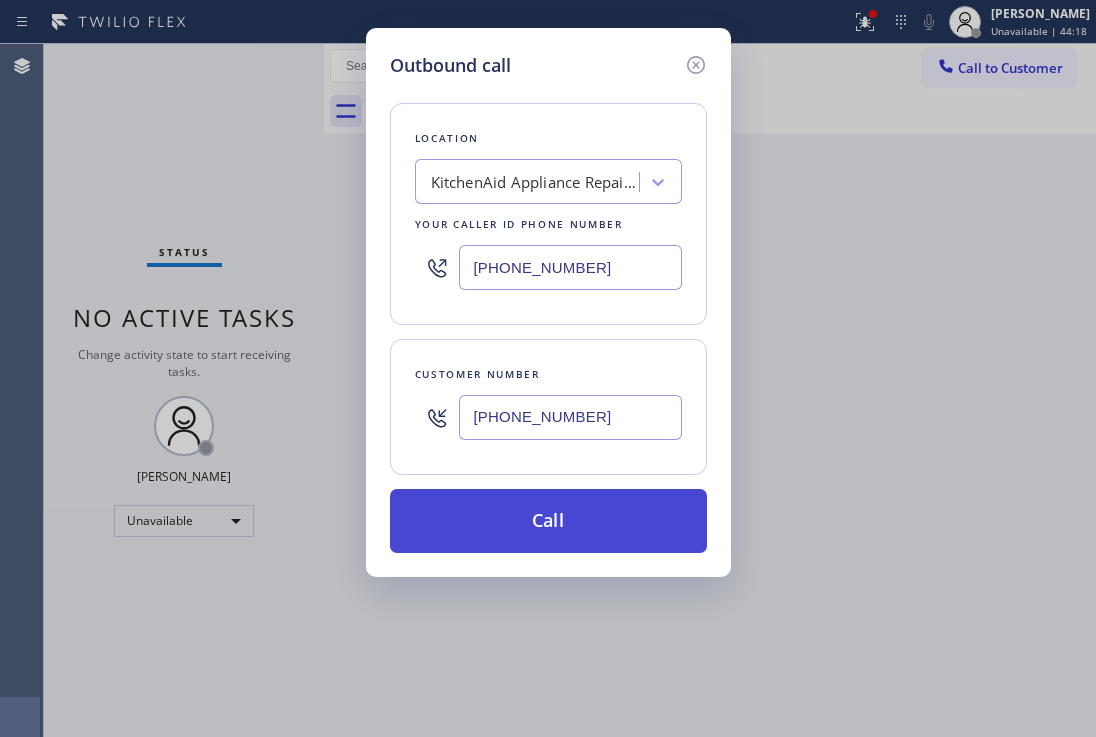 type on "[PHONE_NUMBER]" 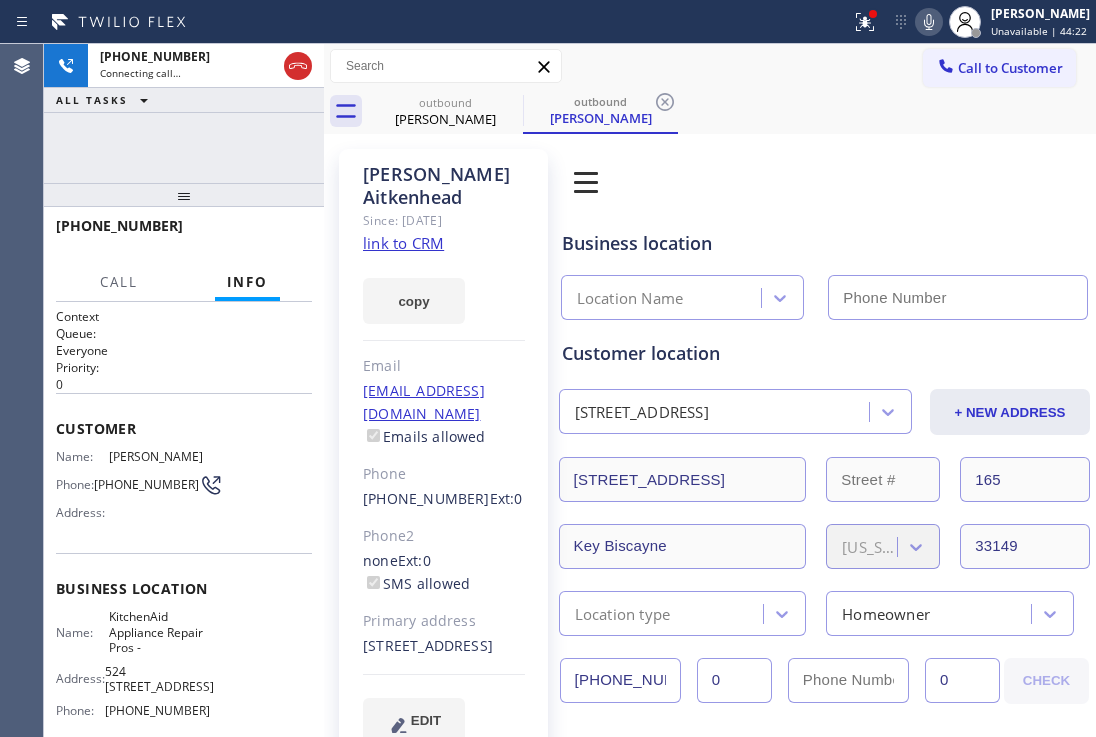 type on "[PHONE_NUMBER]" 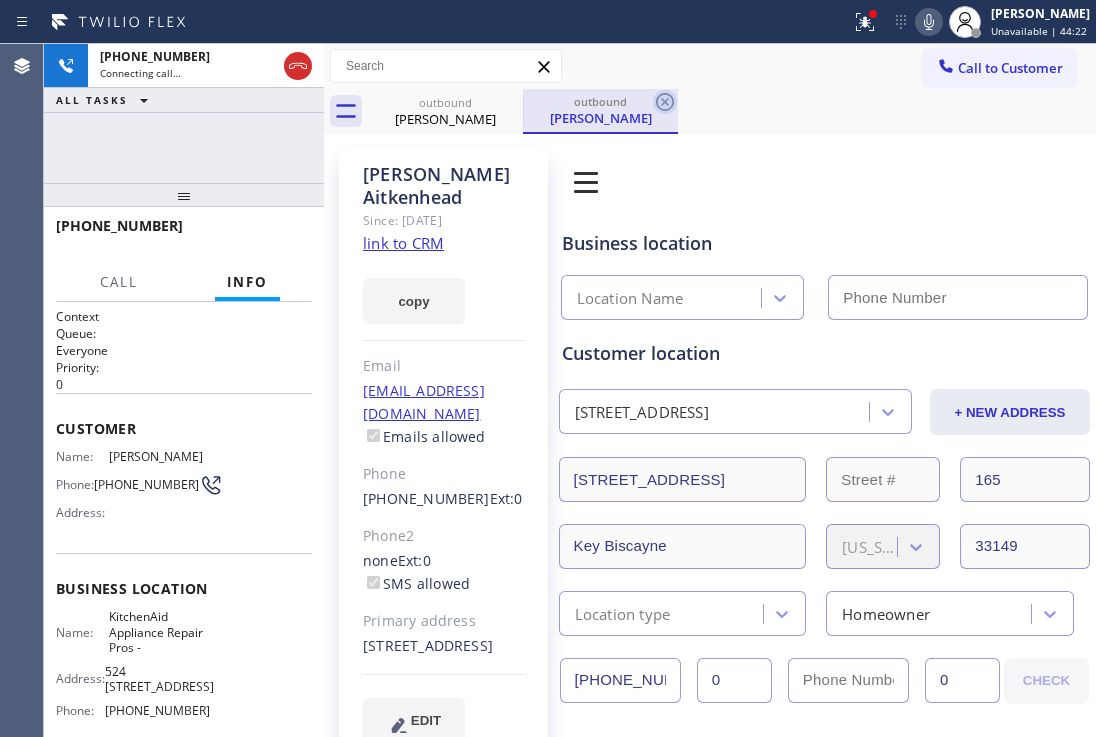 click 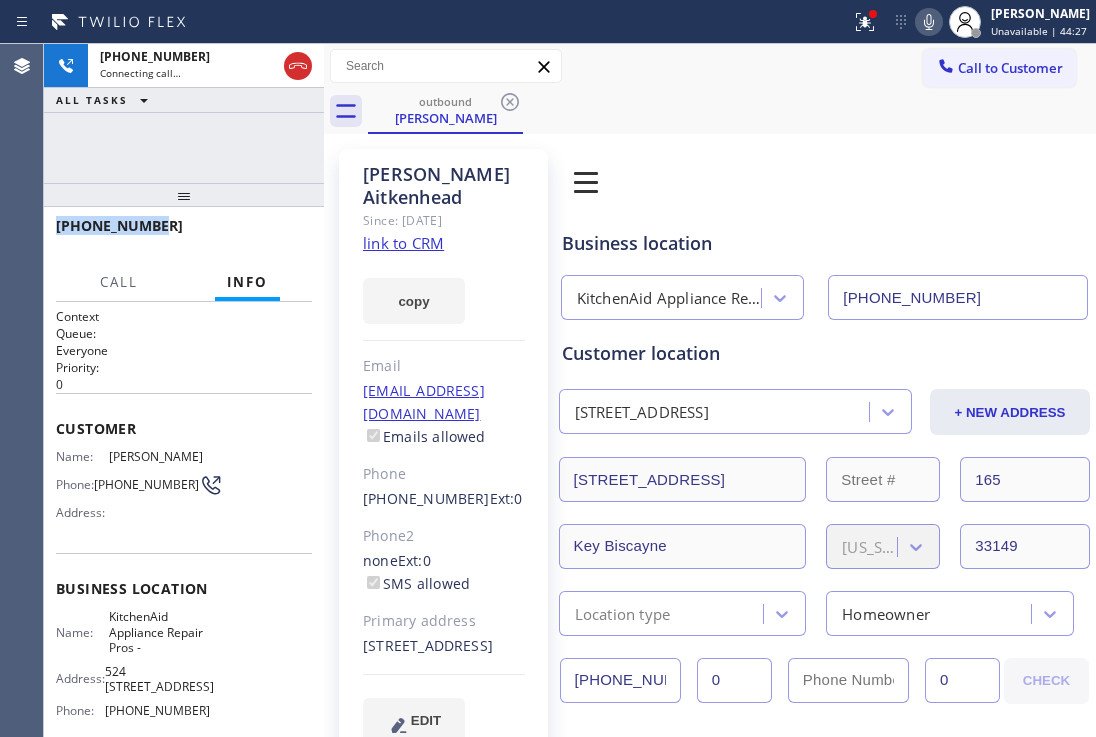 drag, startPoint x: 169, startPoint y: 228, endPoint x: 56, endPoint y: 217, distance: 113.534134 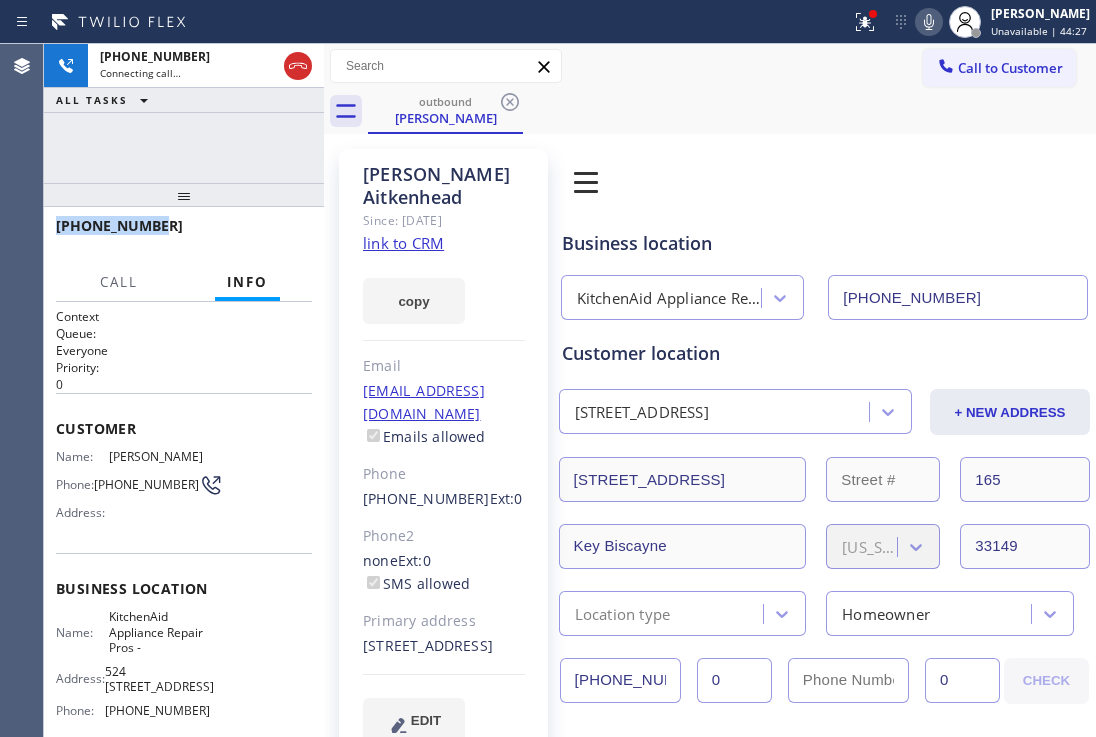 click on "[PHONE_NUMBER]" at bounding box center (184, 235) 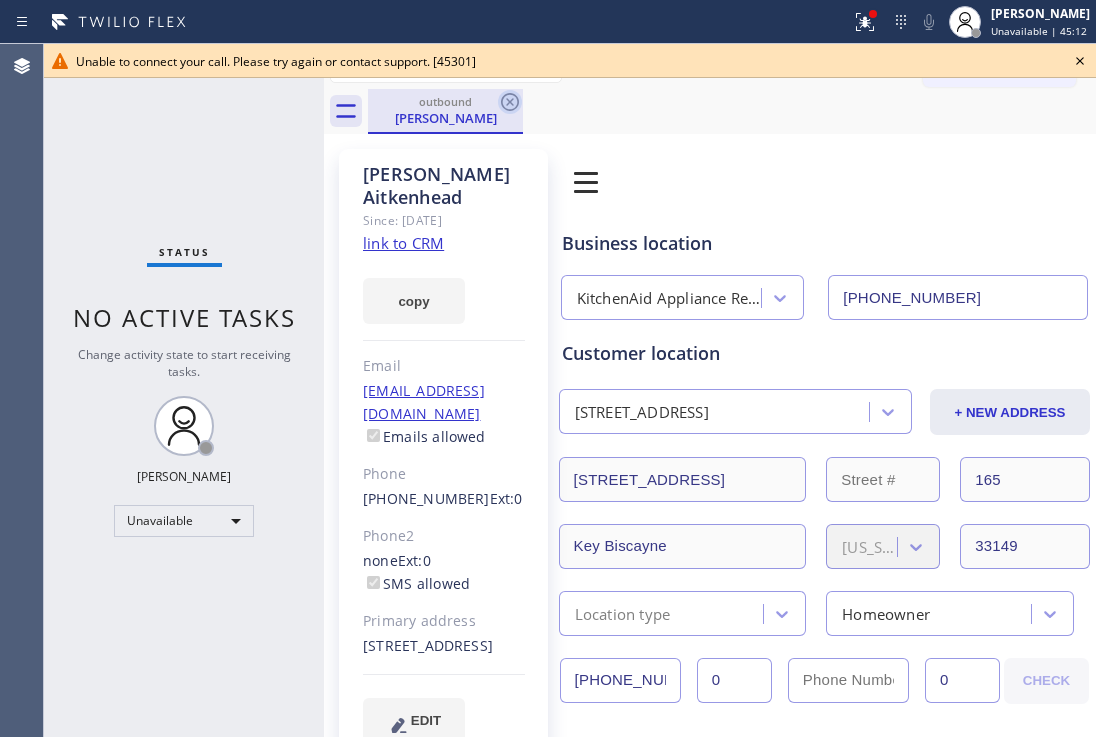 click 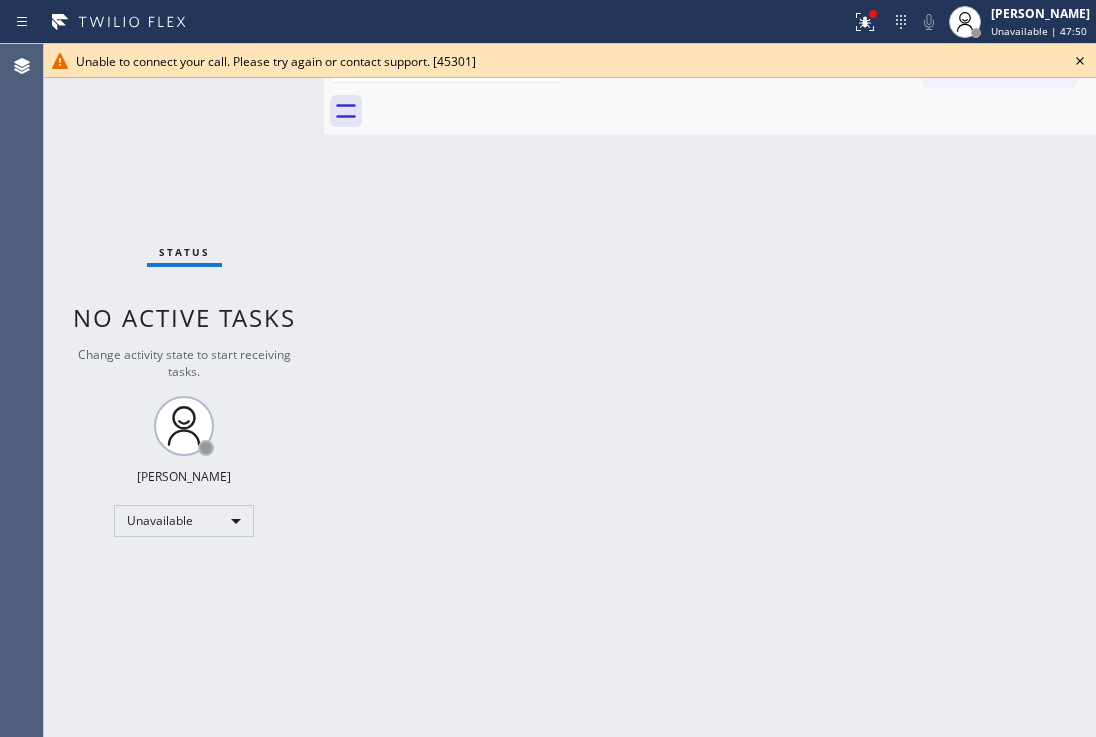 click 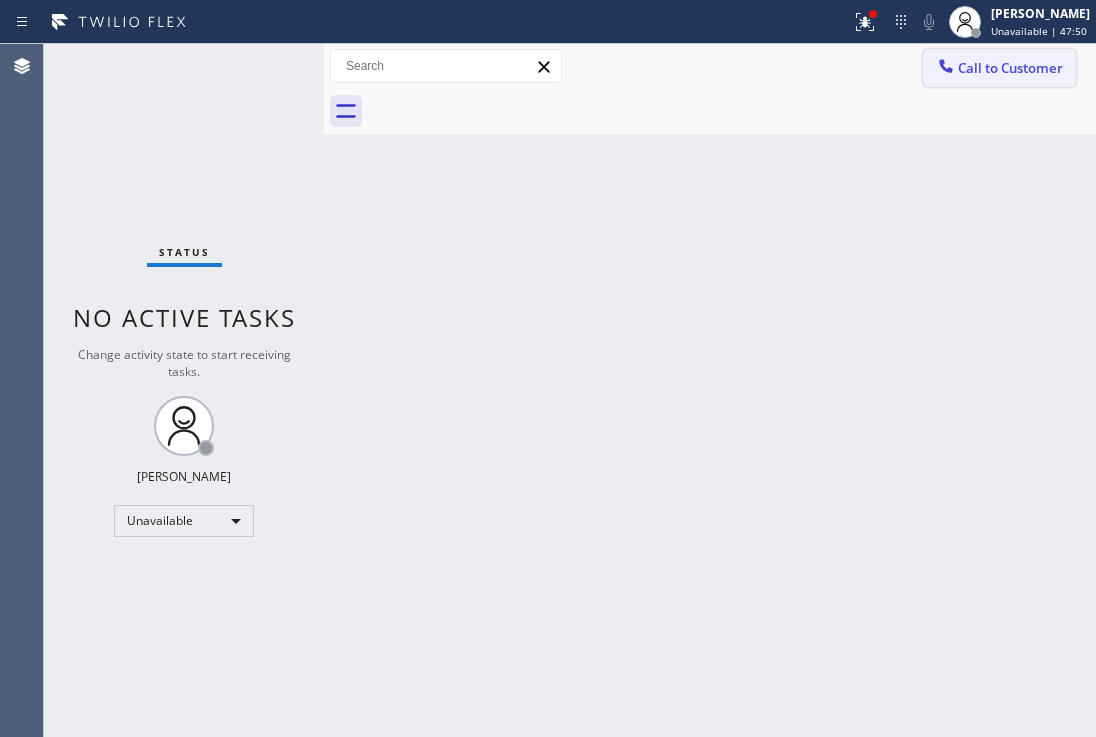 click on "Call to Customer" at bounding box center (1010, 68) 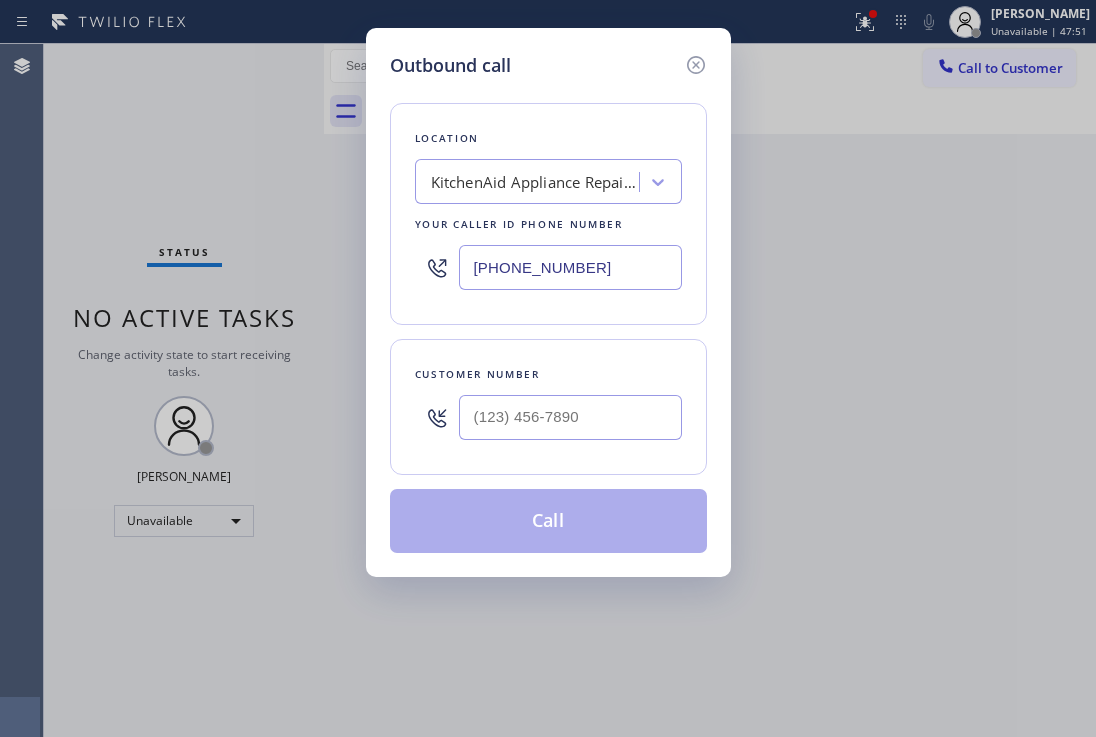 drag, startPoint x: 611, startPoint y: 261, endPoint x: 387, endPoint y: 2, distance: 342.4281 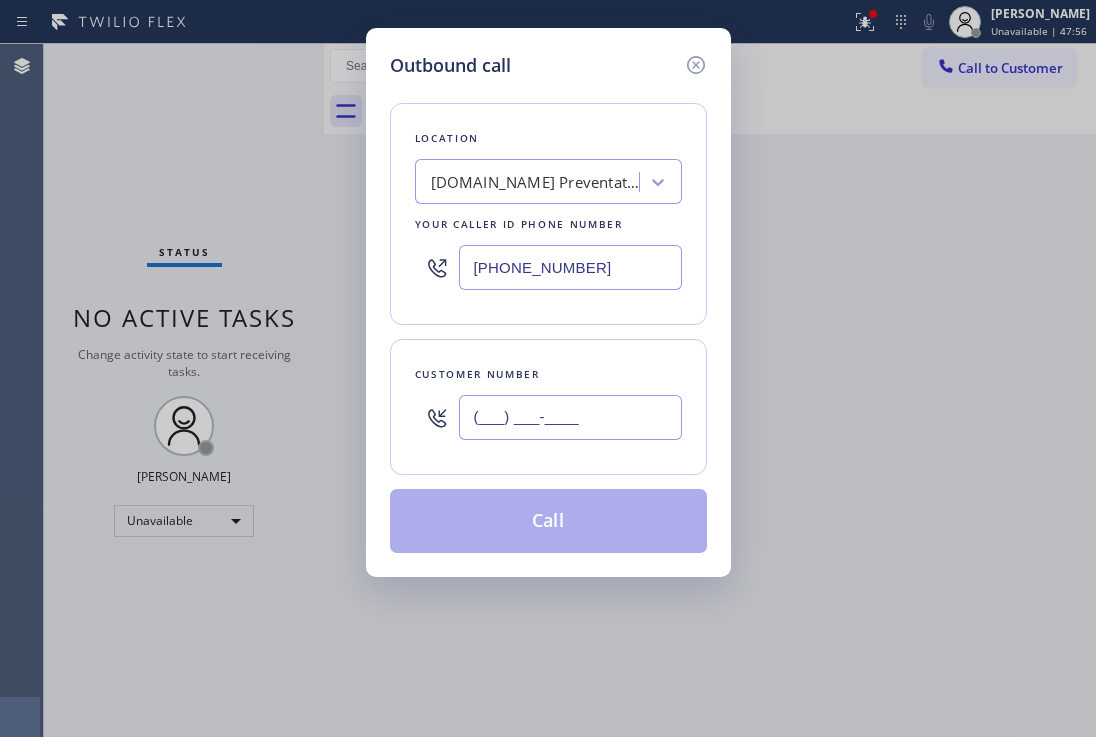 click on "(___) ___-____" at bounding box center [570, 417] 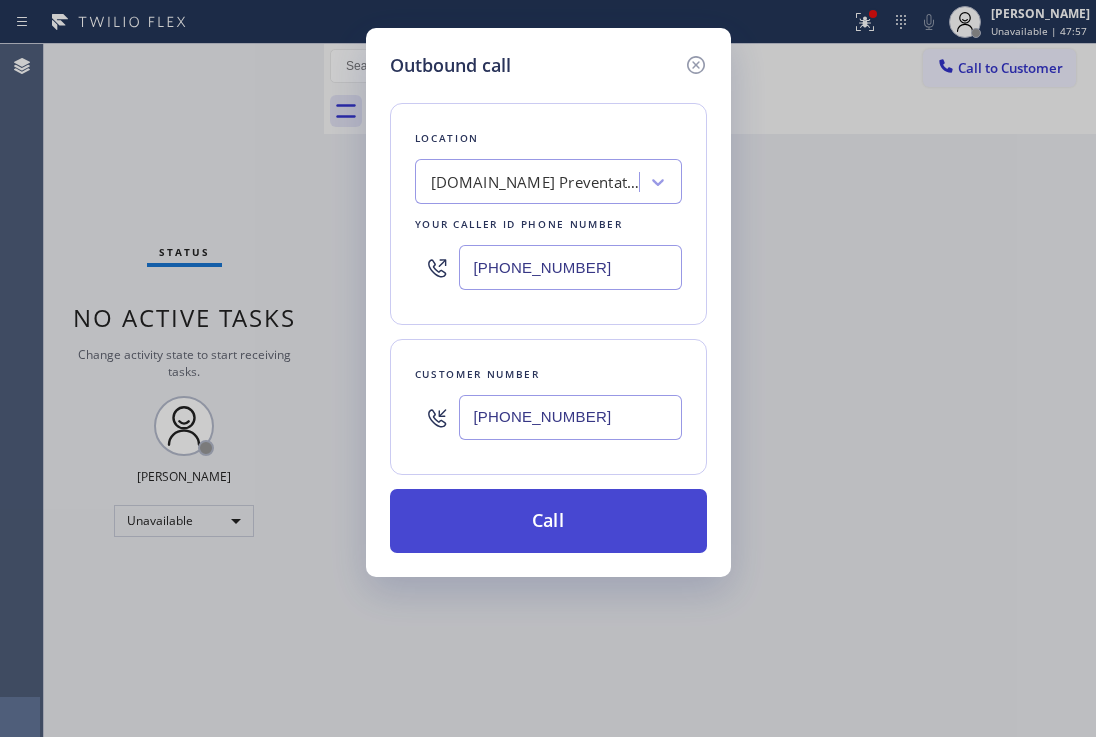 type on "[PHONE_NUMBER]" 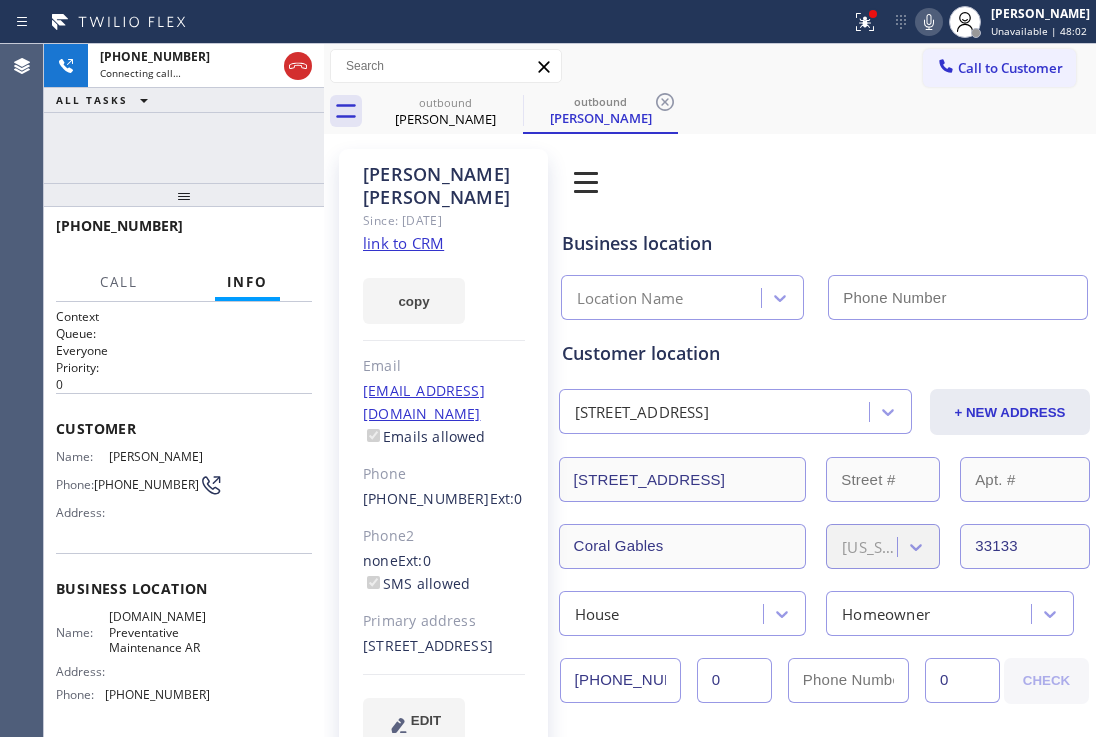 type on "[PHONE_NUMBER]" 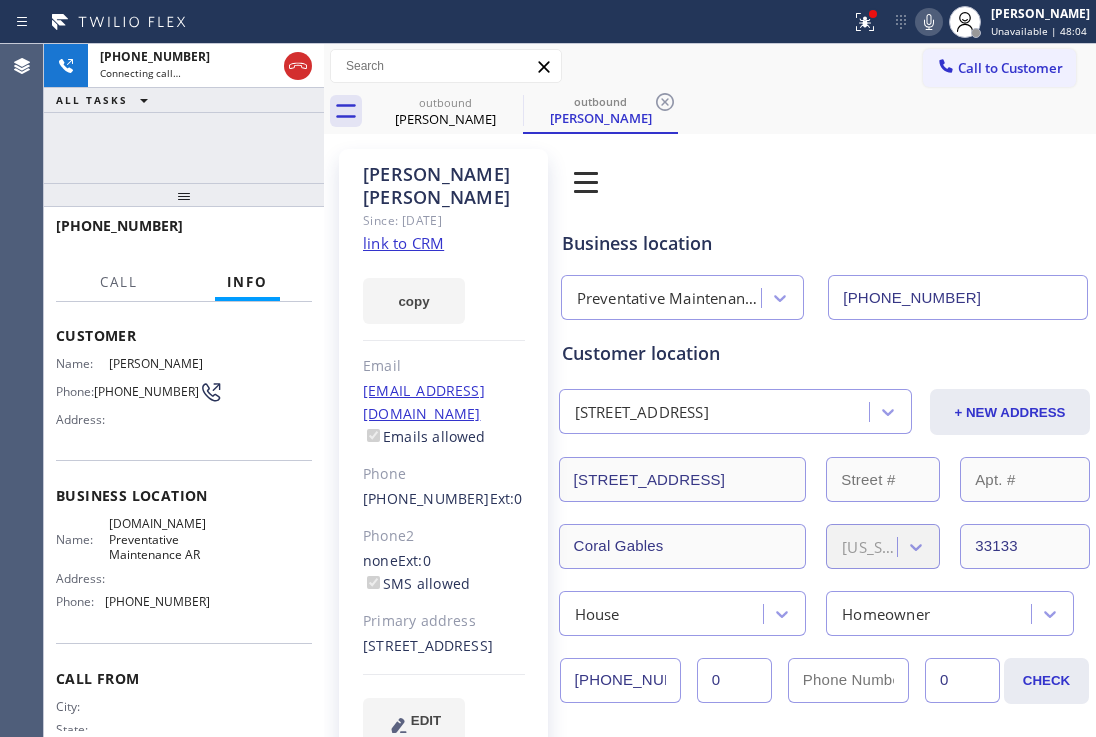 scroll, scrollTop: 100, scrollLeft: 0, axis: vertical 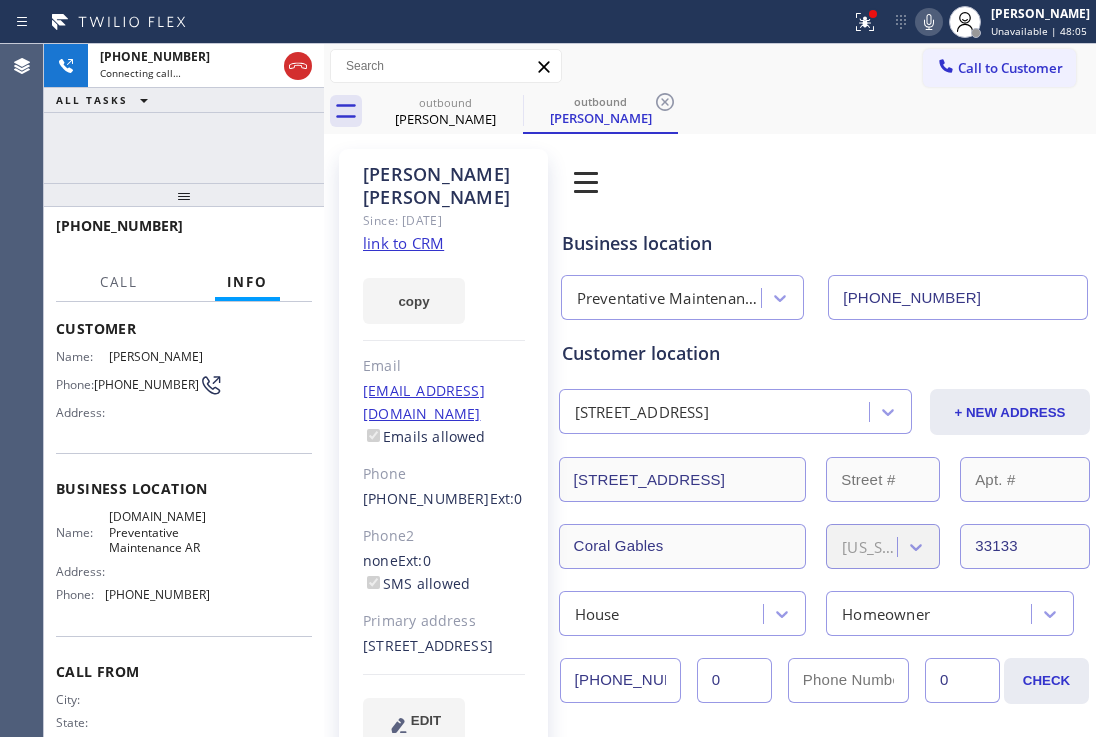 drag, startPoint x: 659, startPoint y: 99, endPoint x: 650, endPoint y: 54, distance: 45.891174 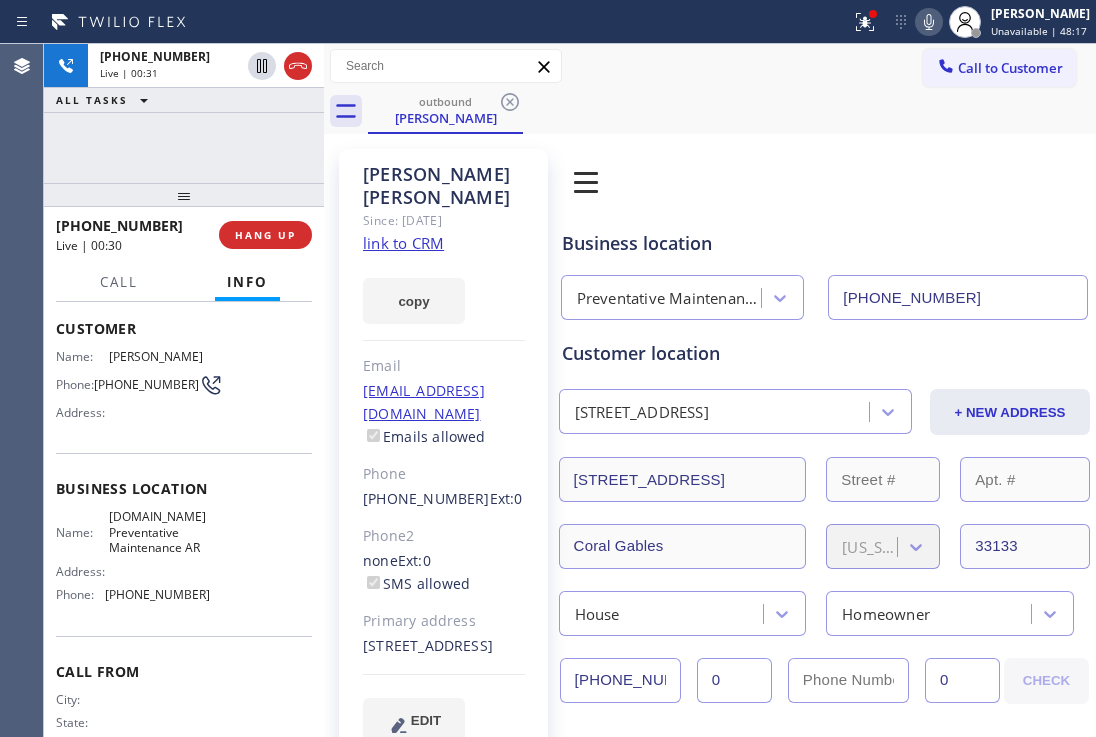 click 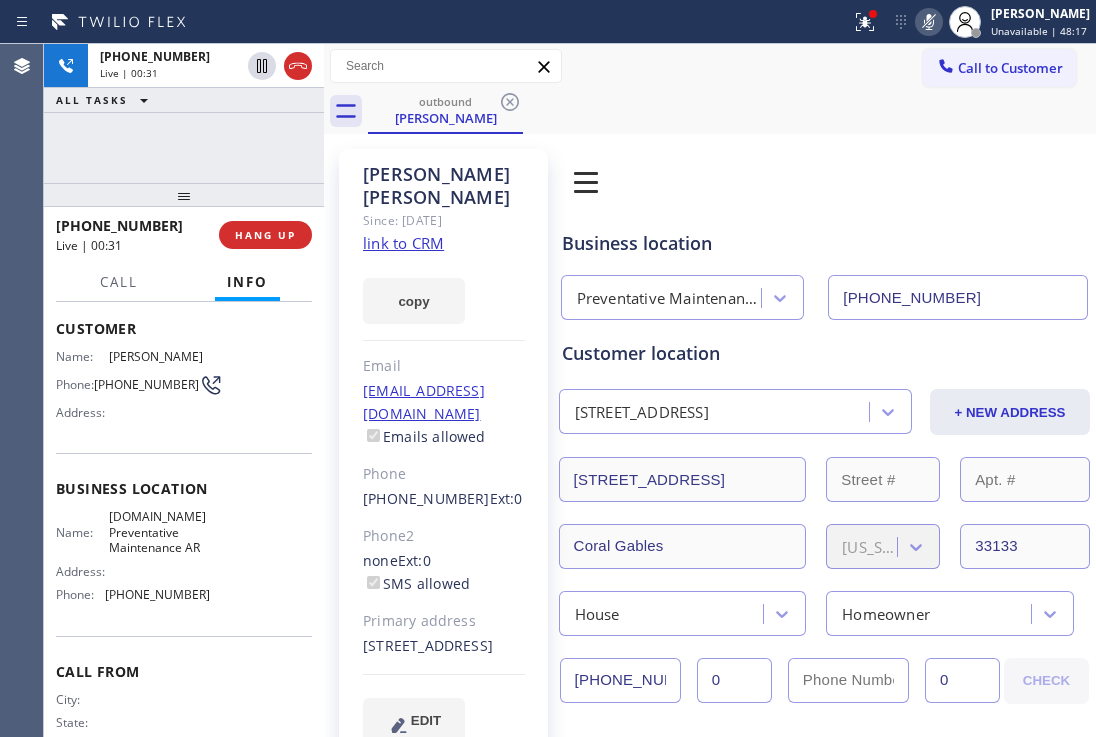 click 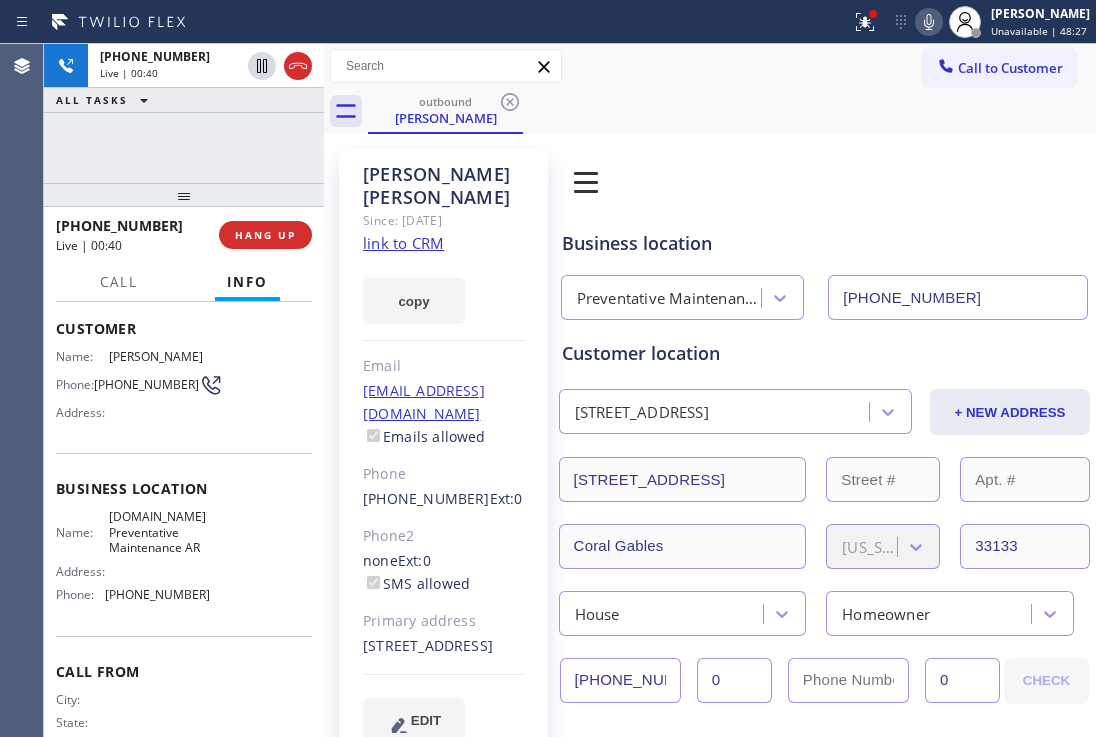 click 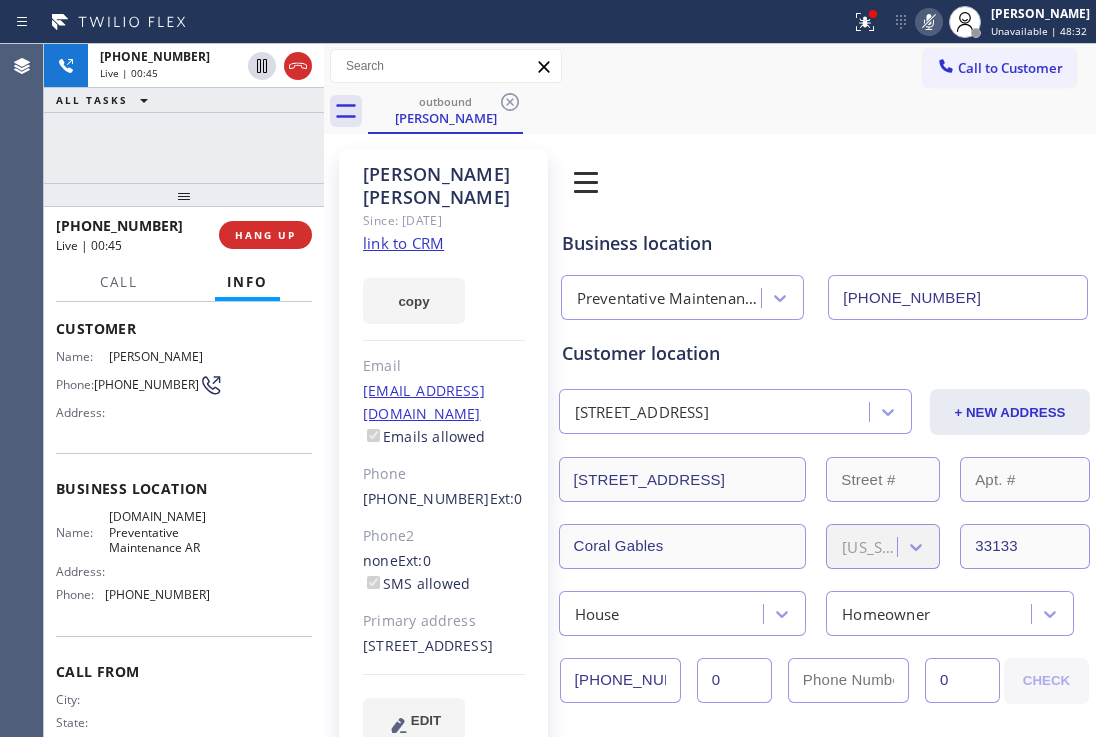click 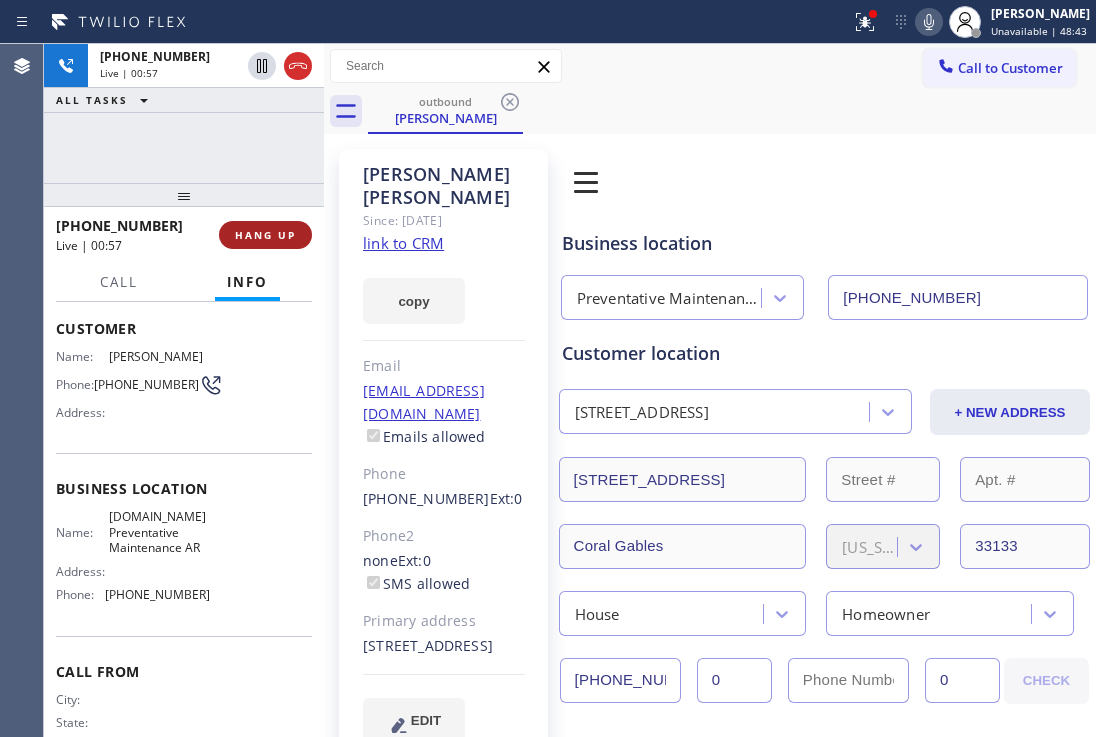 click on "HANG UP" at bounding box center (265, 235) 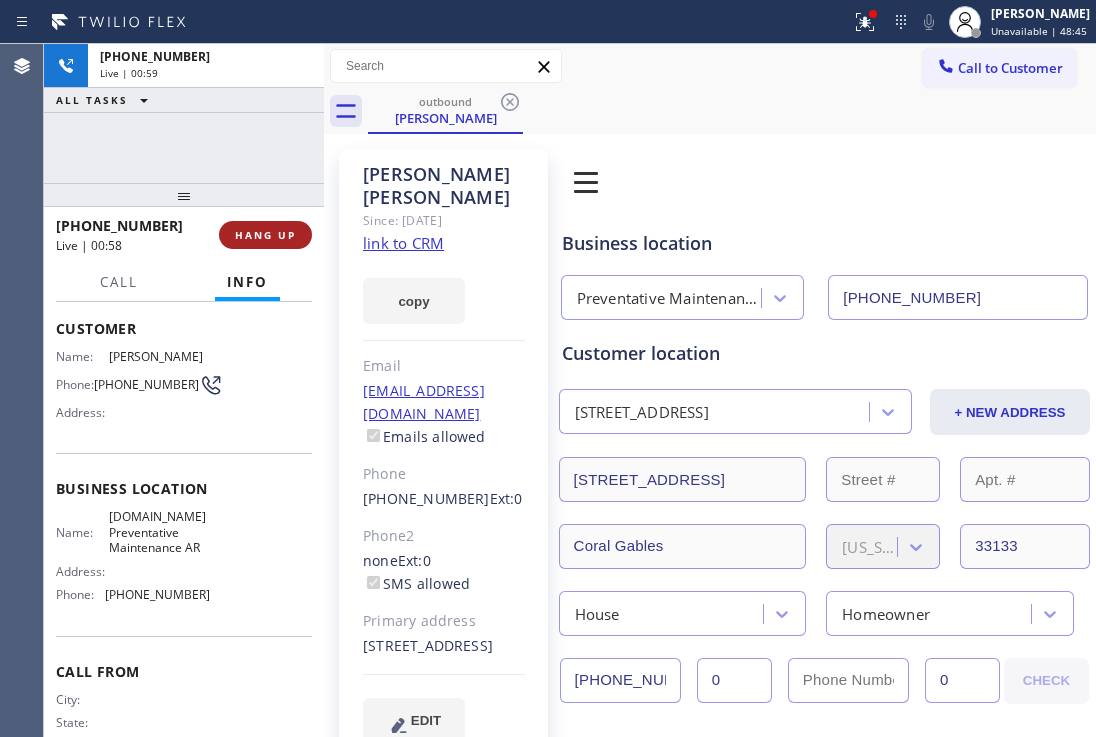 click on "HANG UP" at bounding box center [265, 235] 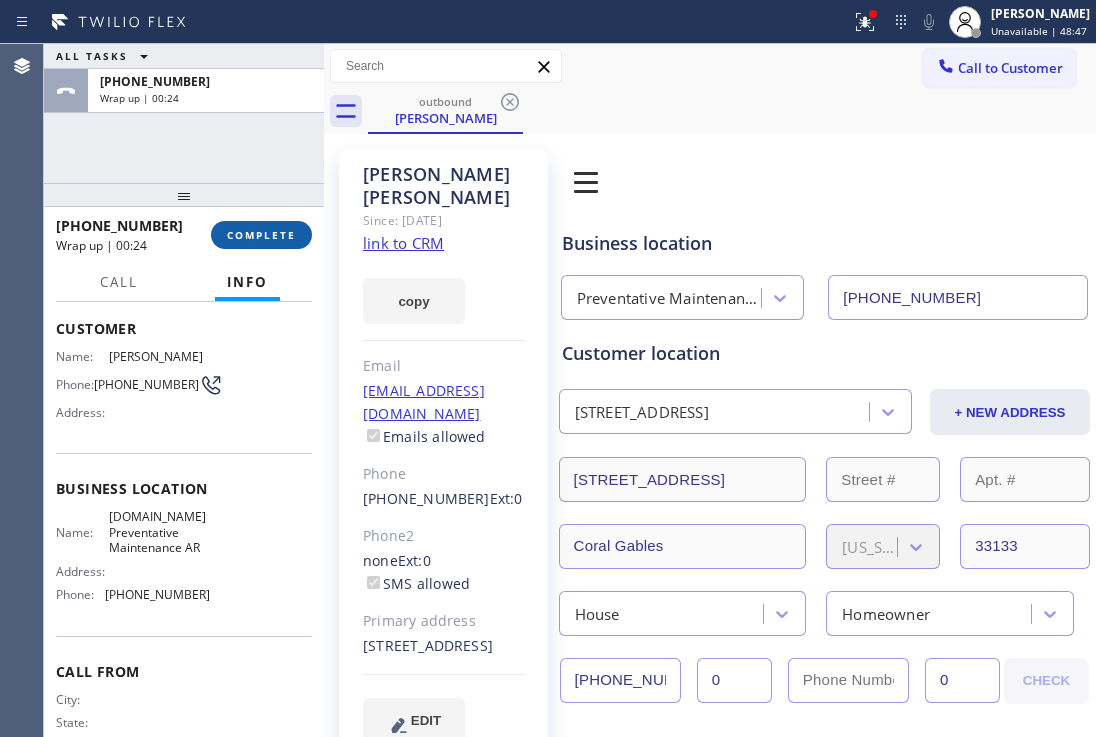 click on "COMPLETE" at bounding box center [261, 235] 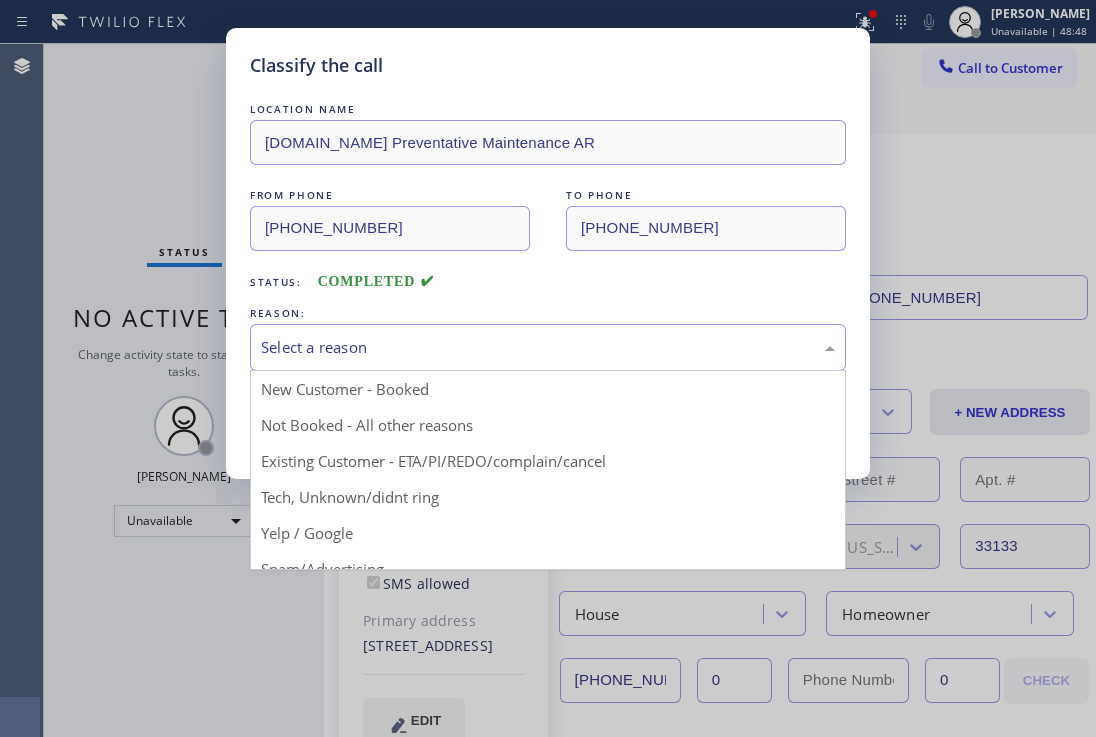 drag, startPoint x: 663, startPoint y: 338, endPoint x: 667, endPoint y: 307, distance: 31.257 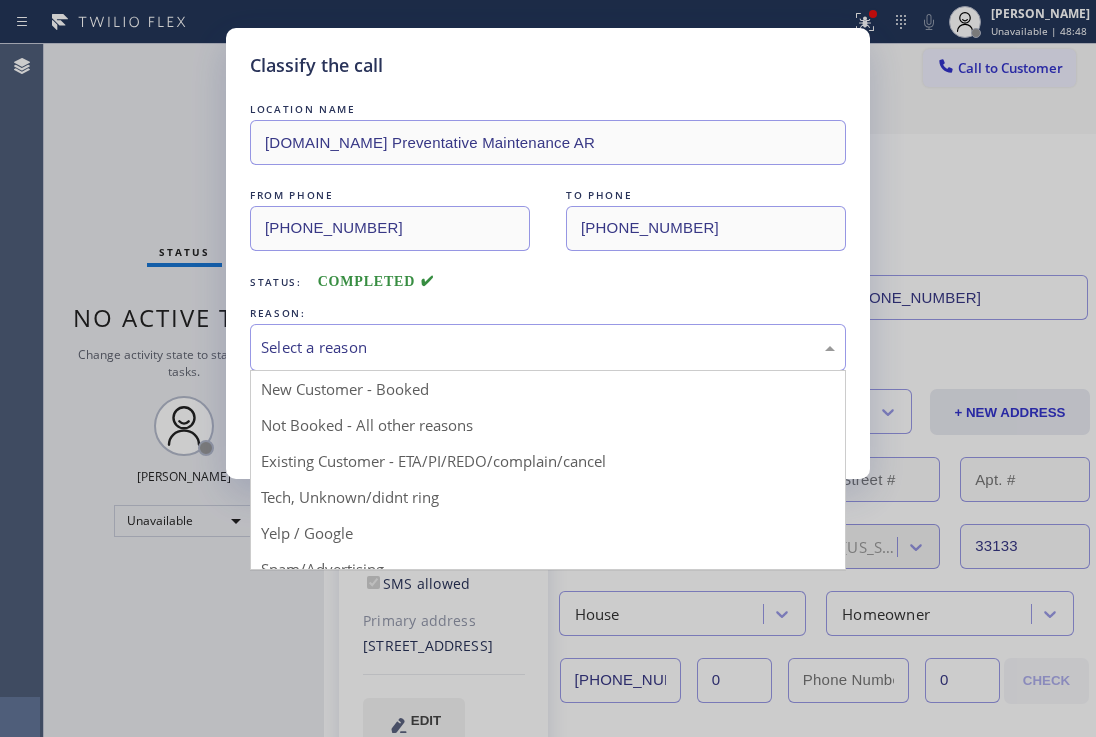 click on "Select a reason" at bounding box center [548, 347] 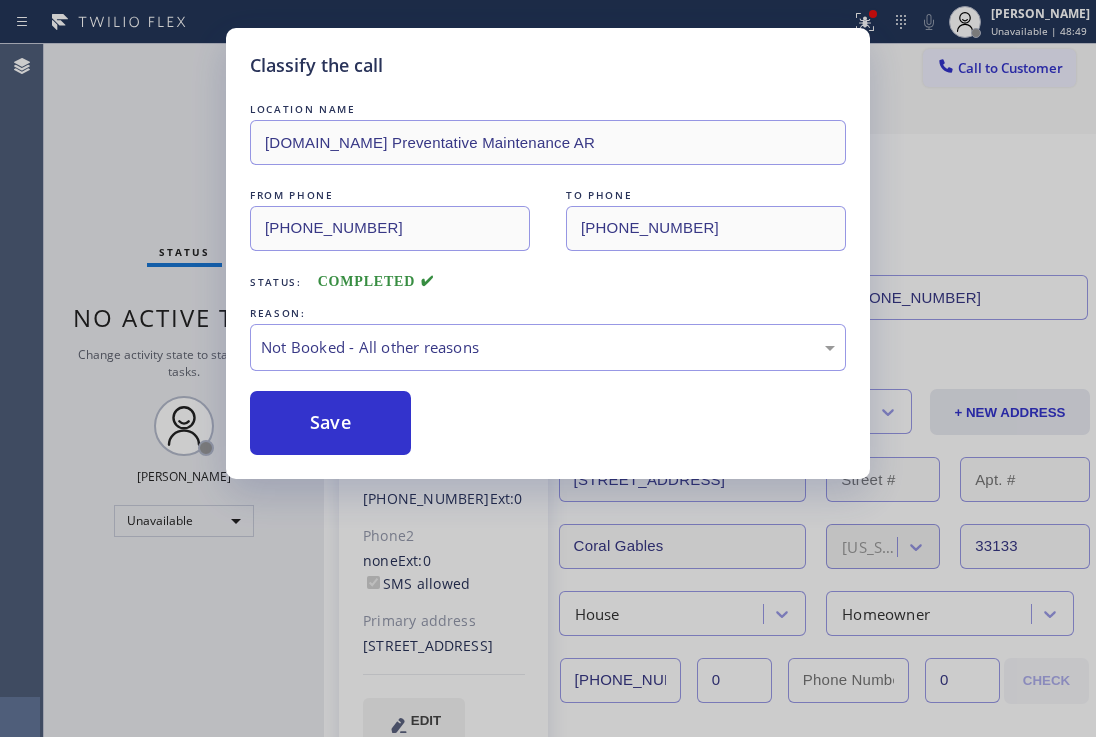 click on "Save" at bounding box center (330, 423) 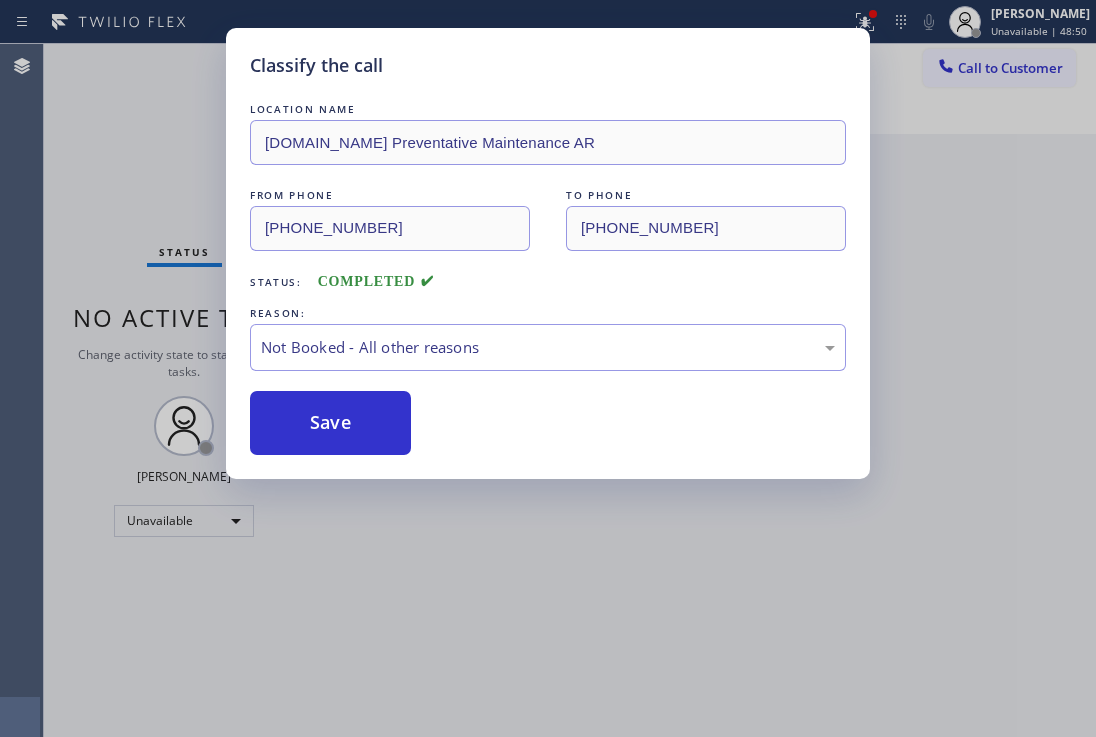 click on "Classify the call LOCATION NAME [DOMAIN_NAME] Preventative Maintenance AR FROM PHONE [PHONE_NUMBER] TO PHONE [PHONE_NUMBER] Status: COMPLETED REASON: Not Booked - All other reasons Save" at bounding box center [548, 368] 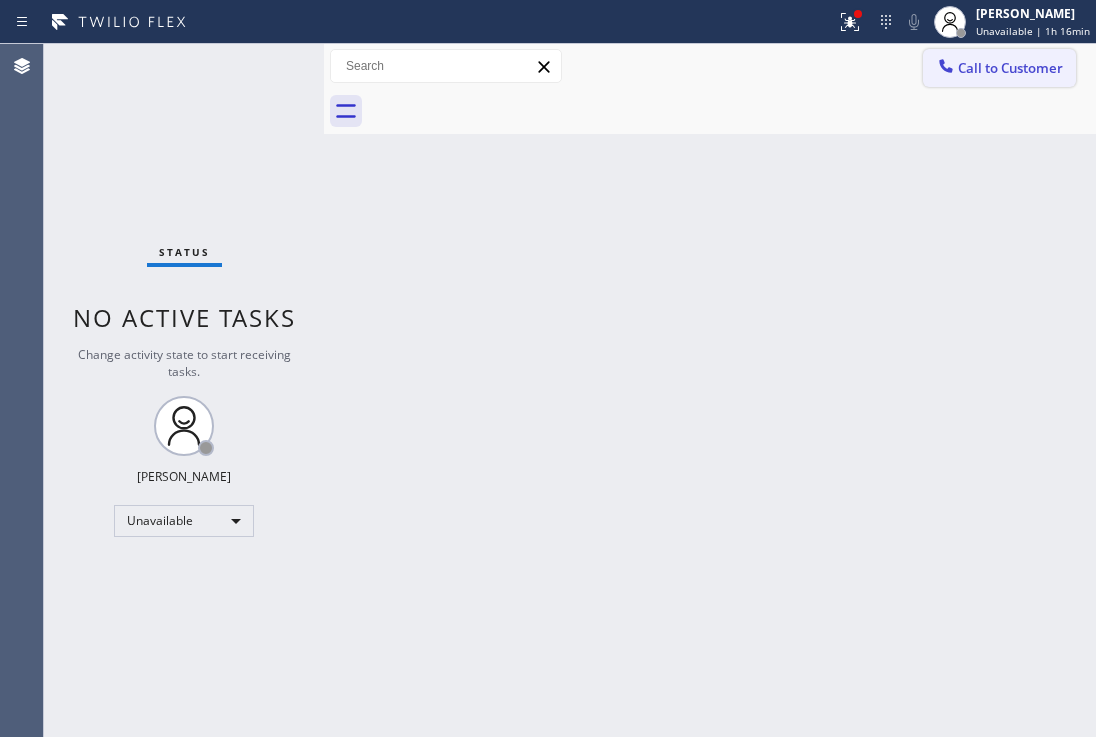 click on "Call to Customer" at bounding box center [999, 68] 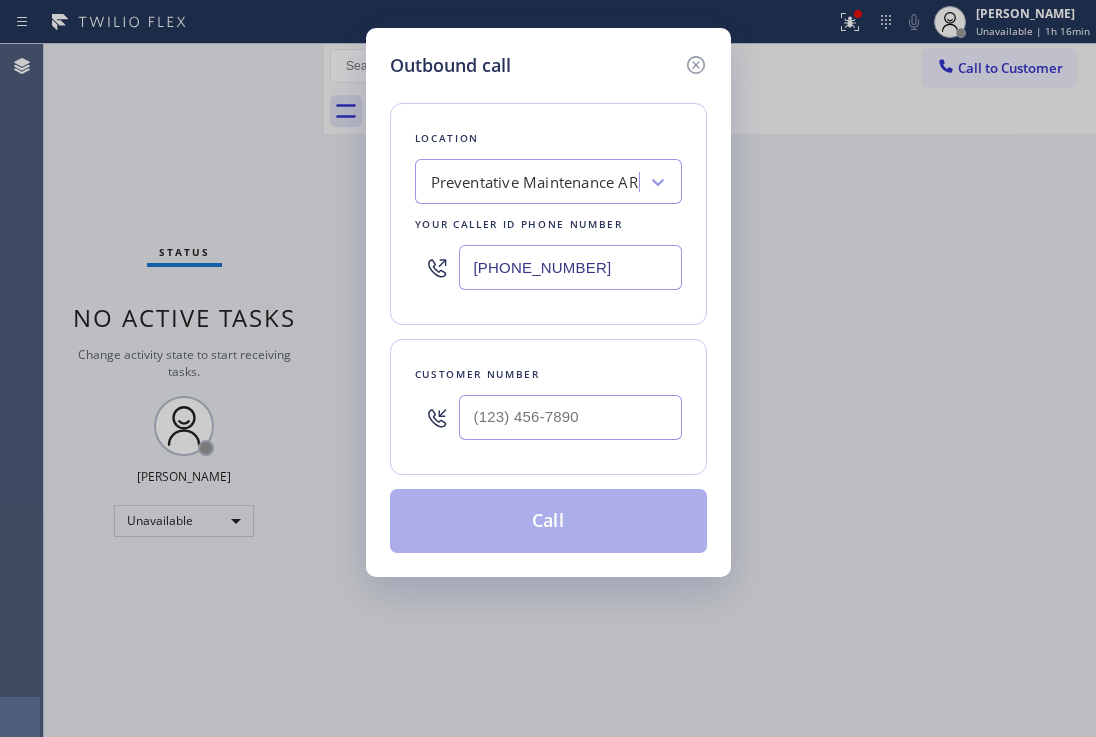 drag, startPoint x: 611, startPoint y: 264, endPoint x: 404, endPoint y: 220, distance: 211.62466 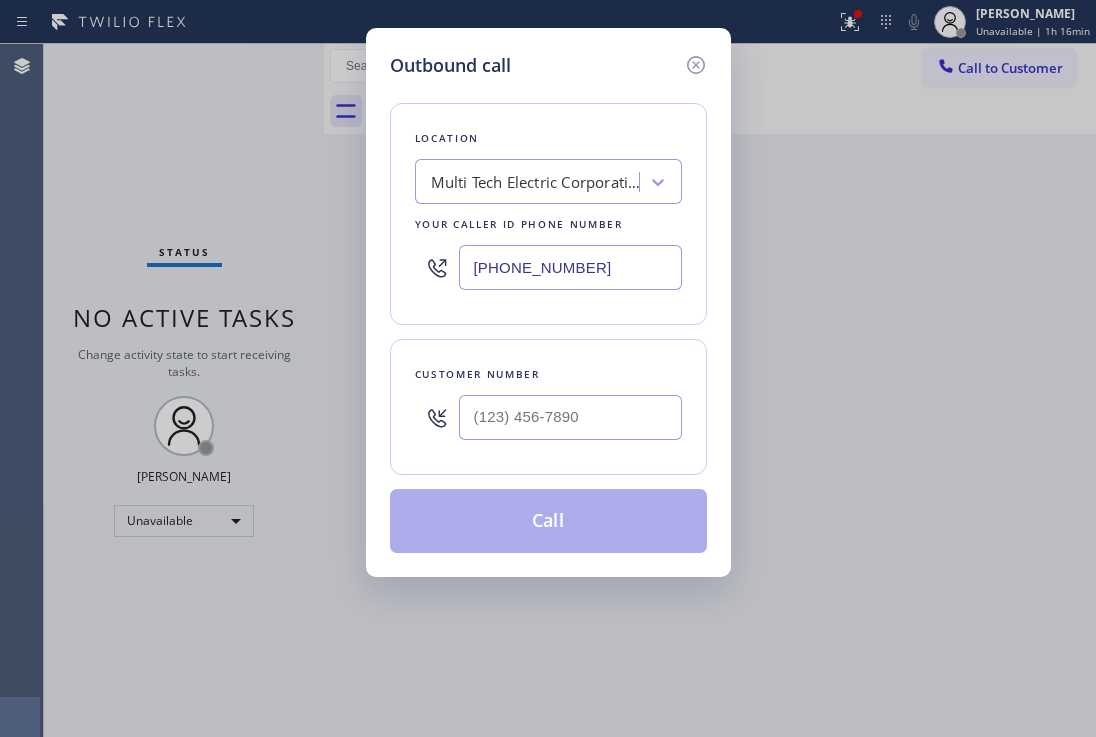 type on "[PHONE_NUMBER]" 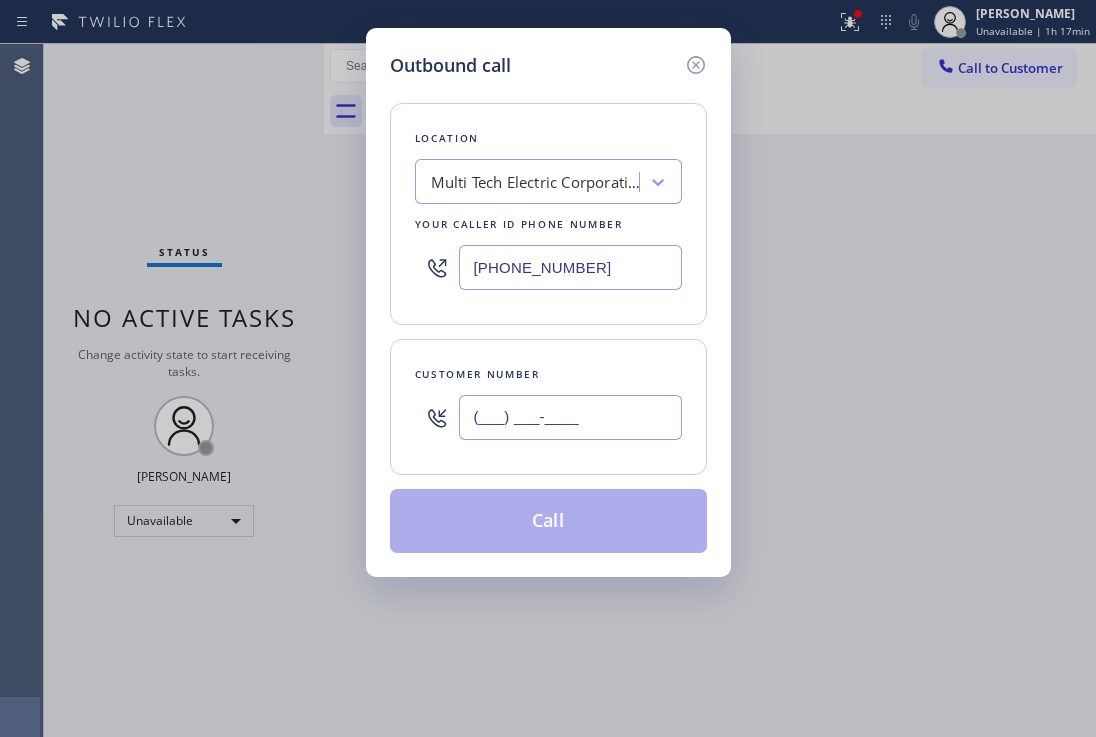 click on "(___) ___-____" at bounding box center [570, 417] 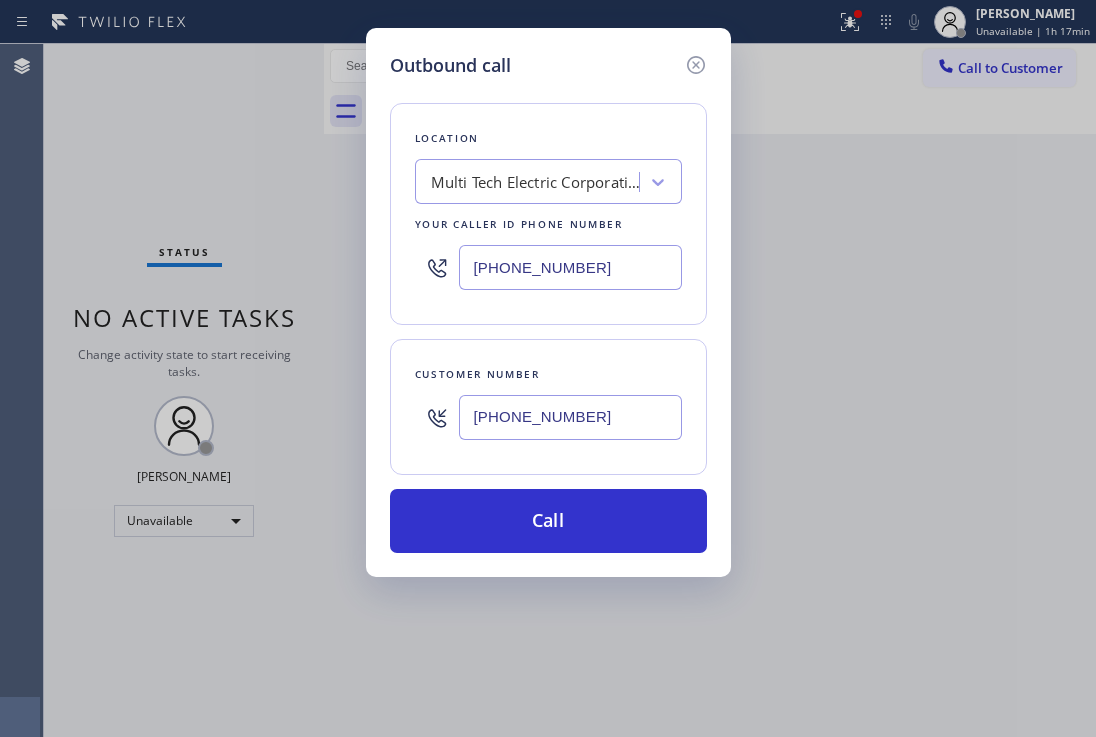 type on "[PHONE_NUMBER]" 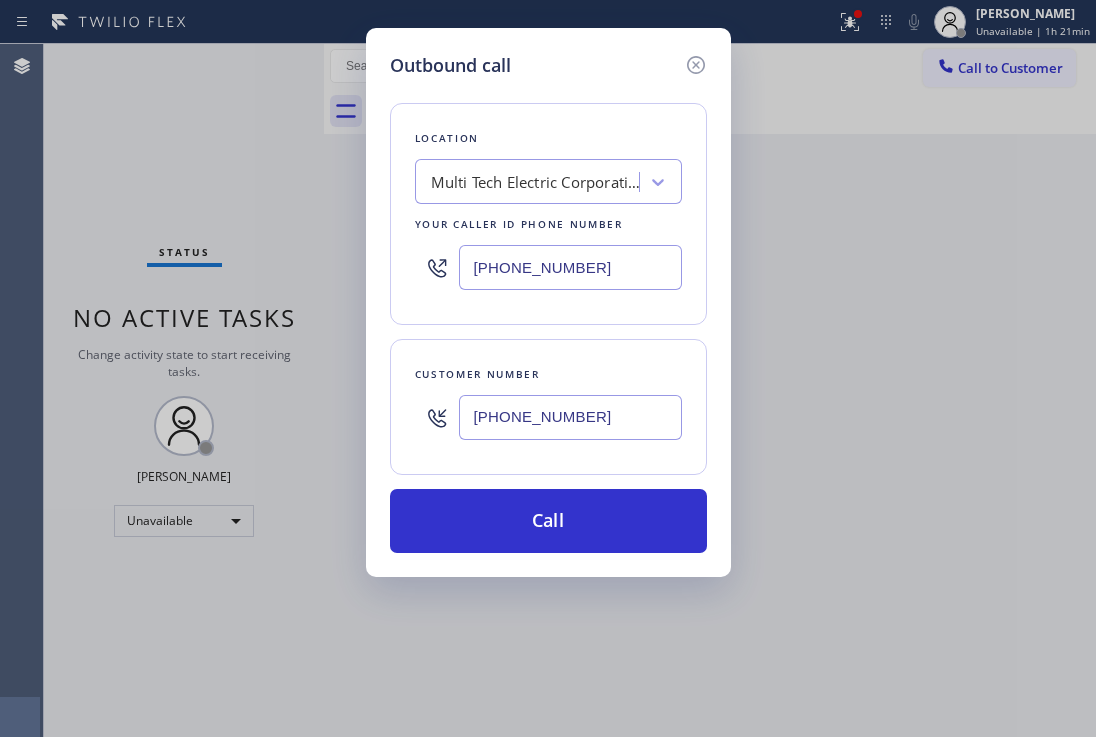 drag, startPoint x: 672, startPoint y: 259, endPoint x: 395, endPoint y: 198, distance: 283.6371 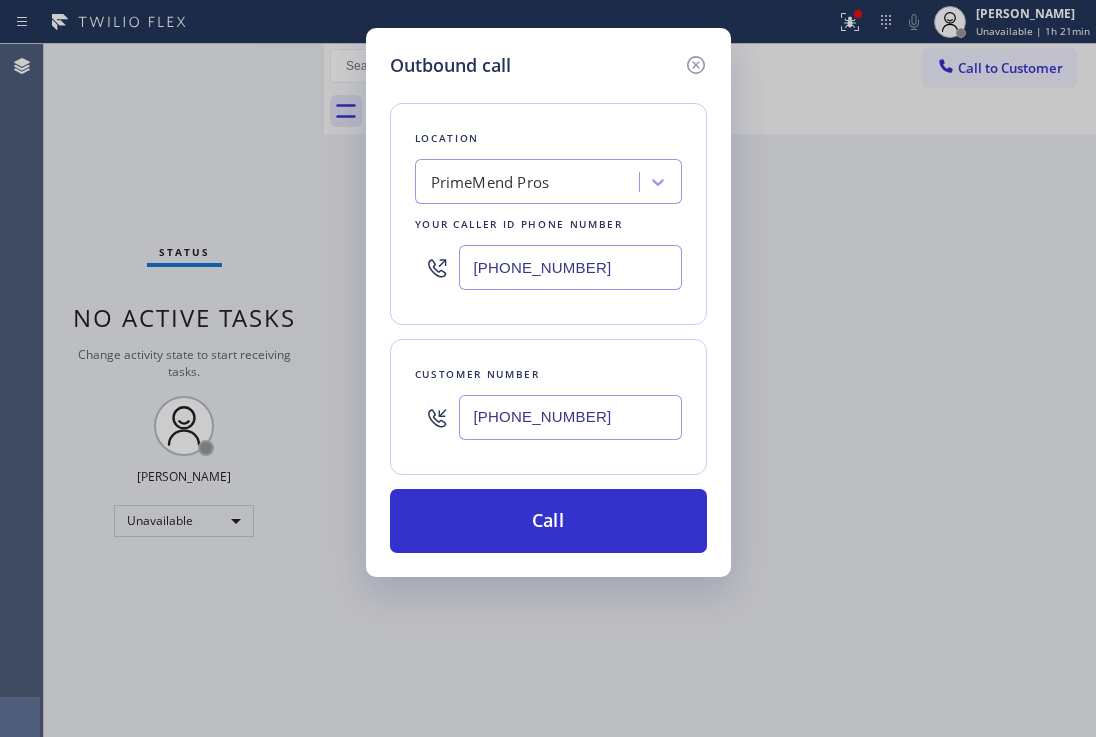 drag, startPoint x: 585, startPoint y: 411, endPoint x: 424, endPoint y: 373, distance: 165.42369 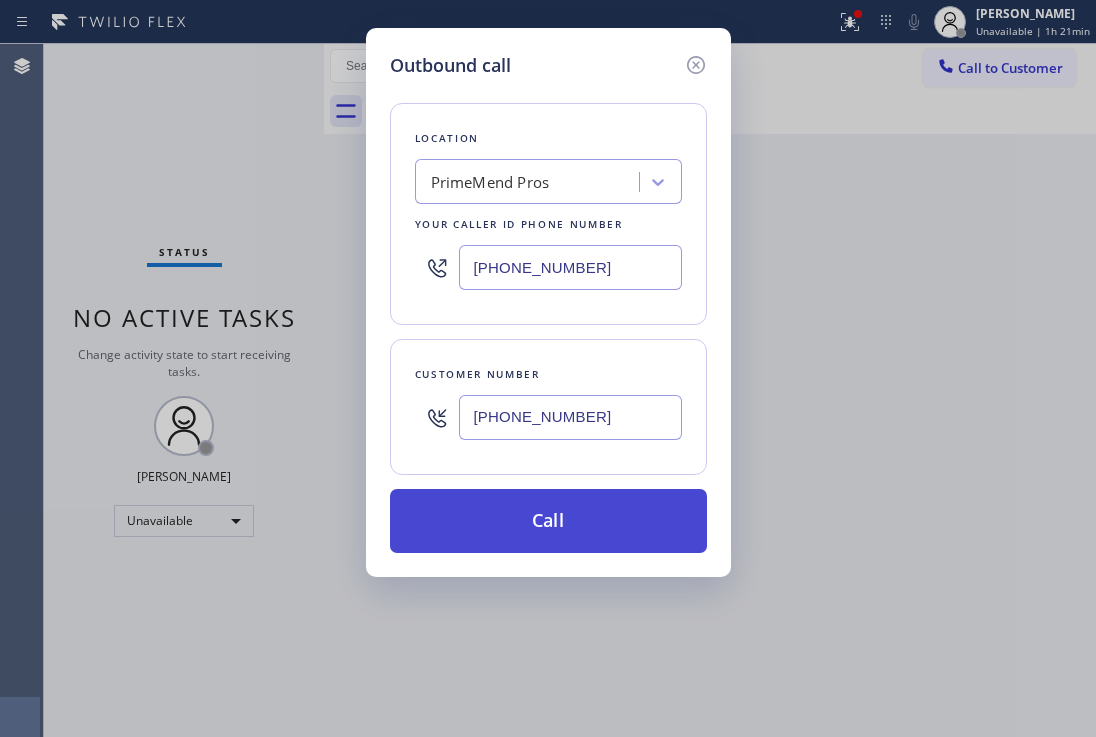 drag, startPoint x: 568, startPoint y: 529, endPoint x: 568, endPoint y: 512, distance: 17 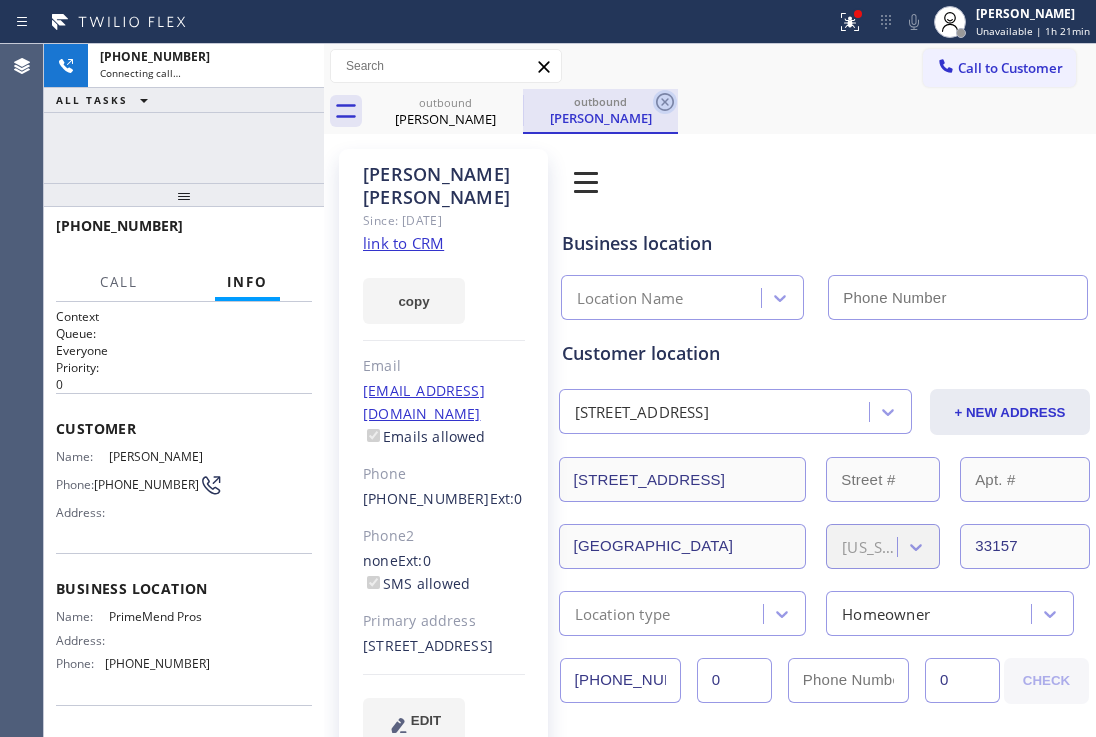 click 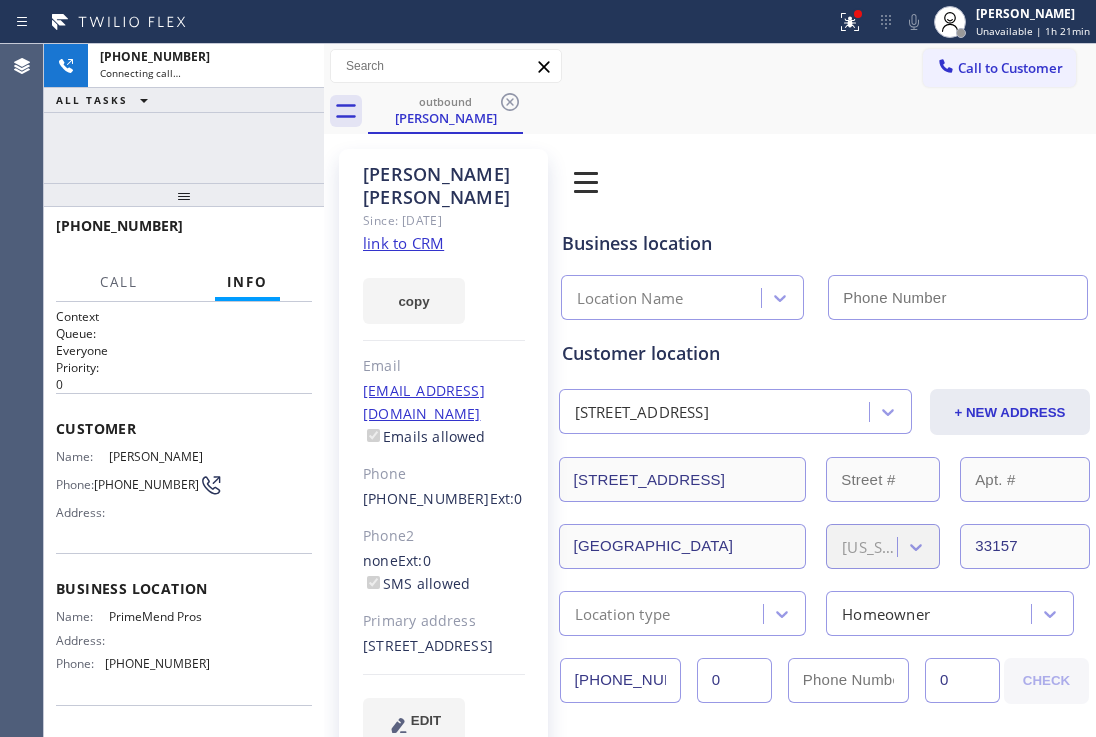 type on "[PHONE_NUMBER]" 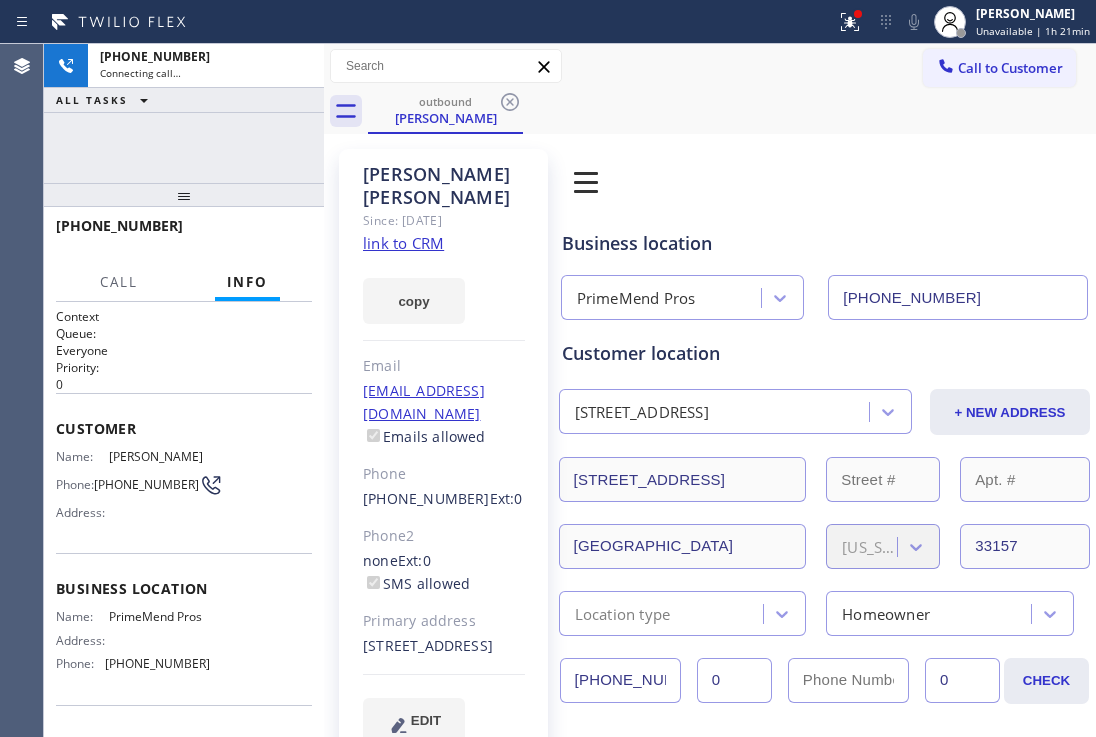 drag, startPoint x: 196, startPoint y: 202, endPoint x: 228, endPoint y: 147, distance: 63.631752 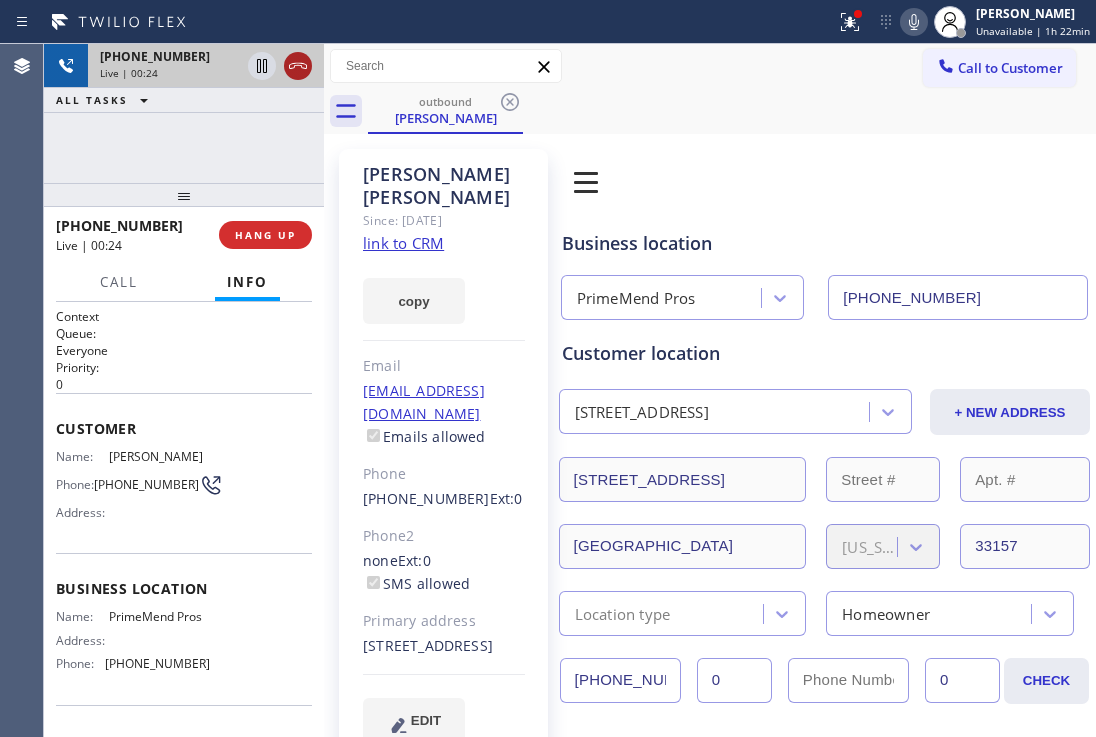click 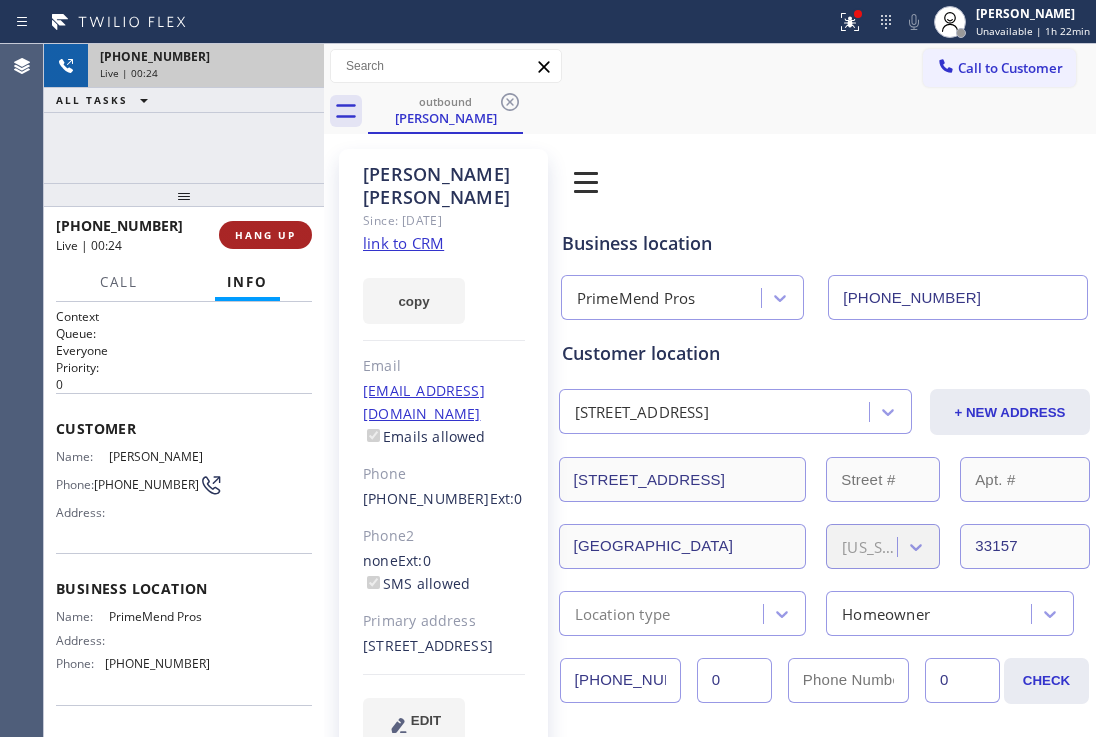 click on "HANG UP" at bounding box center [265, 235] 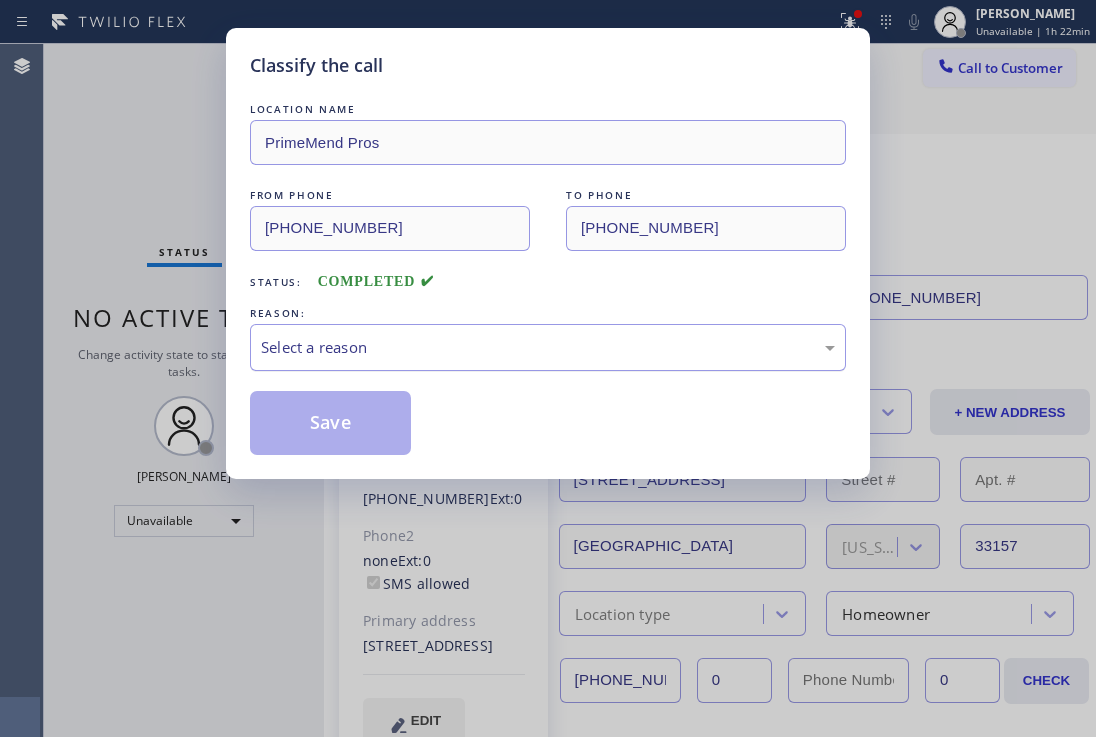 click on "Select a reason" at bounding box center [548, 347] 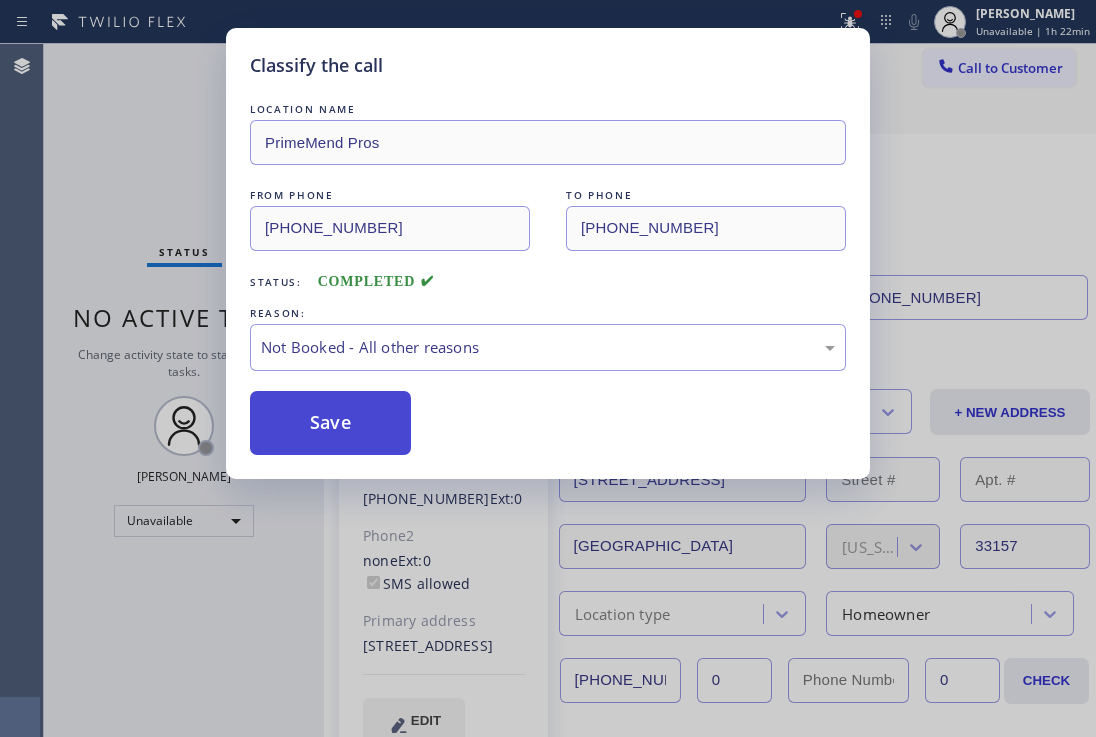click on "Save" at bounding box center (330, 423) 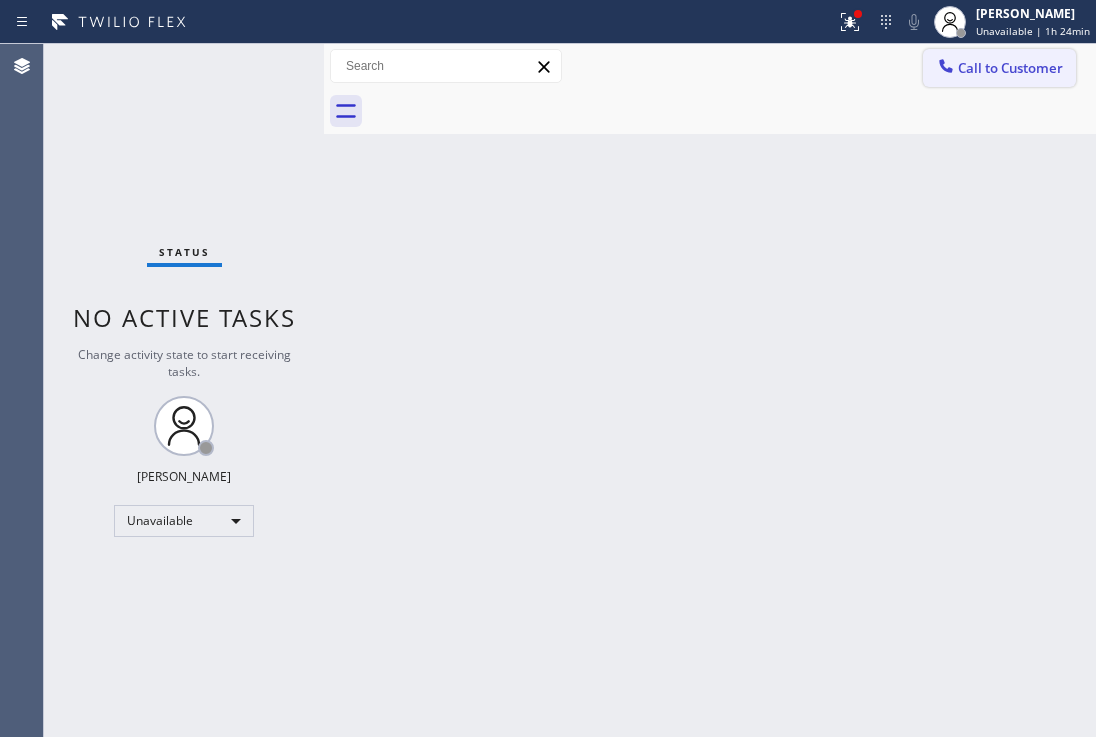 click on "Call to Customer" at bounding box center [1010, 68] 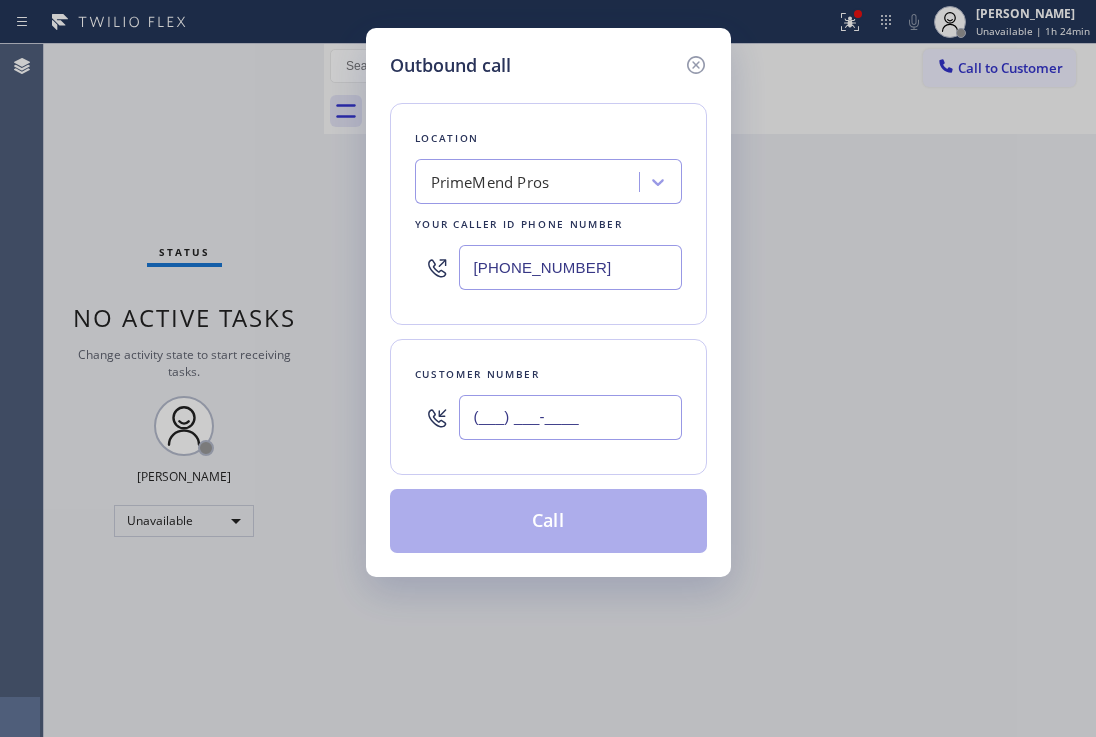 drag, startPoint x: 601, startPoint y: 407, endPoint x: 380, endPoint y: 394, distance: 221.38202 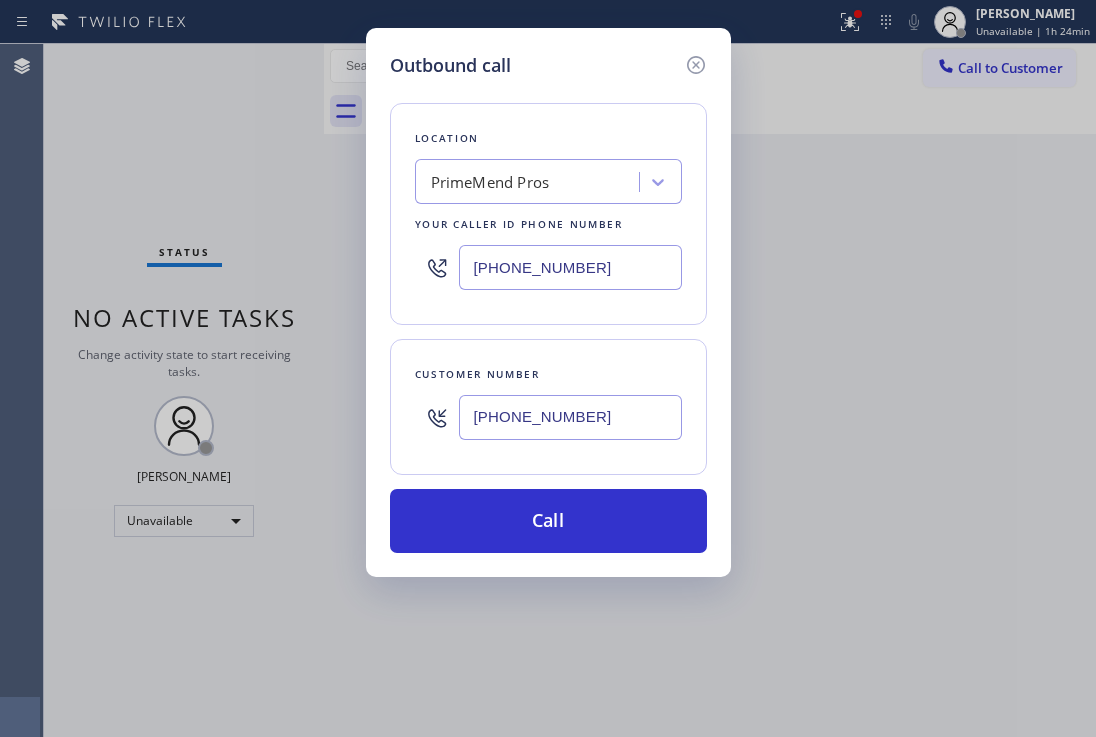 type on "[PHONE_NUMBER]" 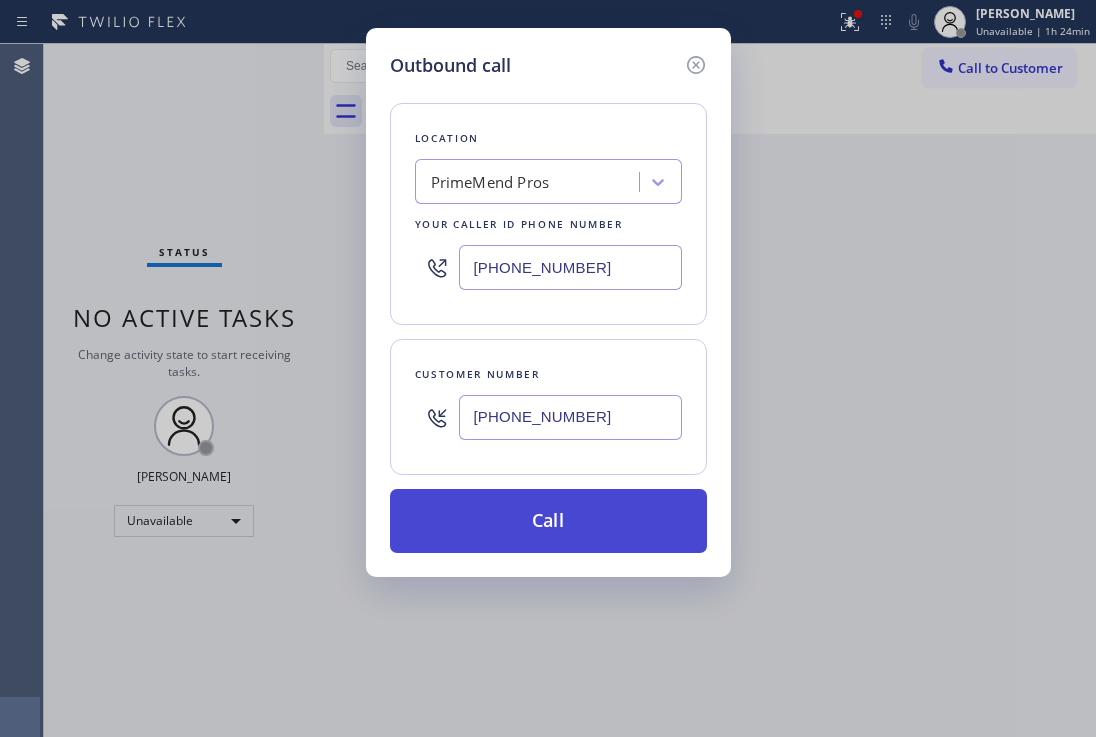 click on "Call" at bounding box center [548, 521] 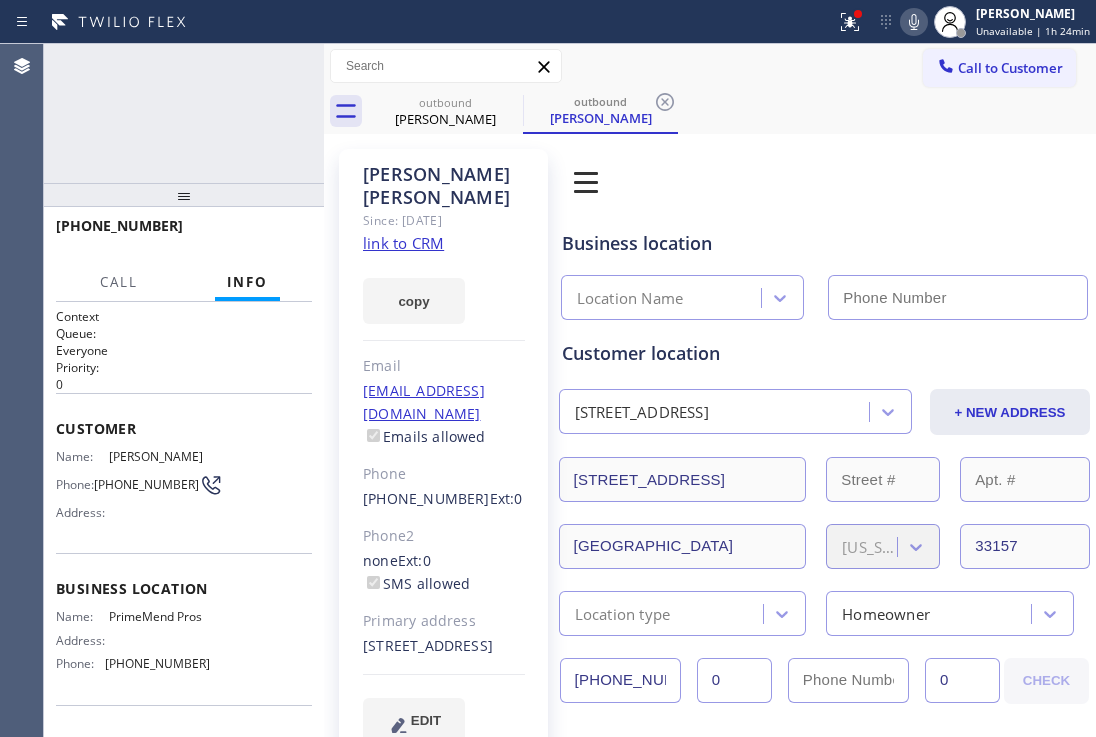 type on "[PHONE_NUMBER]" 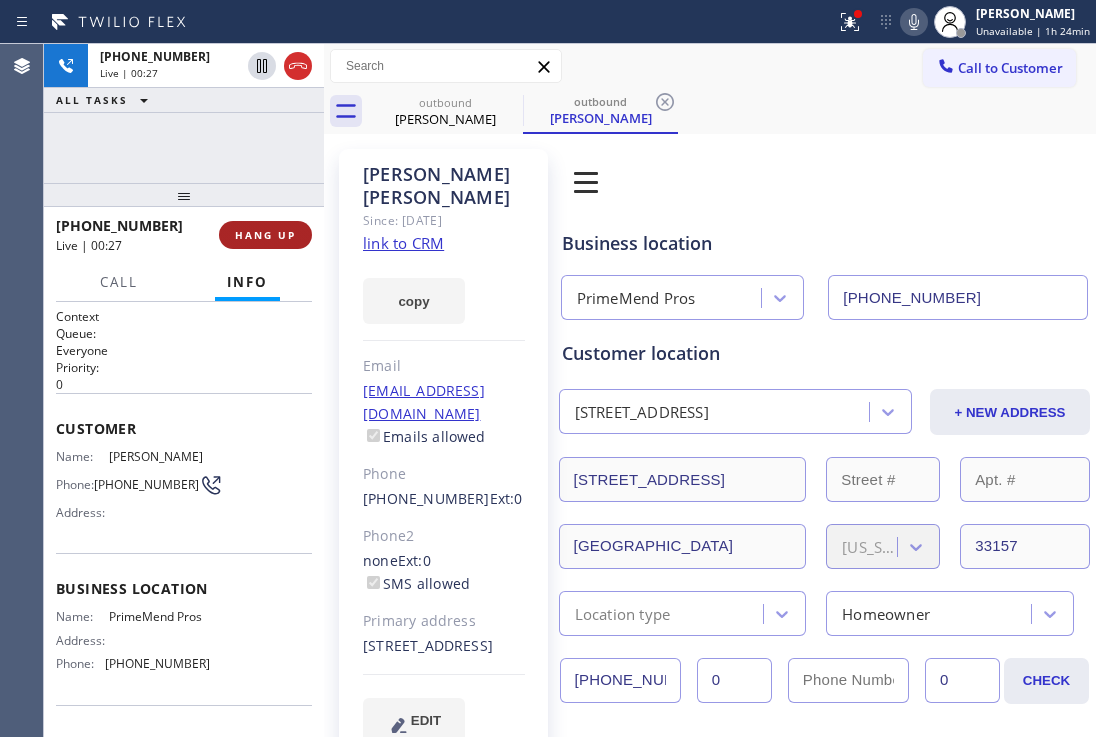 click on "HANG UP" at bounding box center [265, 235] 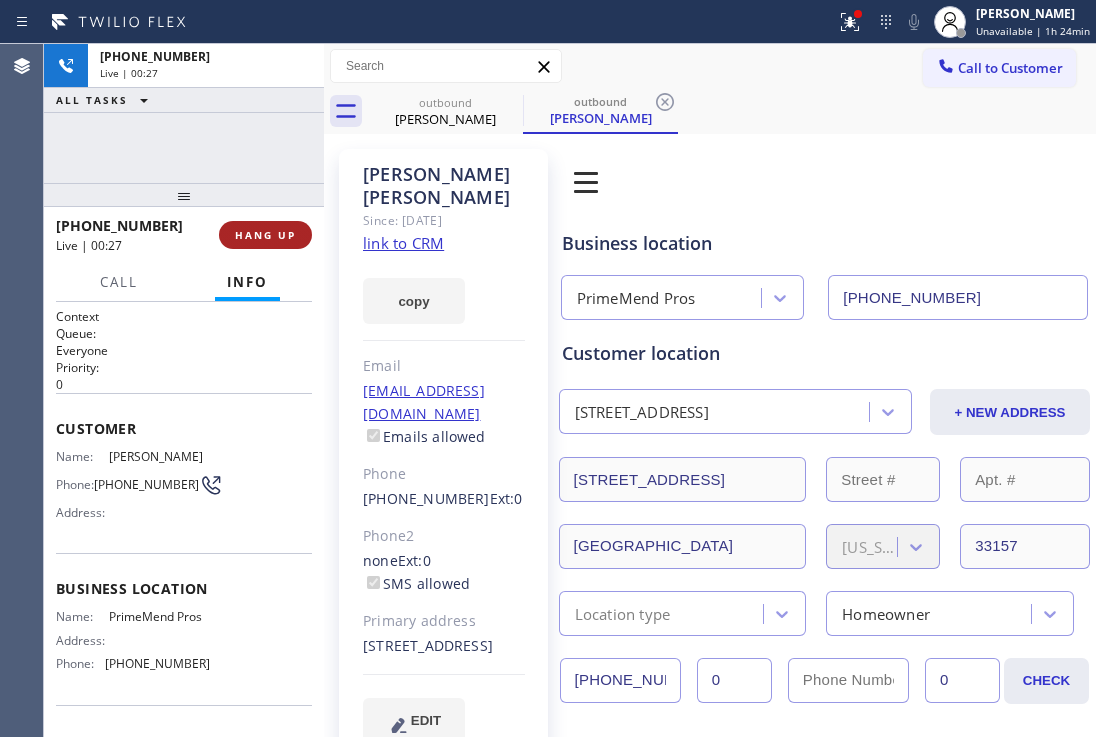 click on "HANG UP" at bounding box center [265, 235] 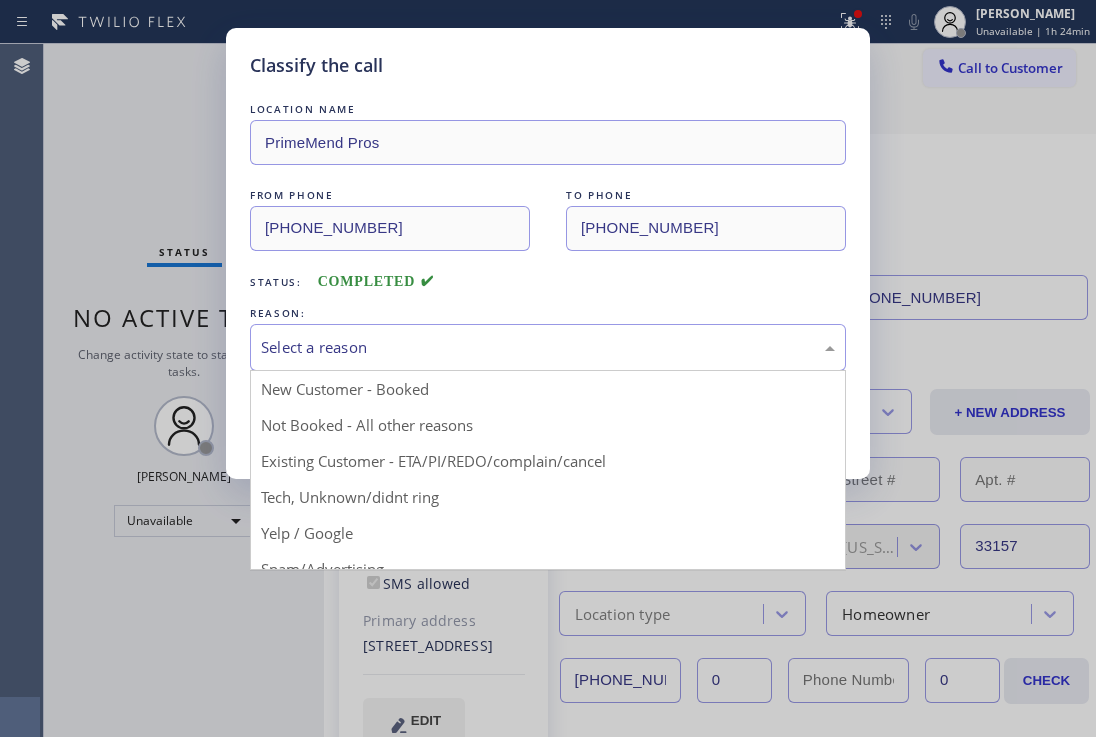 click on "Select a reason" at bounding box center [548, 347] 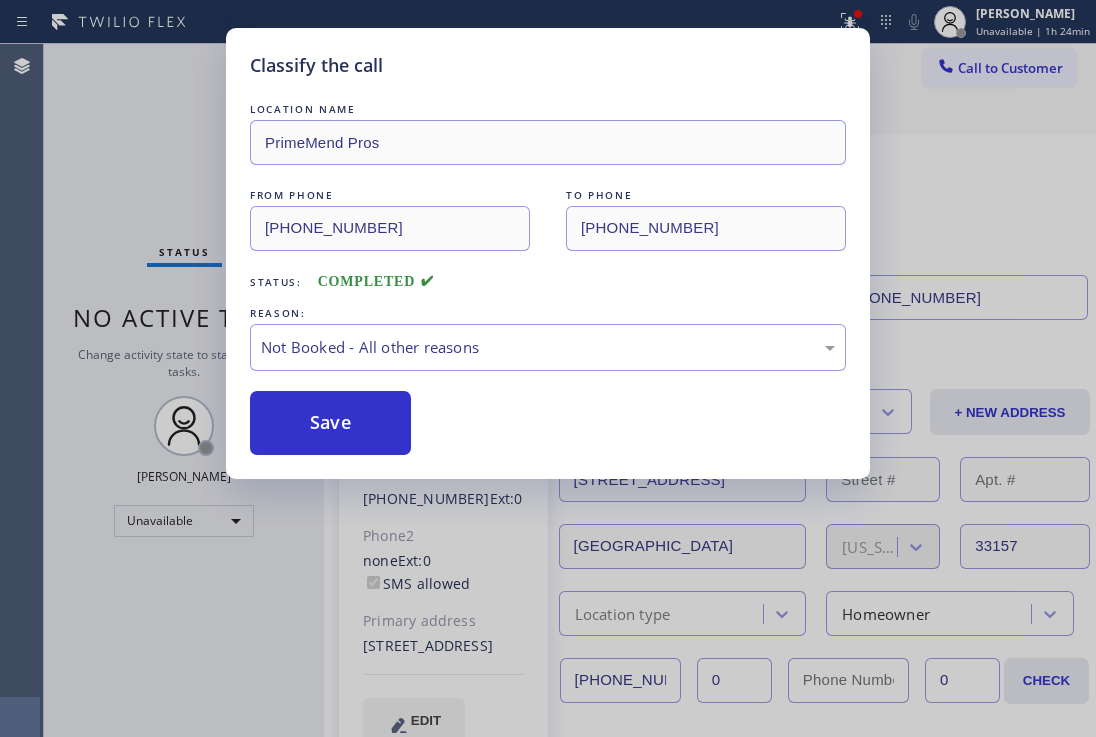 click on "Save" at bounding box center [330, 423] 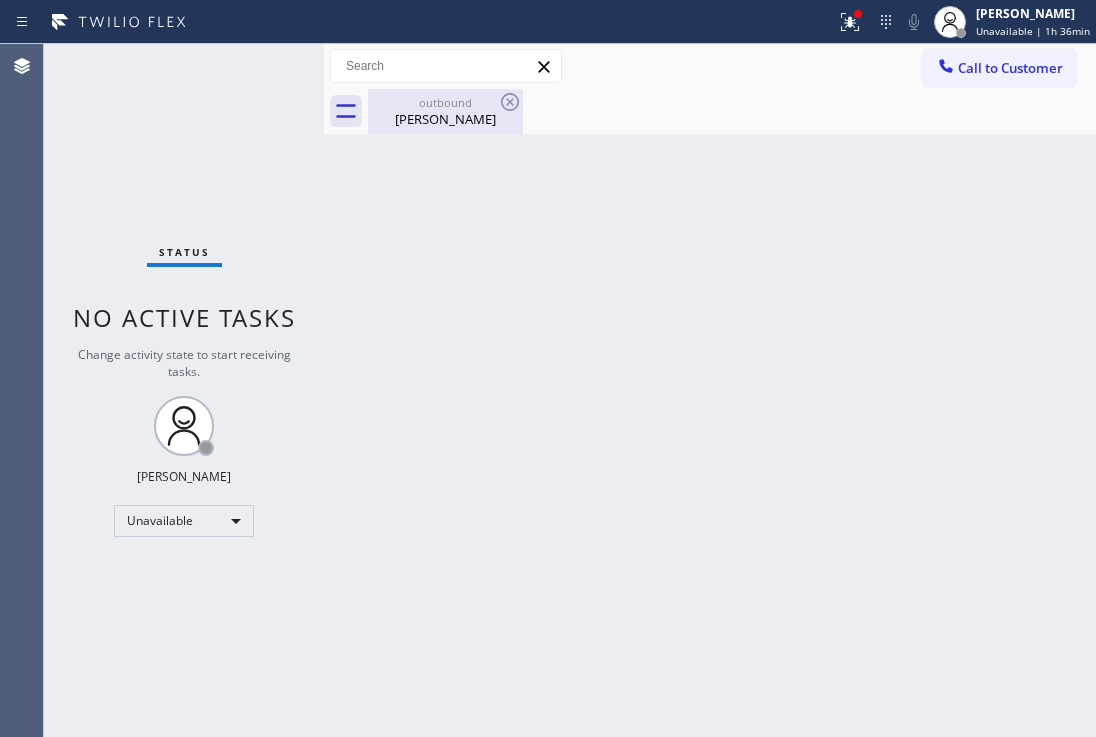 click on "[PERSON_NAME]" at bounding box center (445, 119) 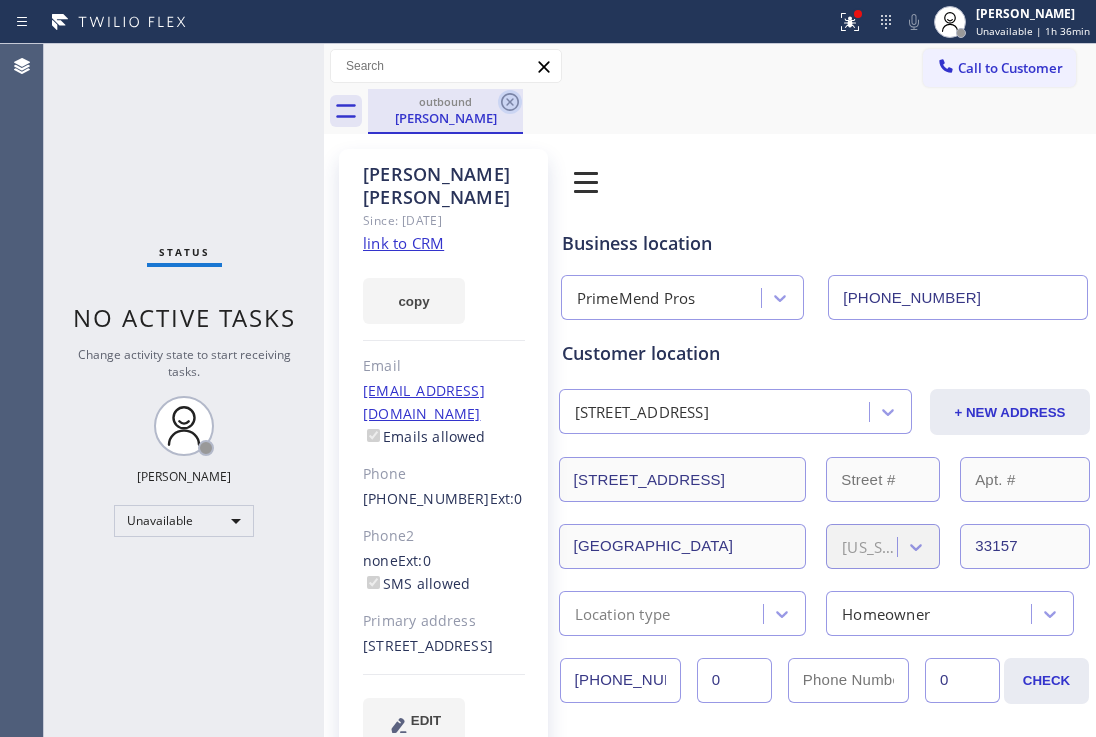 click 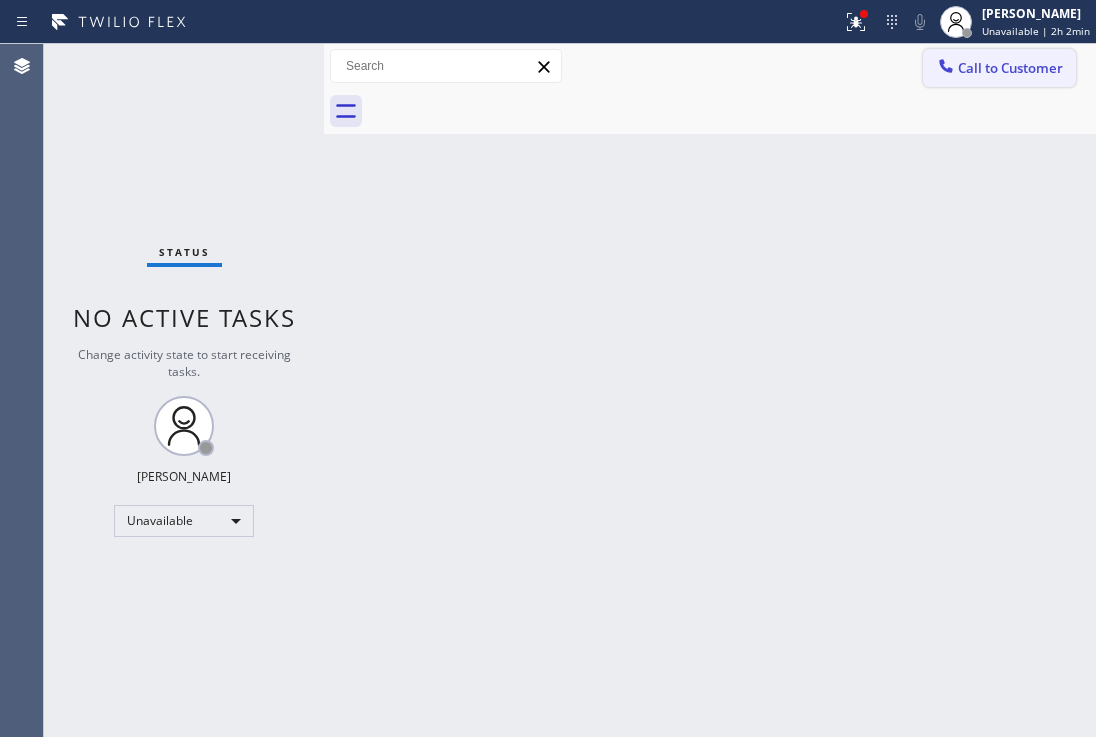 click on "Call to Customer" at bounding box center (999, 68) 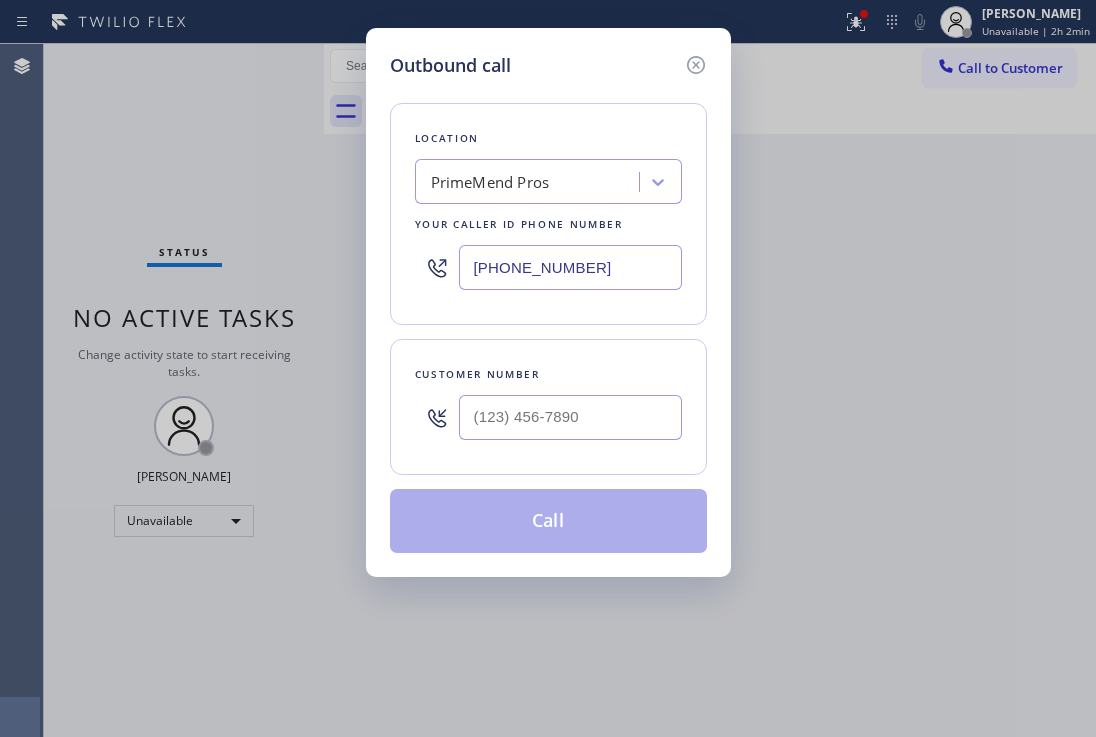click on "[PHONE_NUMBER]" at bounding box center [570, 267] 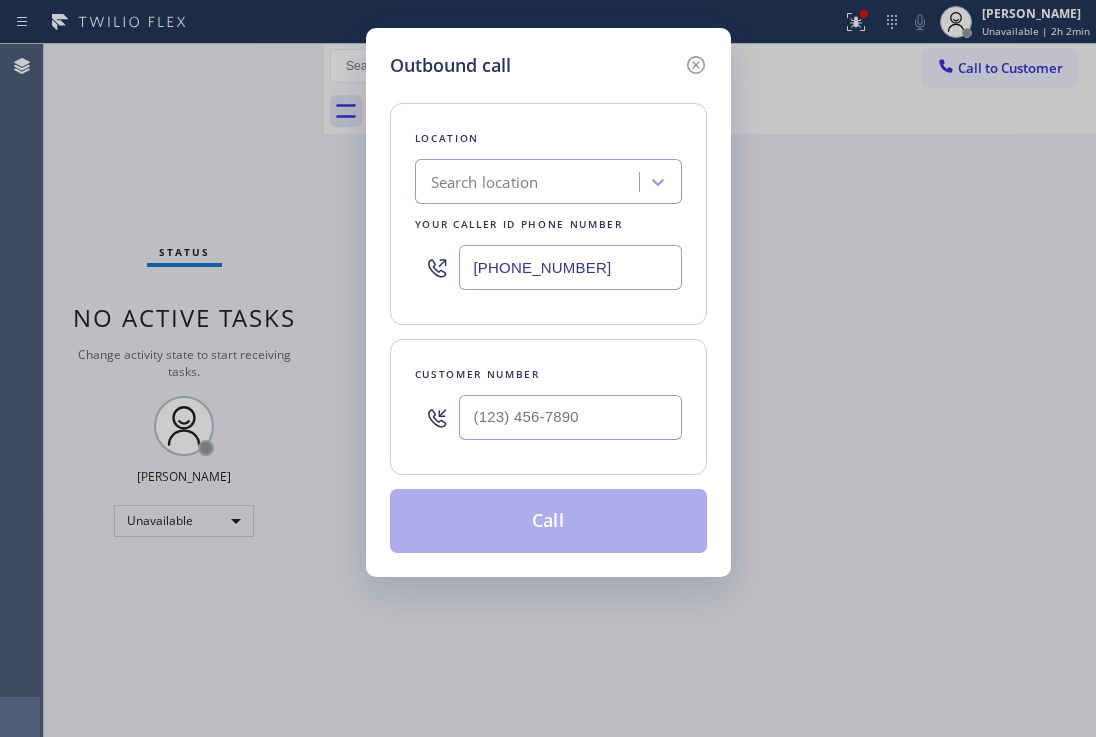 drag, startPoint x: 628, startPoint y: 270, endPoint x: 319, endPoint y: 248, distance: 309.7822 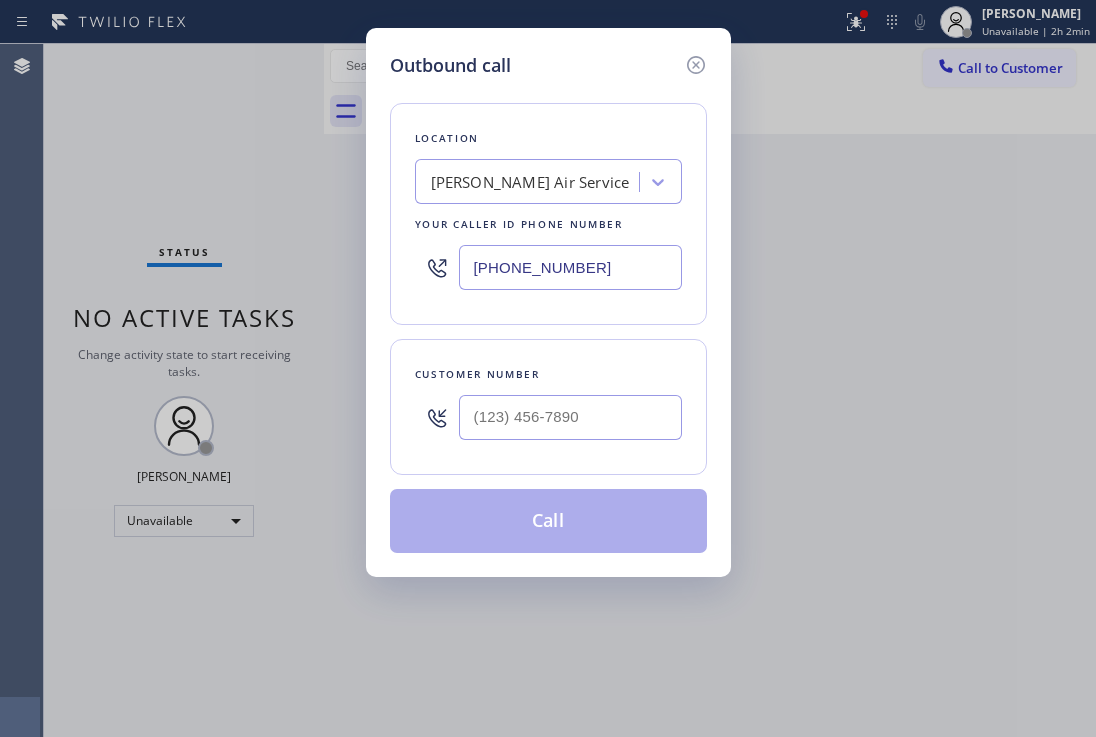 type on "[PHONE_NUMBER]" 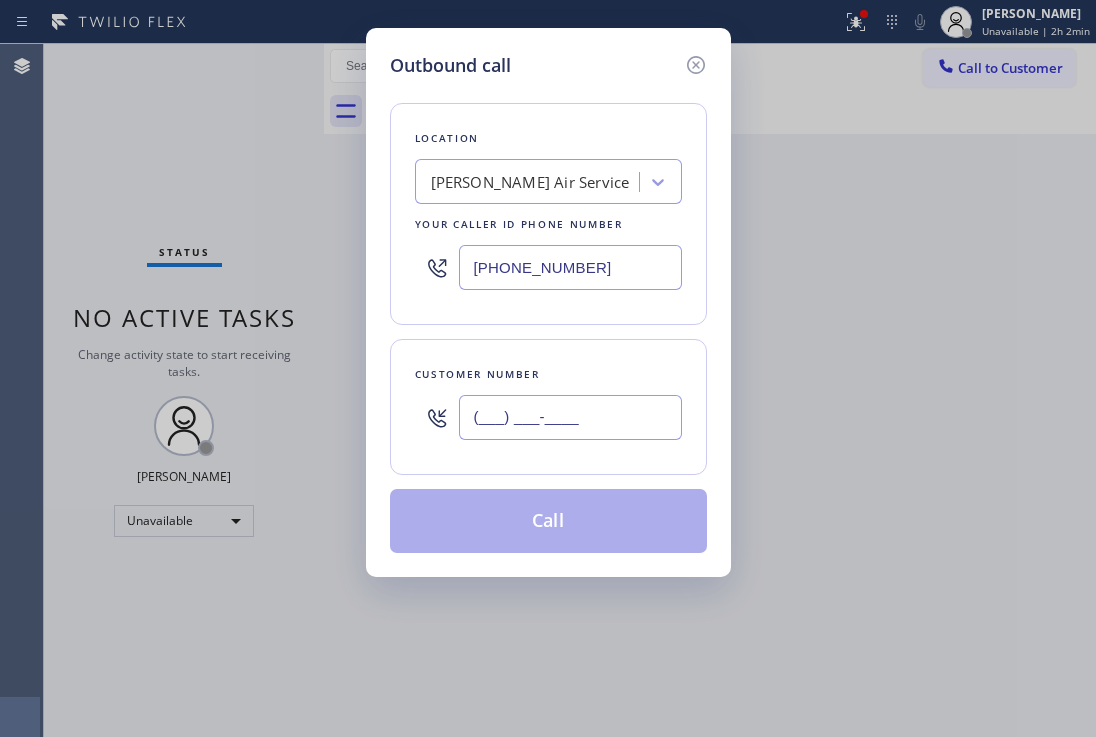 drag, startPoint x: 628, startPoint y: 421, endPoint x: 324, endPoint y: 290, distance: 331.02417 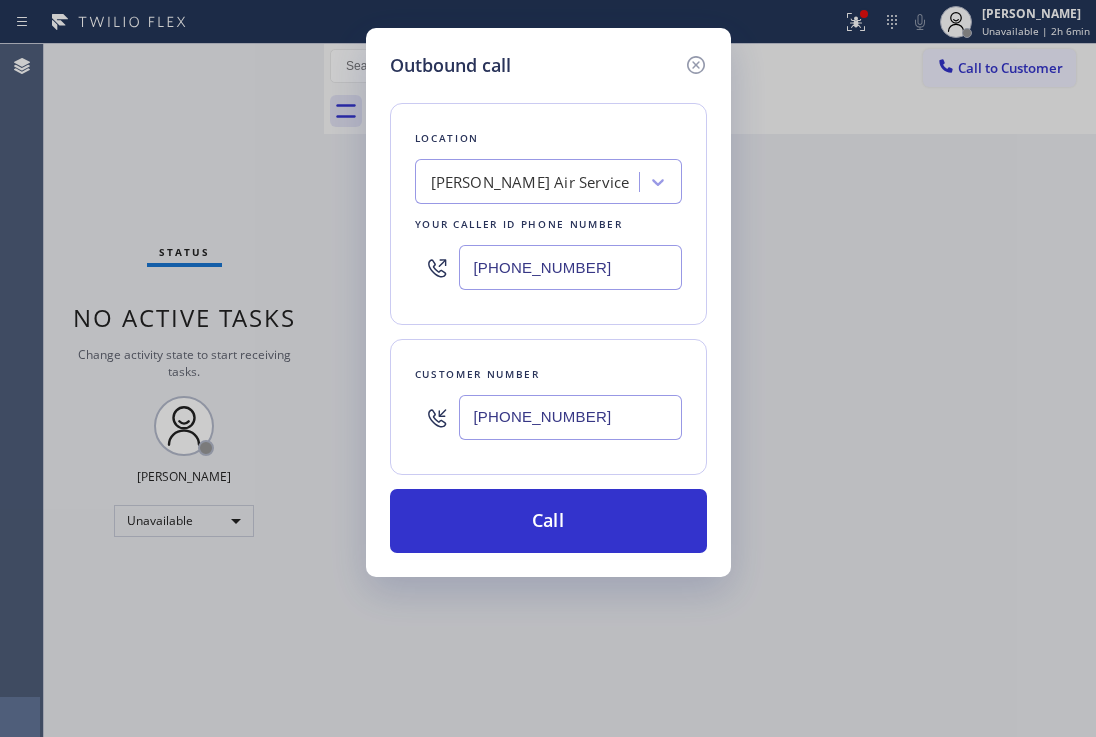 drag, startPoint x: 647, startPoint y: 418, endPoint x: 298, endPoint y: 358, distance: 354.12003 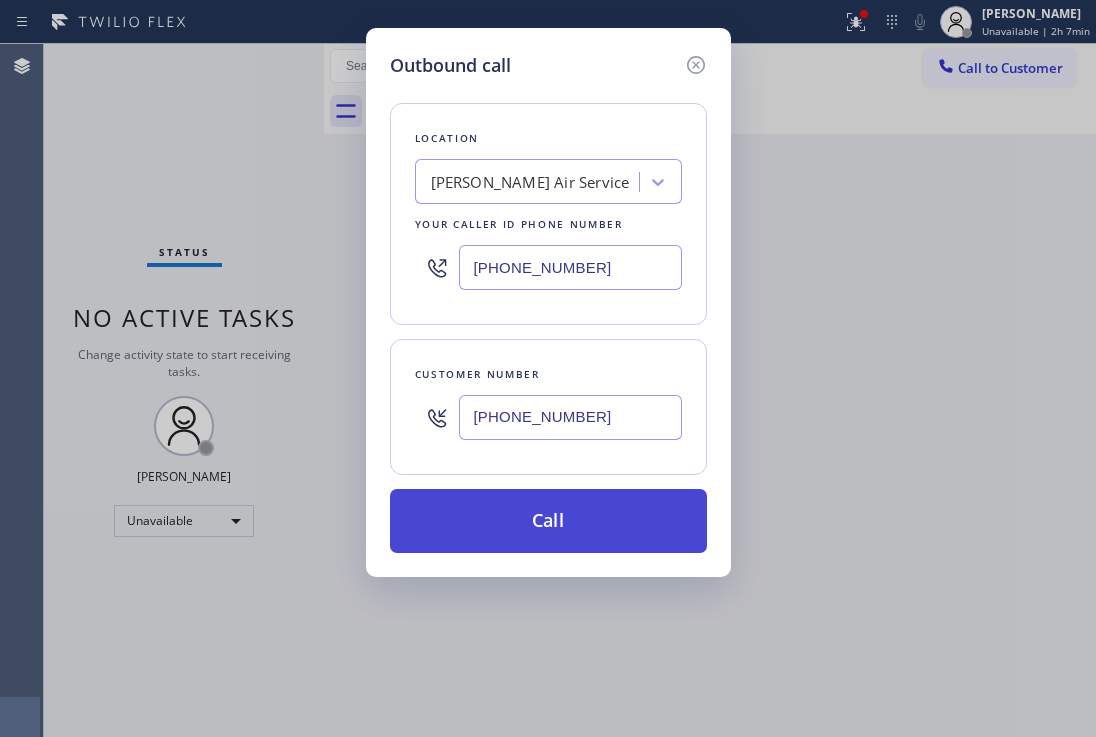 click on "Call" at bounding box center (548, 521) 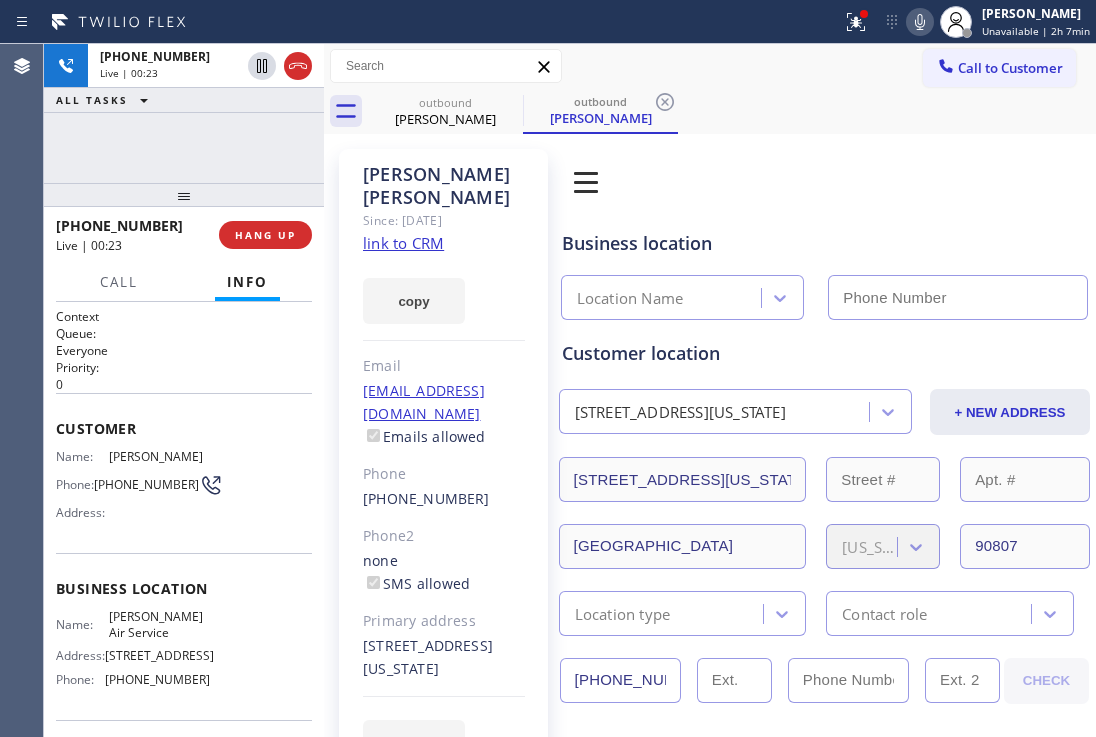type on "[PHONE_NUMBER]" 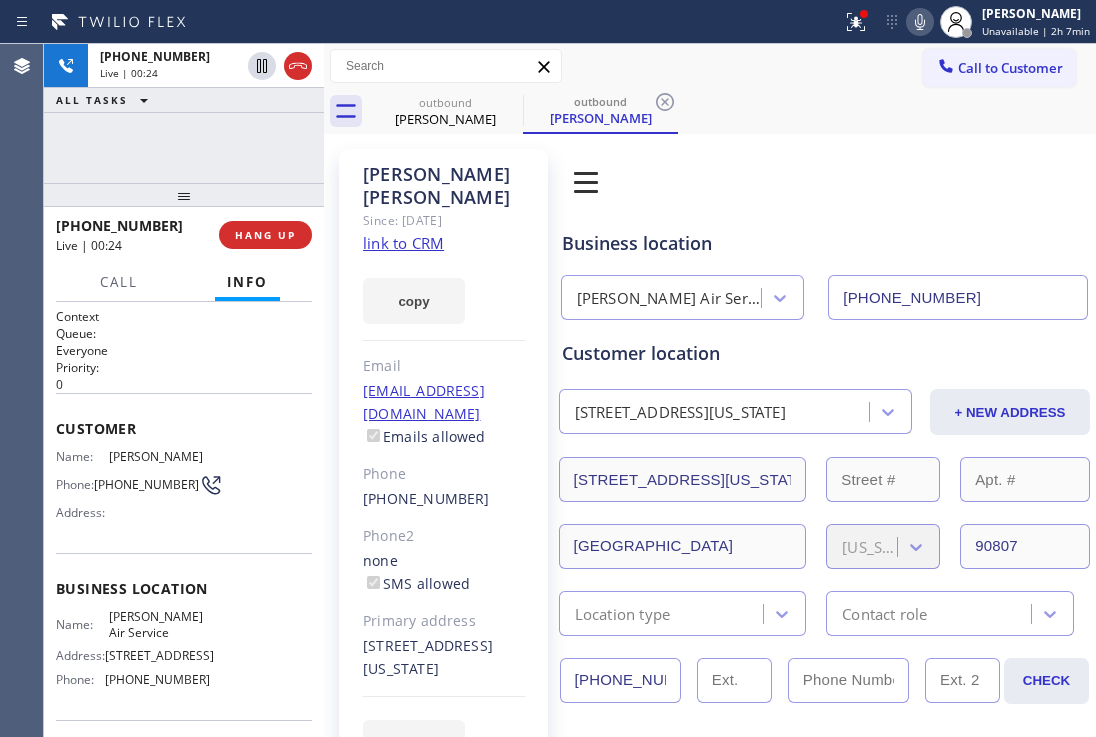 click on "[PERSON_NAME]" at bounding box center [159, 456] 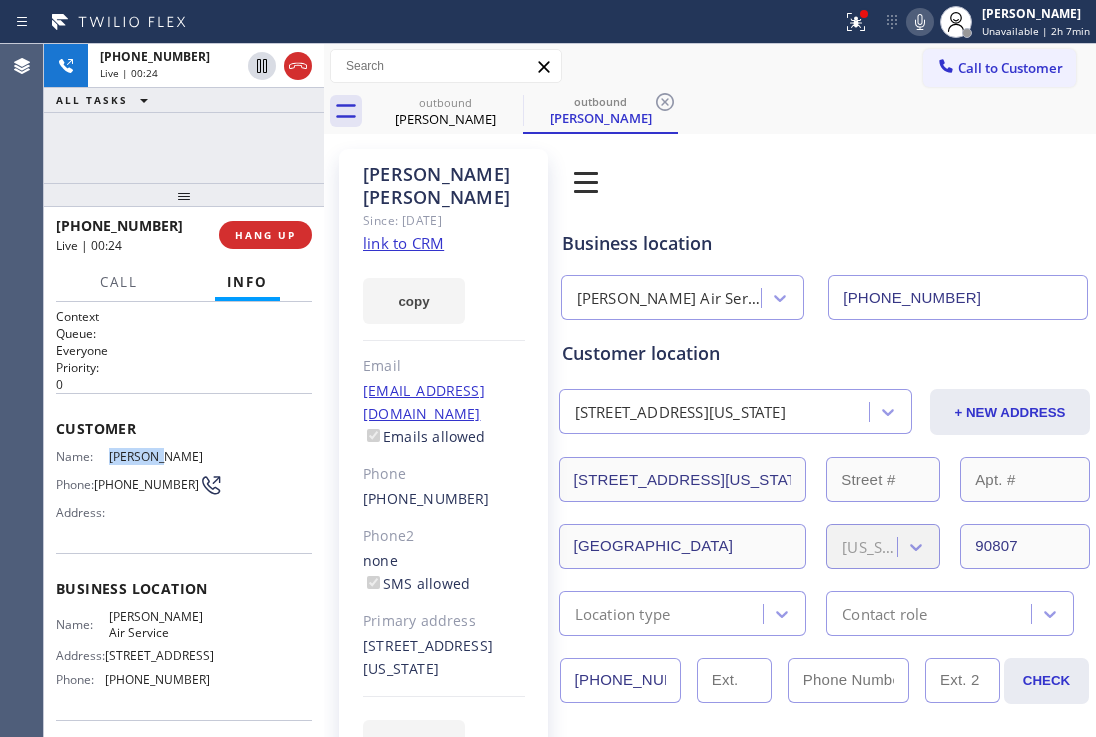click on "[PERSON_NAME]" at bounding box center [159, 456] 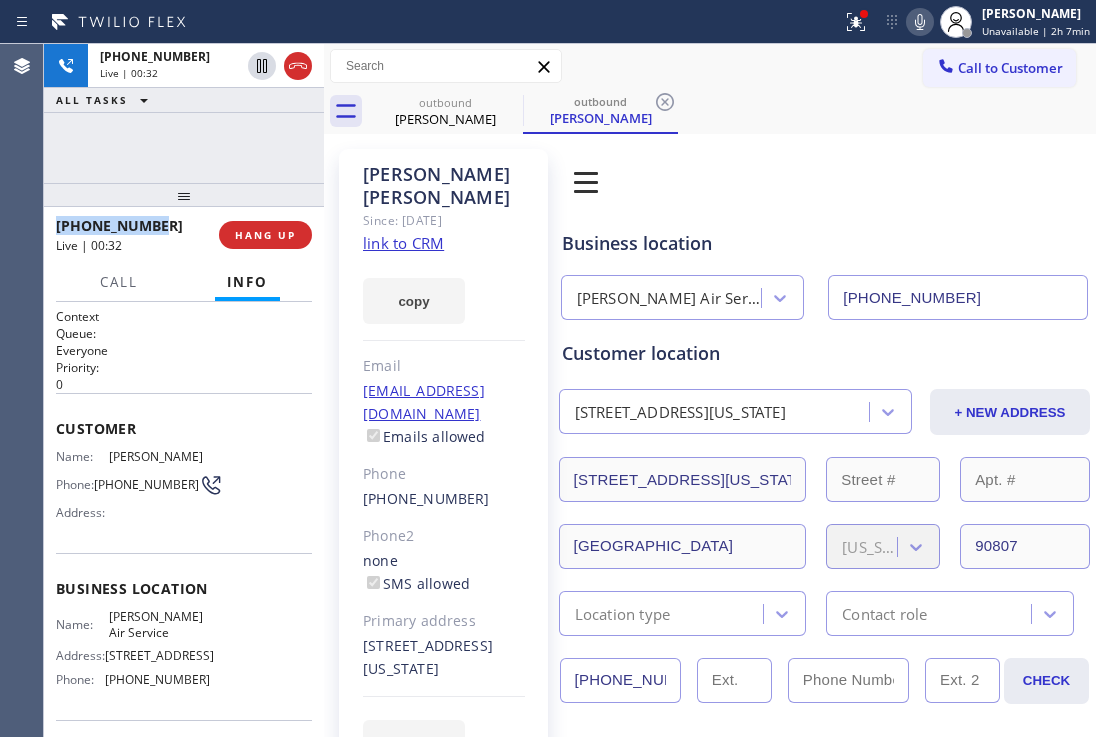 drag, startPoint x: 156, startPoint y: 218, endPoint x: 55, endPoint y: 218, distance: 101 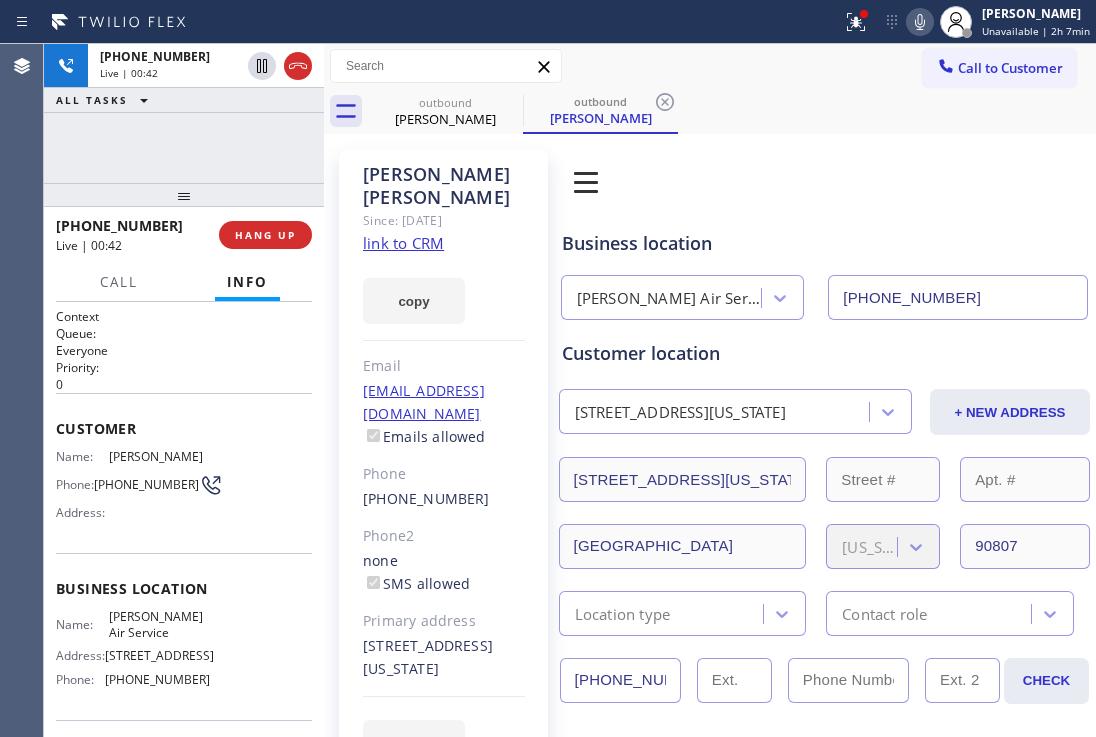 click on "[PERSON_NAME]" at bounding box center [159, 456] 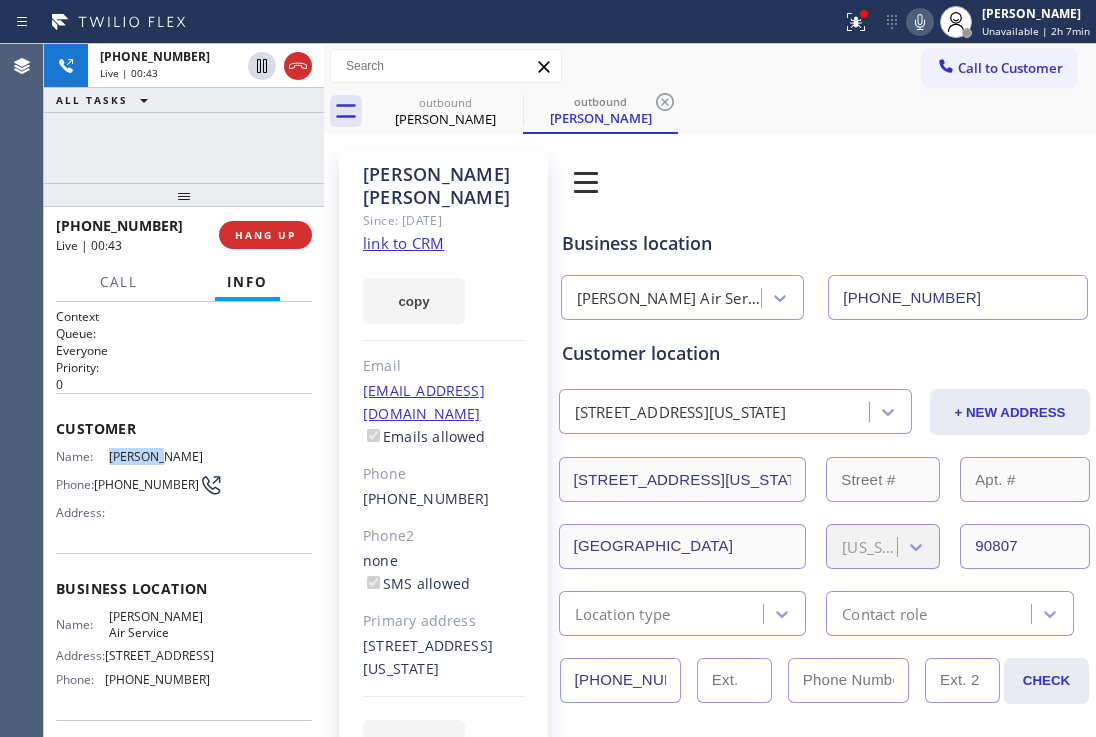 click on "[PERSON_NAME]" at bounding box center [159, 456] 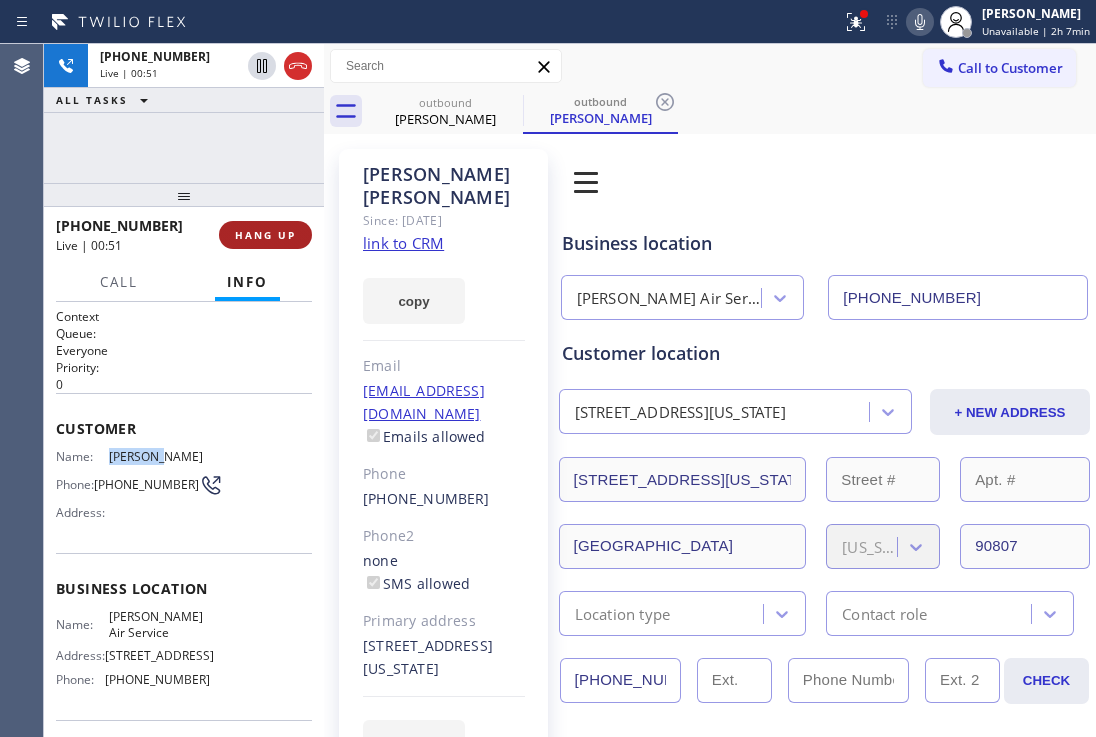 click on "HANG UP" at bounding box center [265, 235] 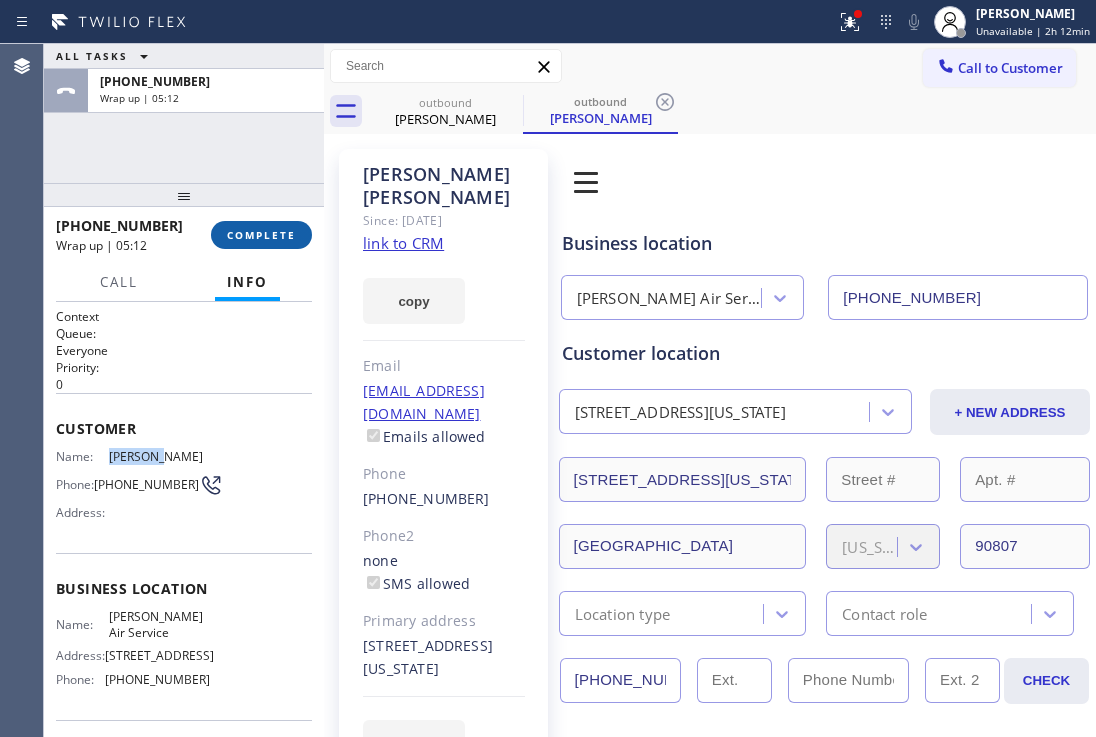 click on "COMPLETE" at bounding box center [261, 235] 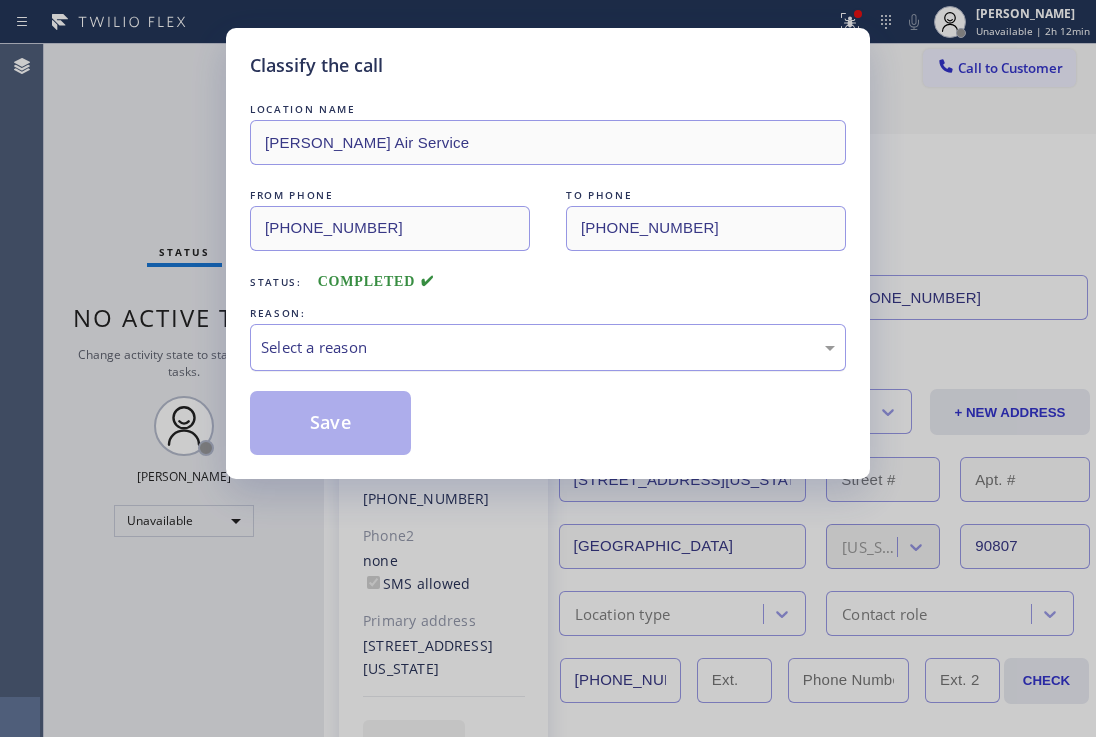 click on "Select a reason" at bounding box center [548, 347] 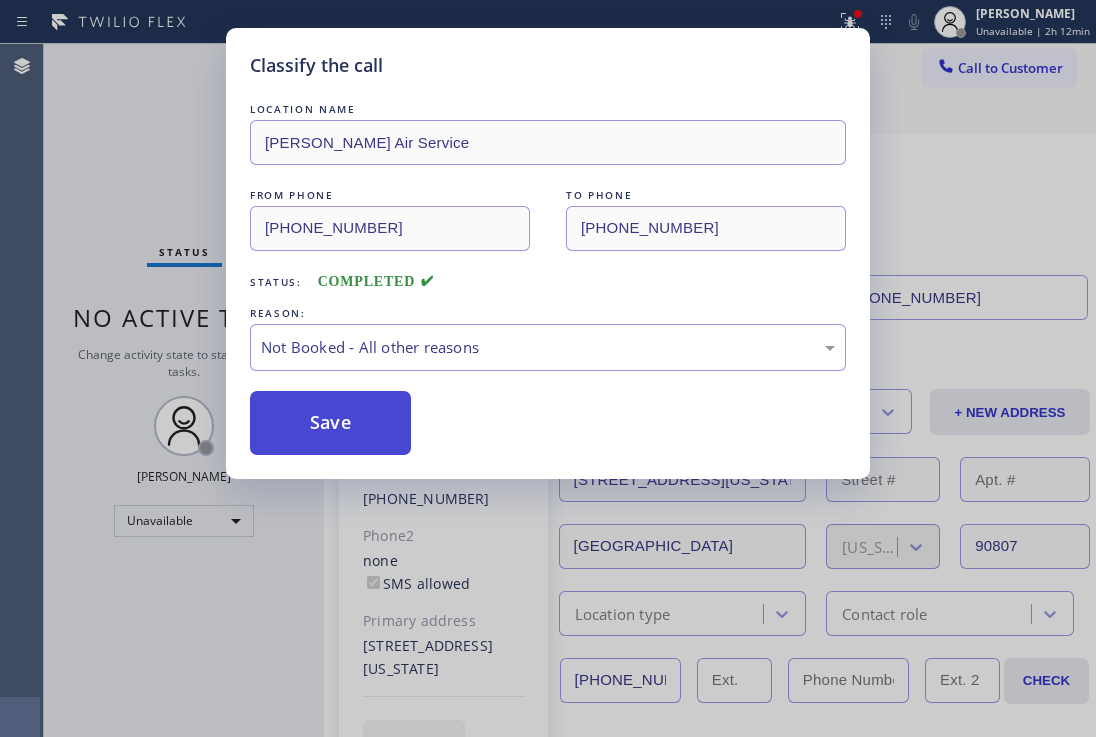 click on "Save" at bounding box center [330, 423] 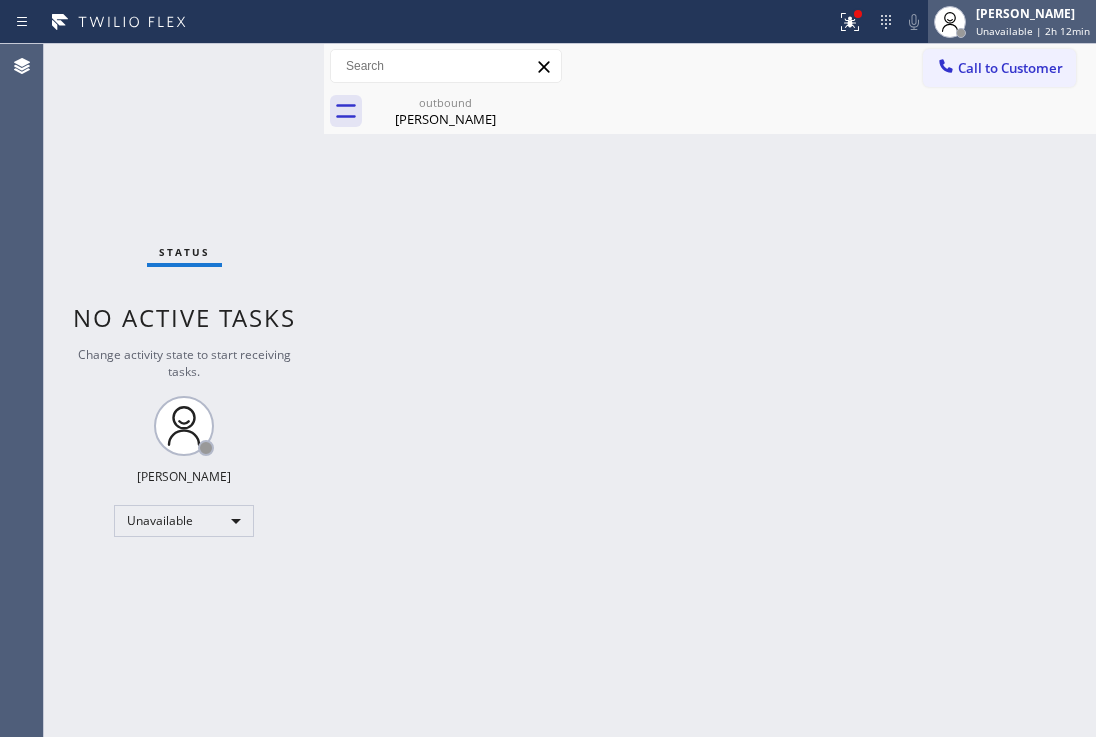 click on "Unavailable | 2h 12min" at bounding box center (1033, 31) 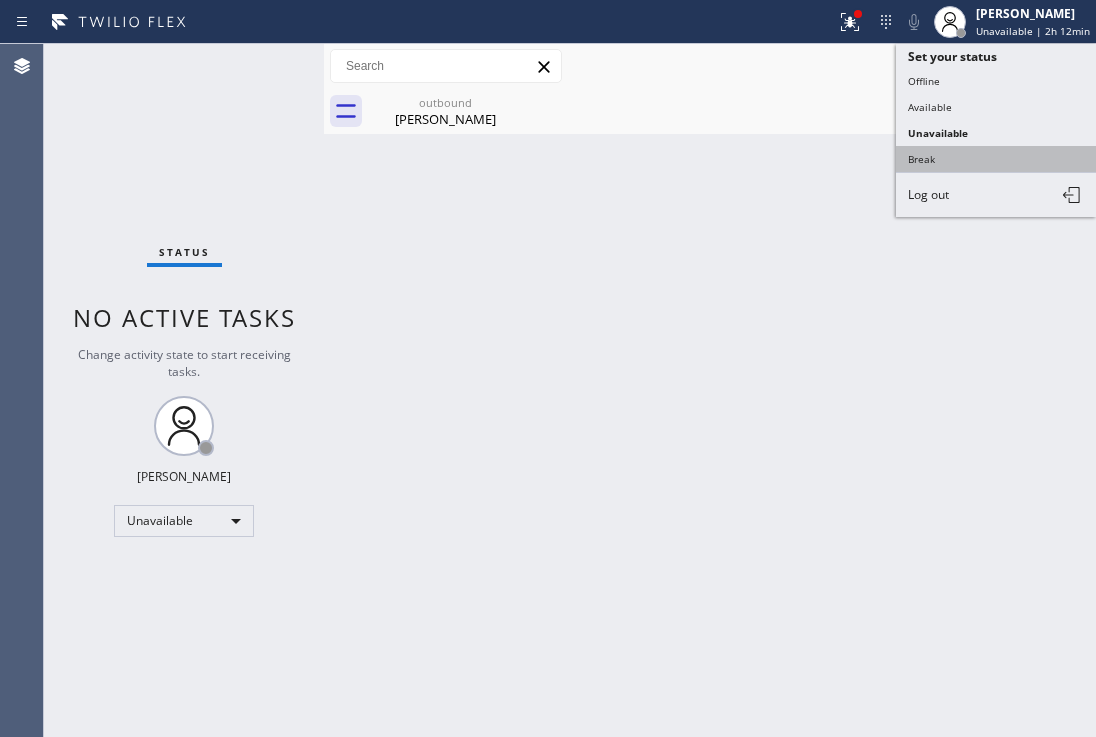 click on "Break" at bounding box center [996, 159] 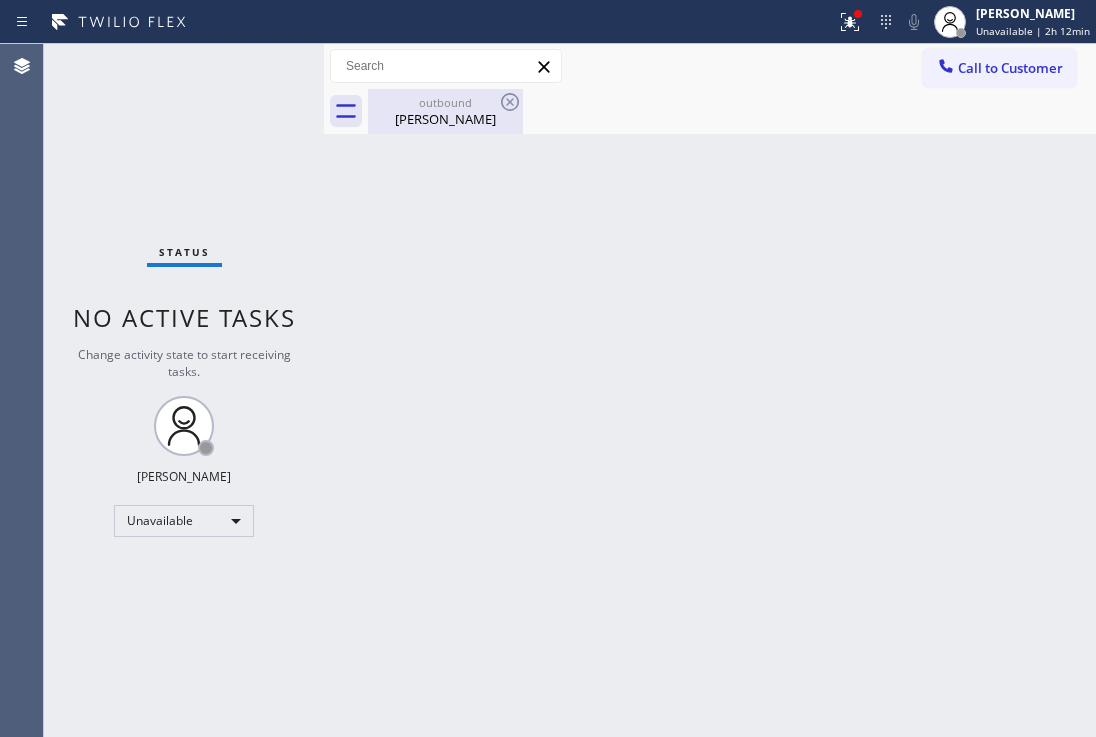 drag, startPoint x: 391, startPoint y: 116, endPoint x: 475, endPoint y: 121, distance: 84.14868 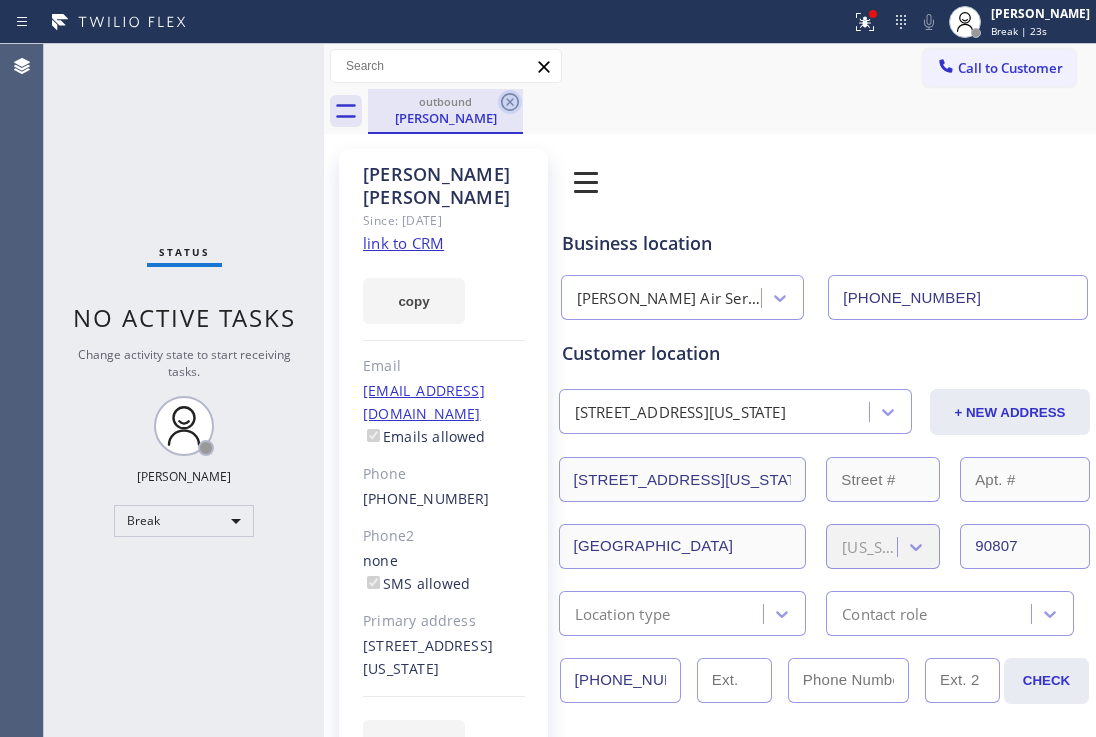 click 